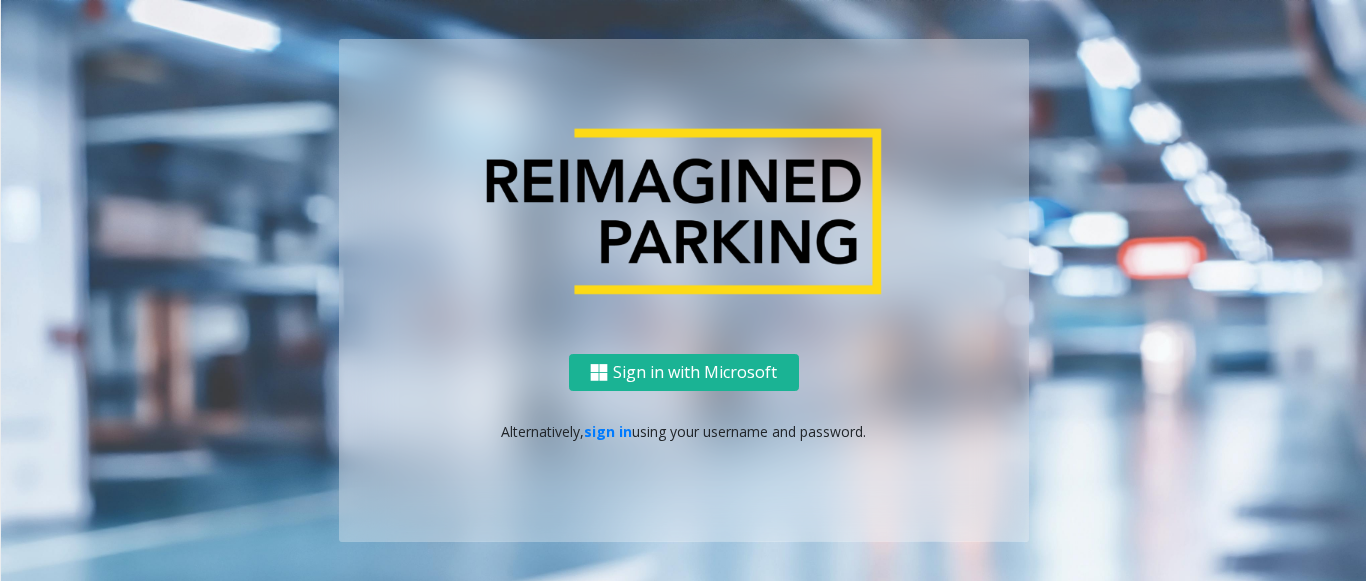 scroll, scrollTop: 0, scrollLeft: 0, axis: both 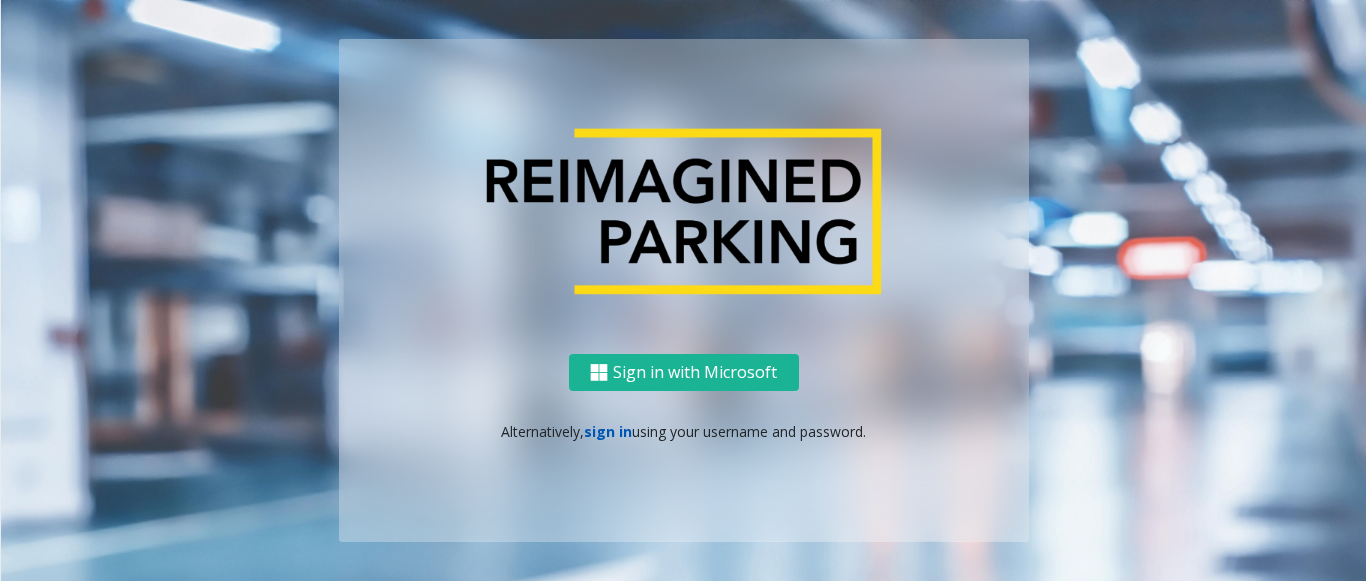 click on "sign in" 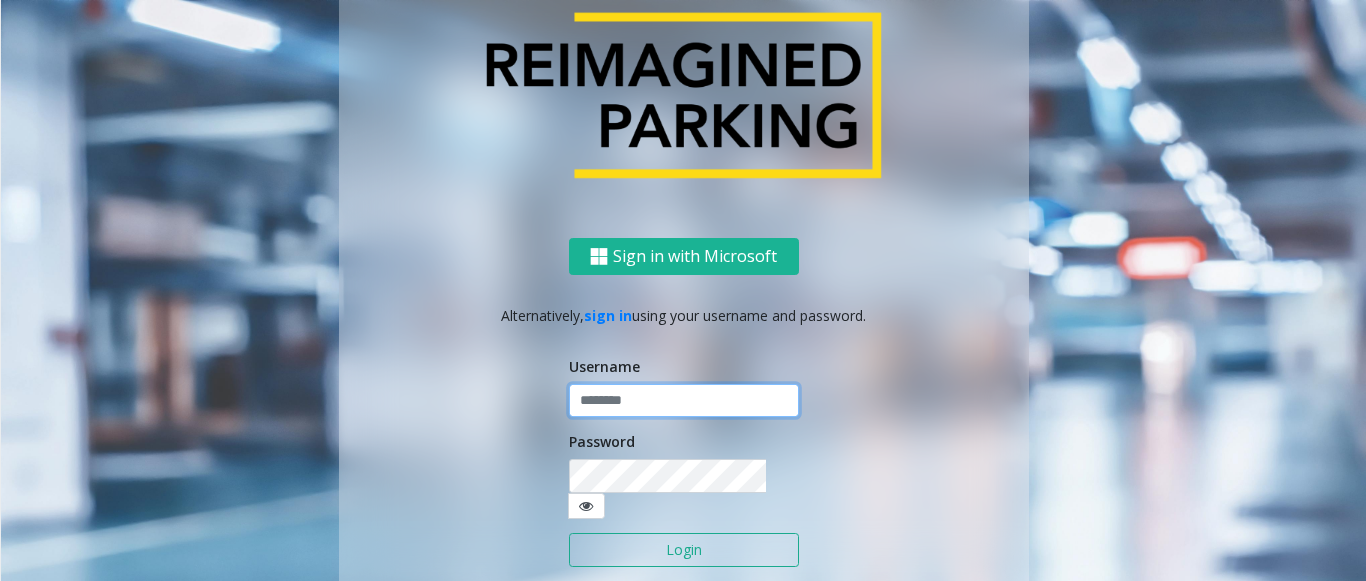 type on "**********" 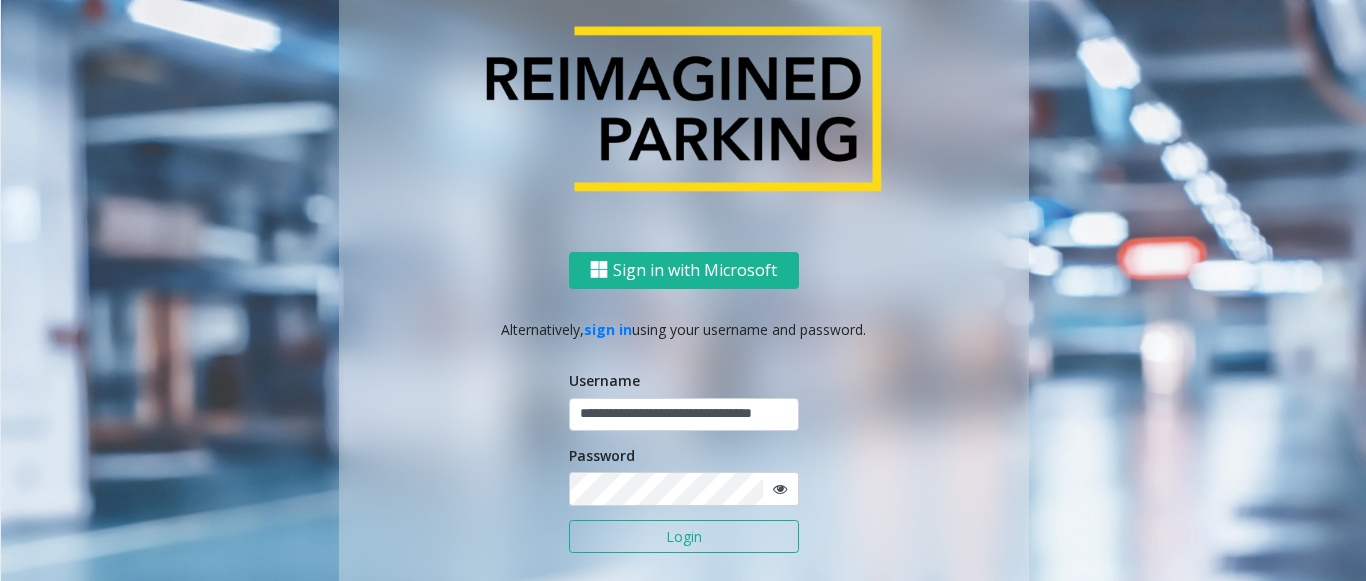 click on "Login" 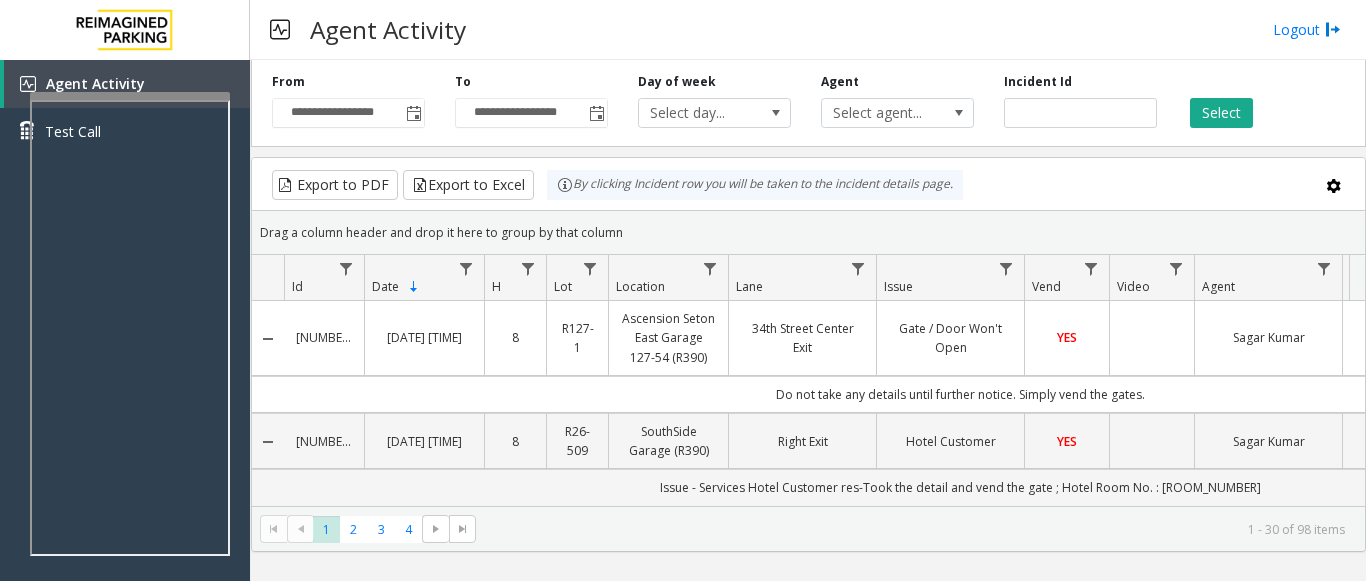 scroll, scrollTop: 0, scrollLeft: 0, axis: both 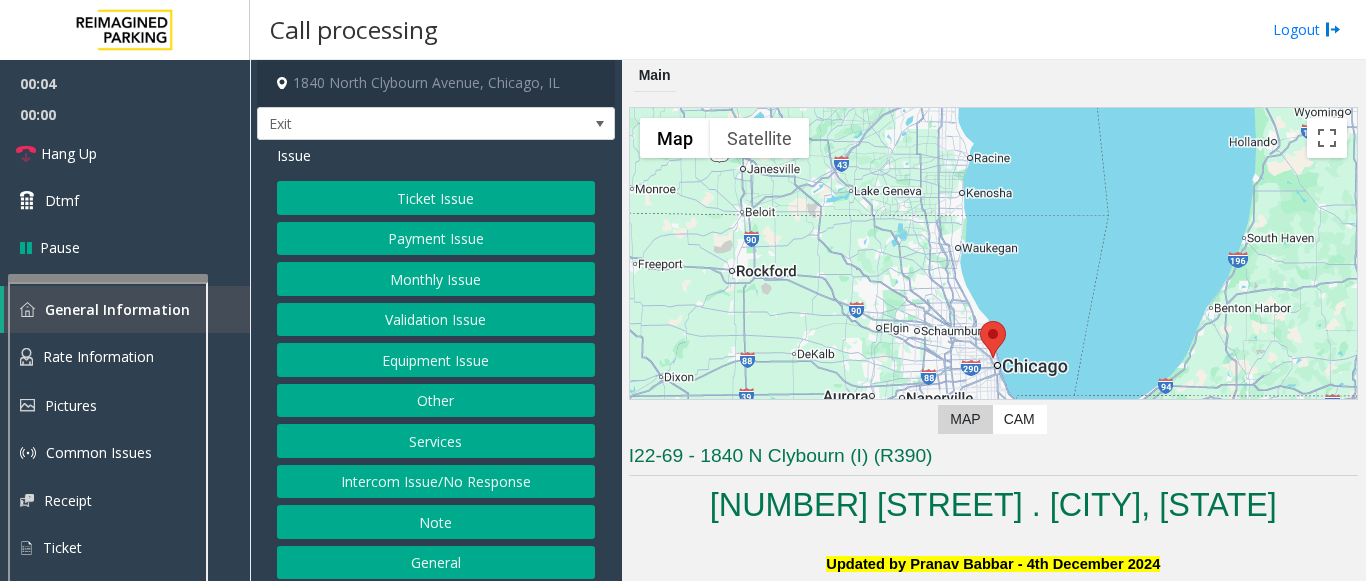 click at bounding box center (108, 508) 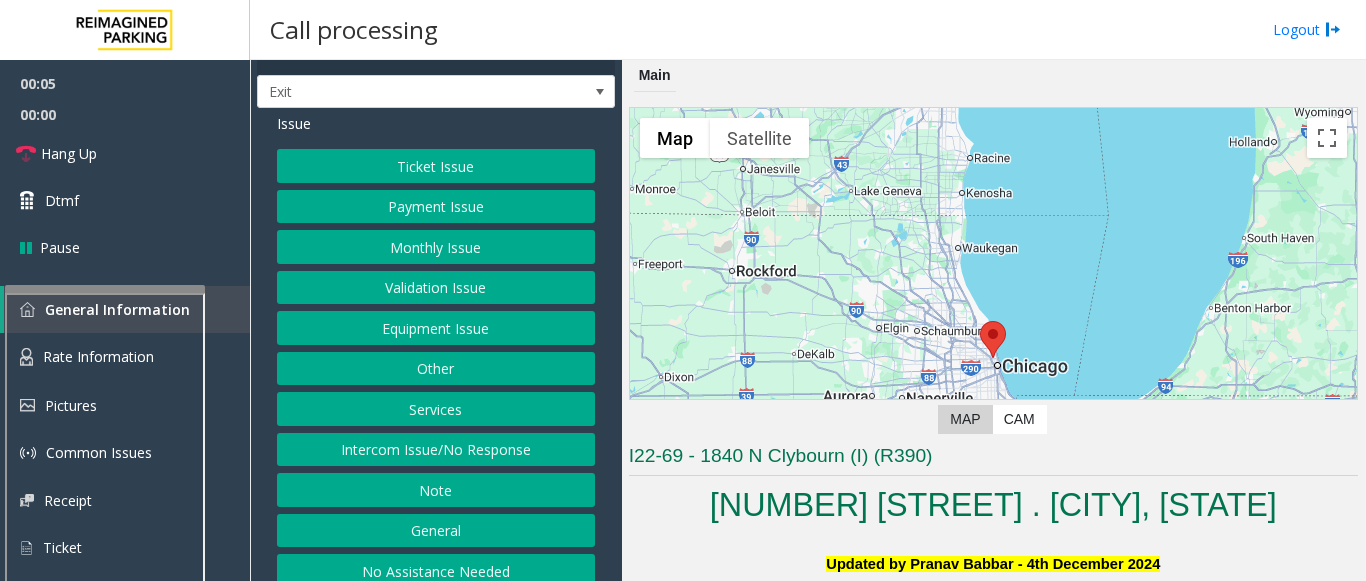 scroll, scrollTop: 49, scrollLeft: 0, axis: vertical 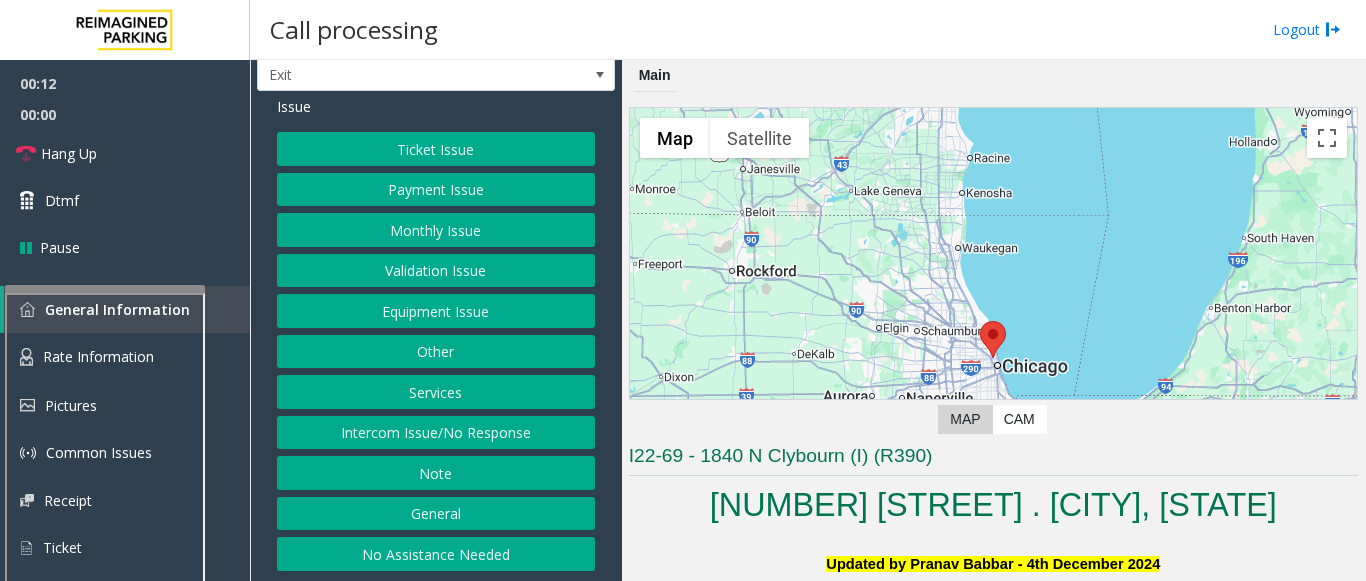 click on "Ticket Issue" 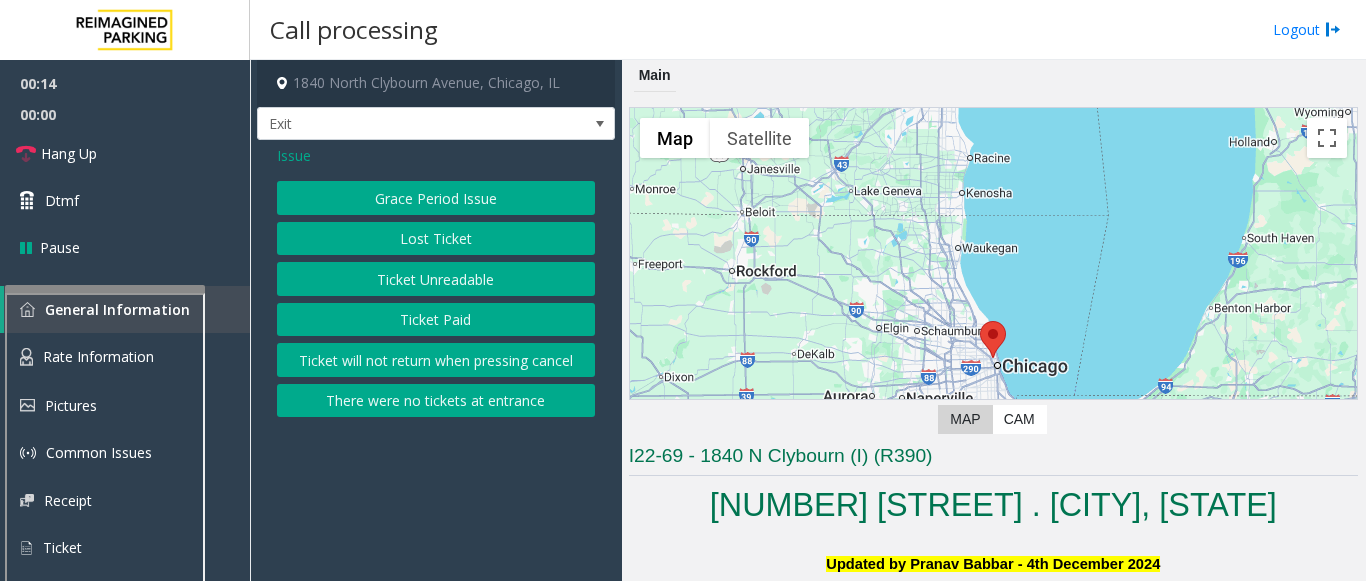 click on "Issue" 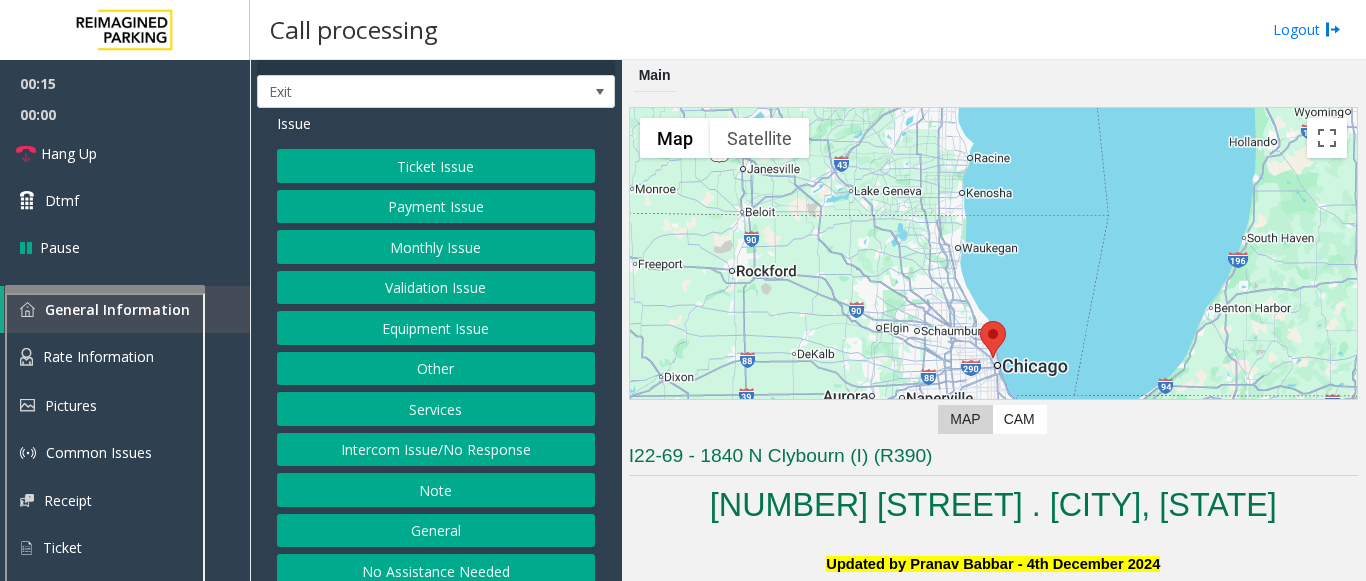 scroll, scrollTop: 49, scrollLeft: 0, axis: vertical 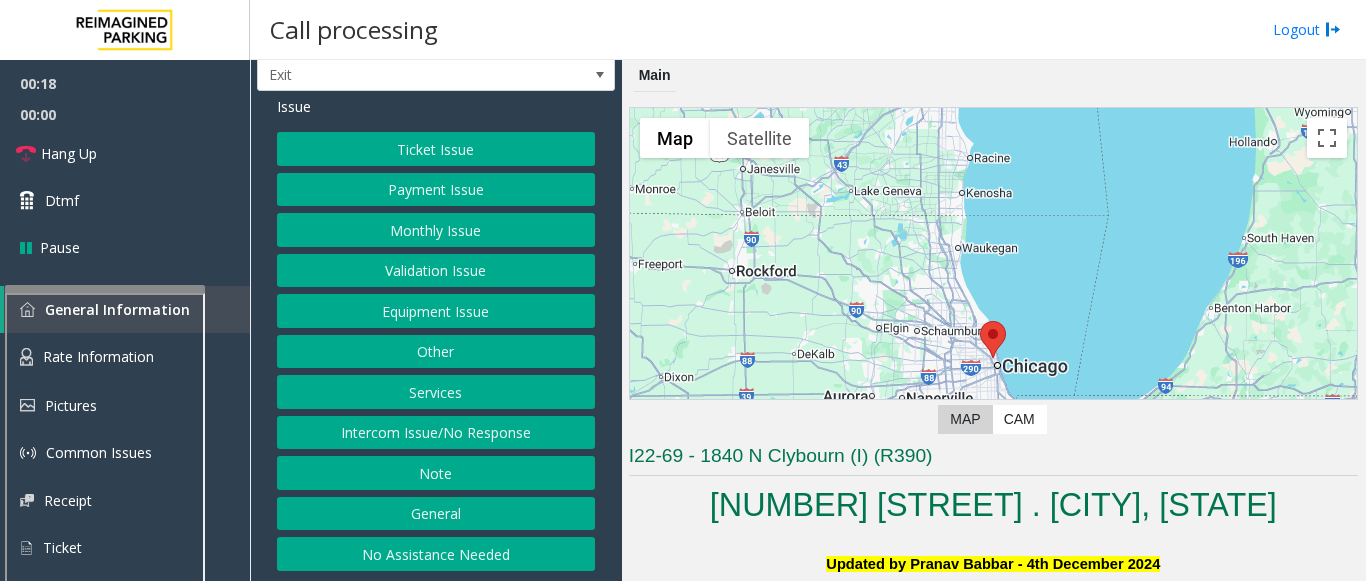 click on "Validation Issue" 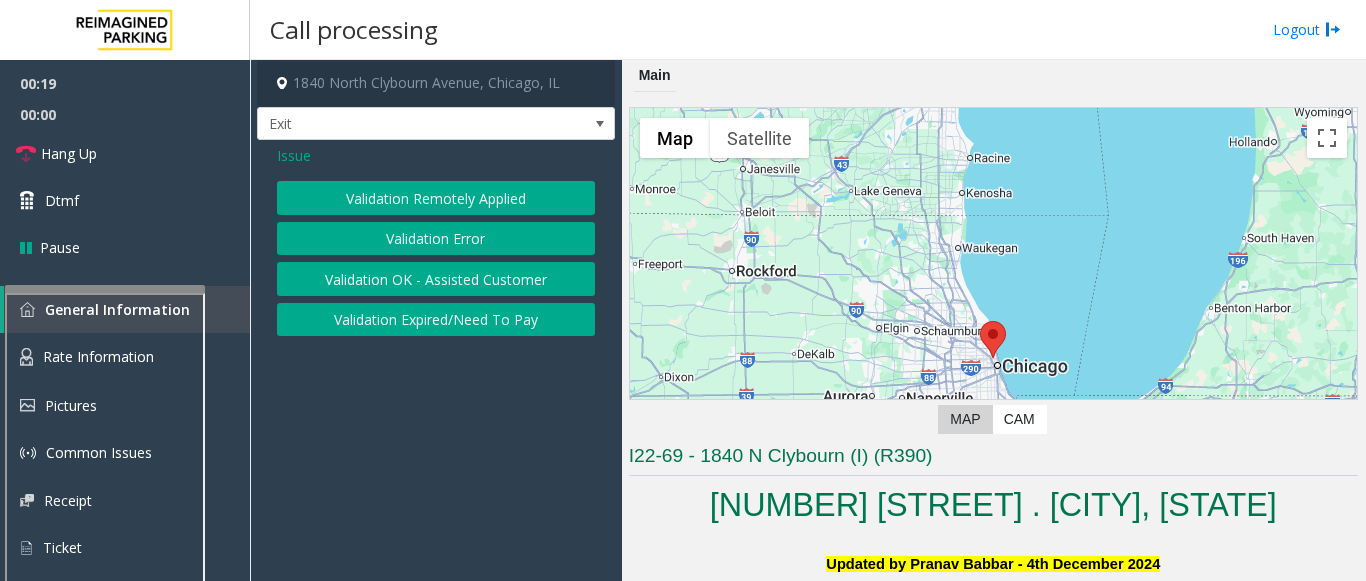 click on "Validation Error" 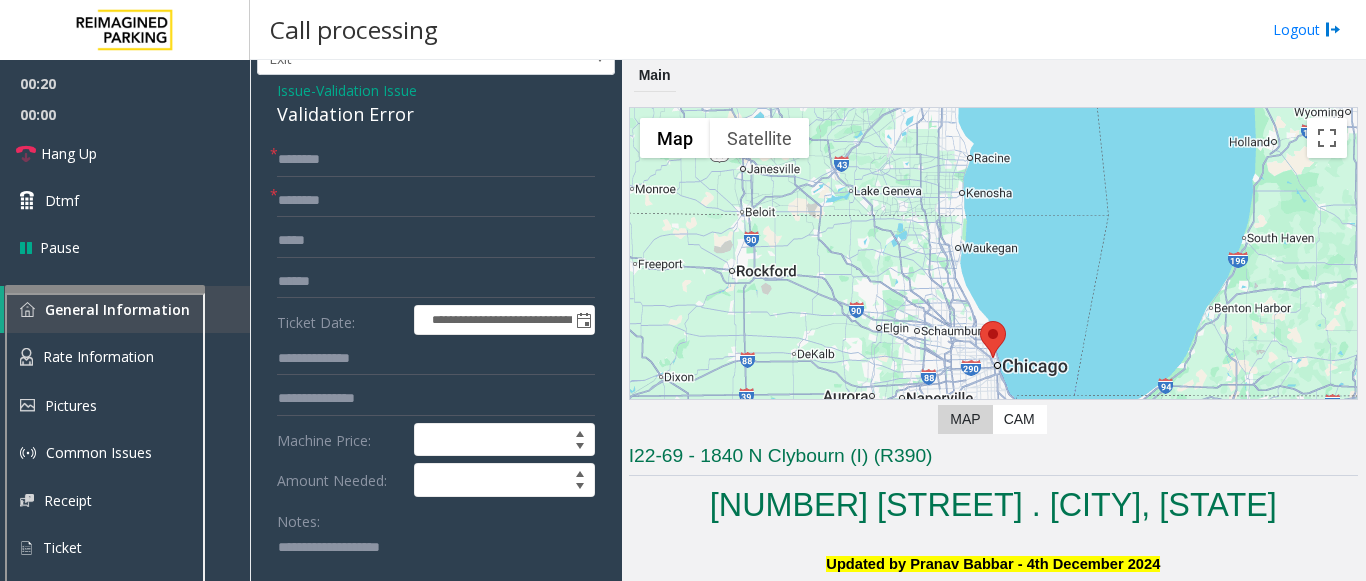 scroll, scrollTop: 100, scrollLeft: 0, axis: vertical 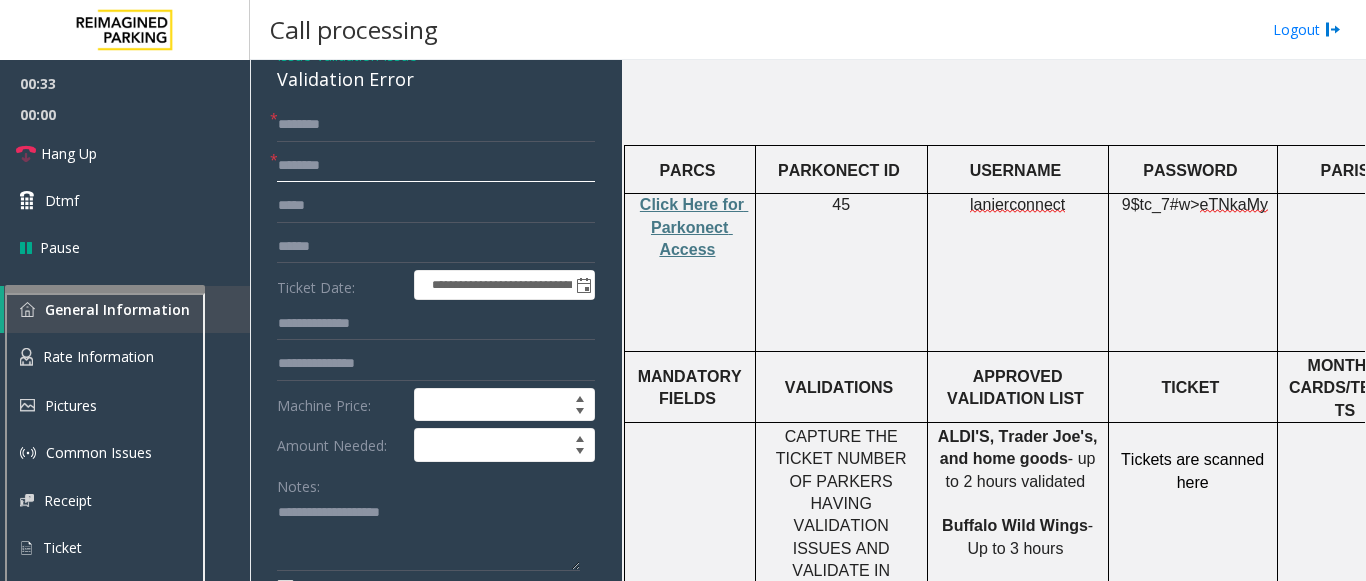 click 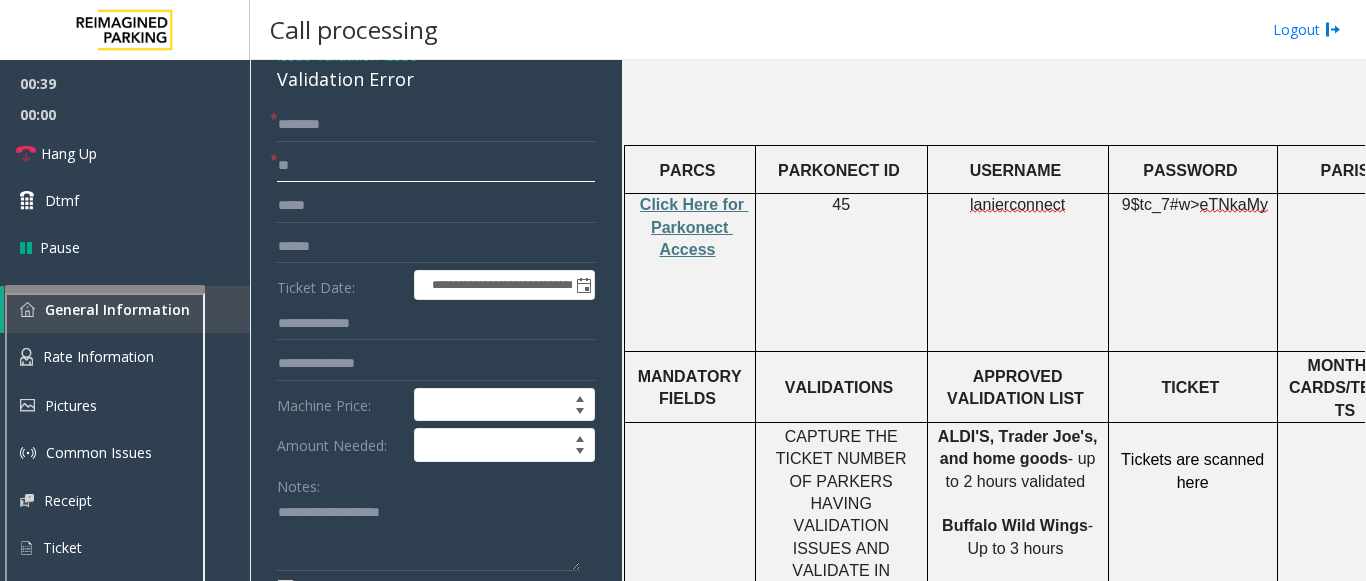 type on "*" 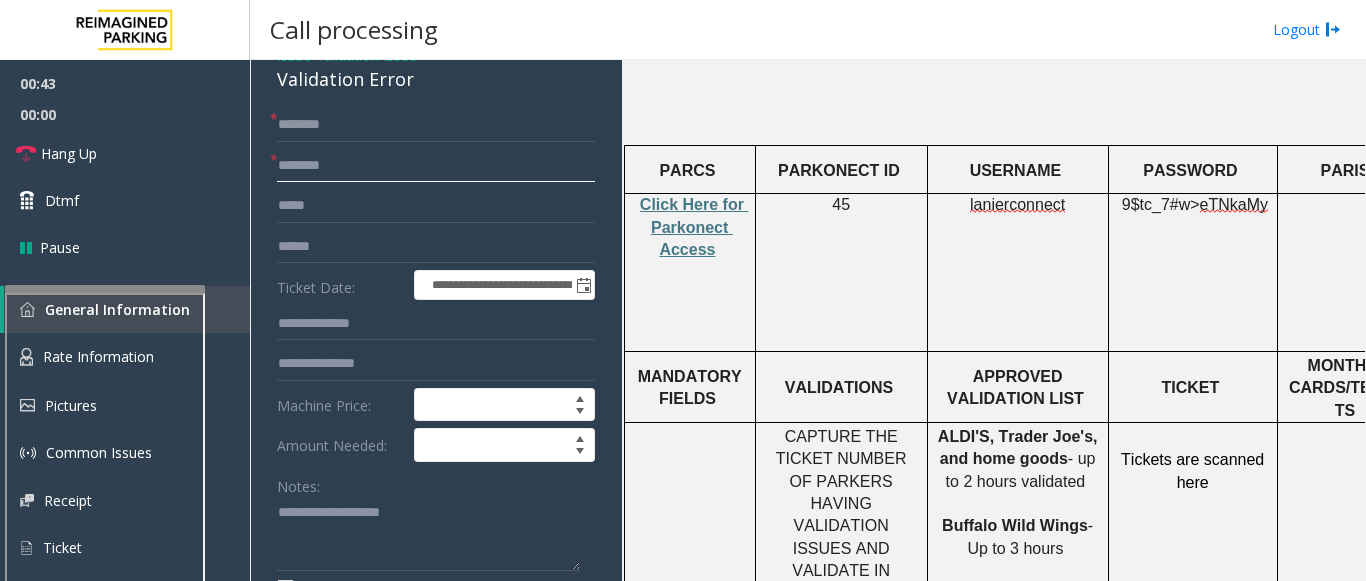 type on "*" 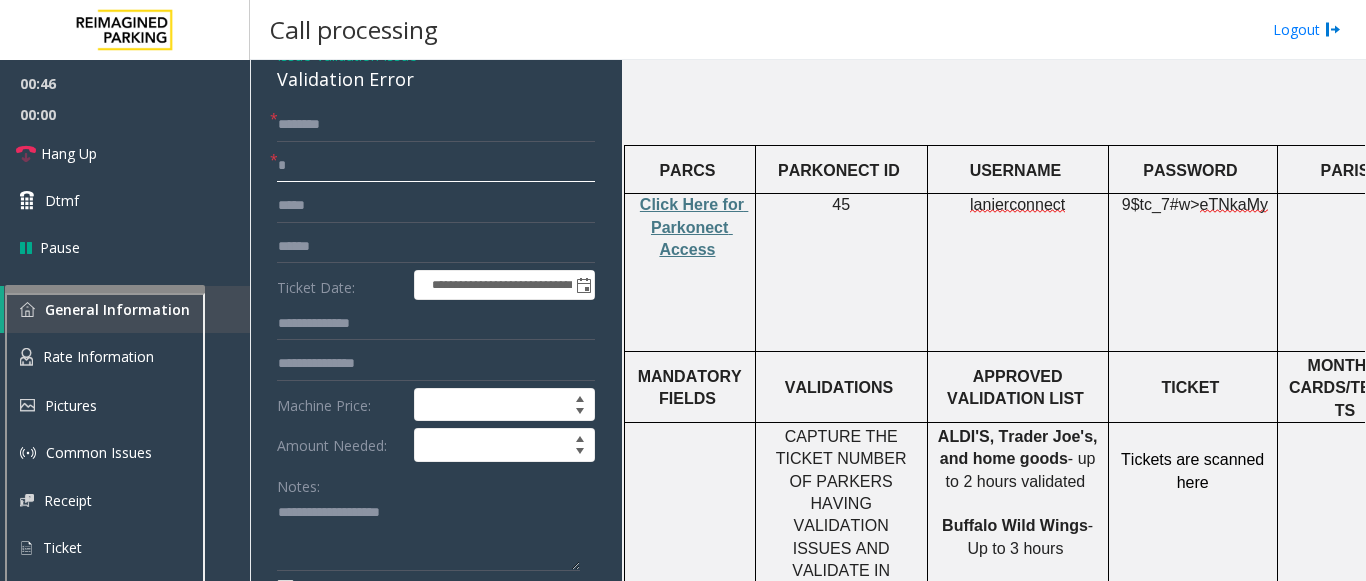 type 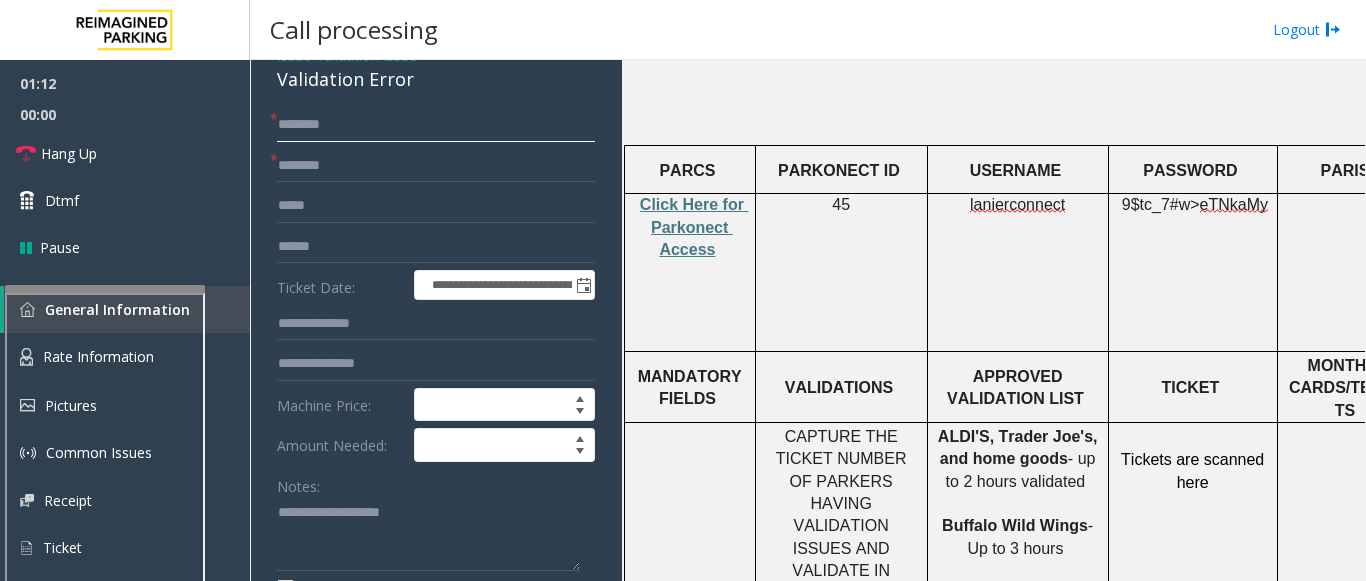 click 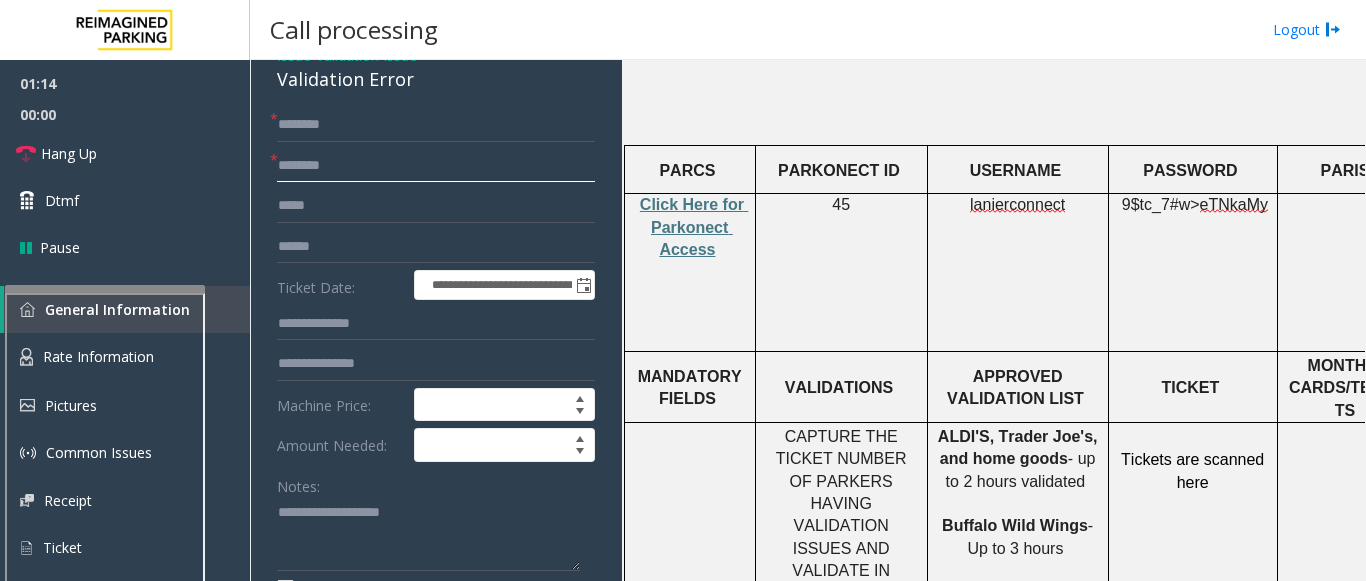 click 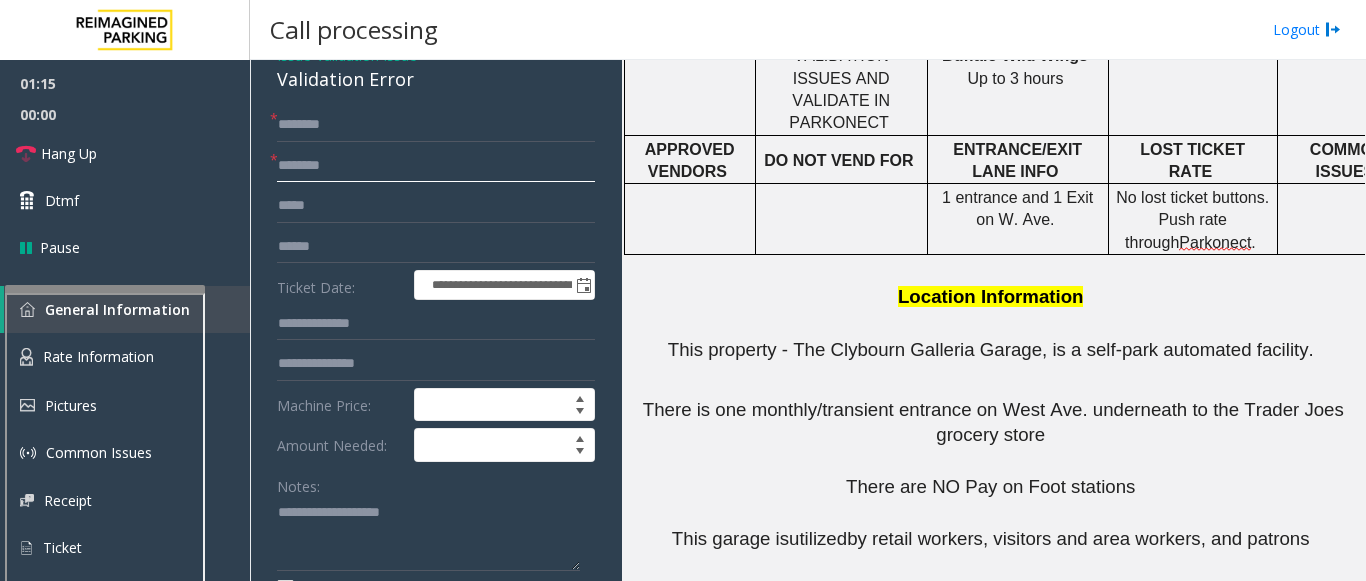 scroll, scrollTop: 1100, scrollLeft: 0, axis: vertical 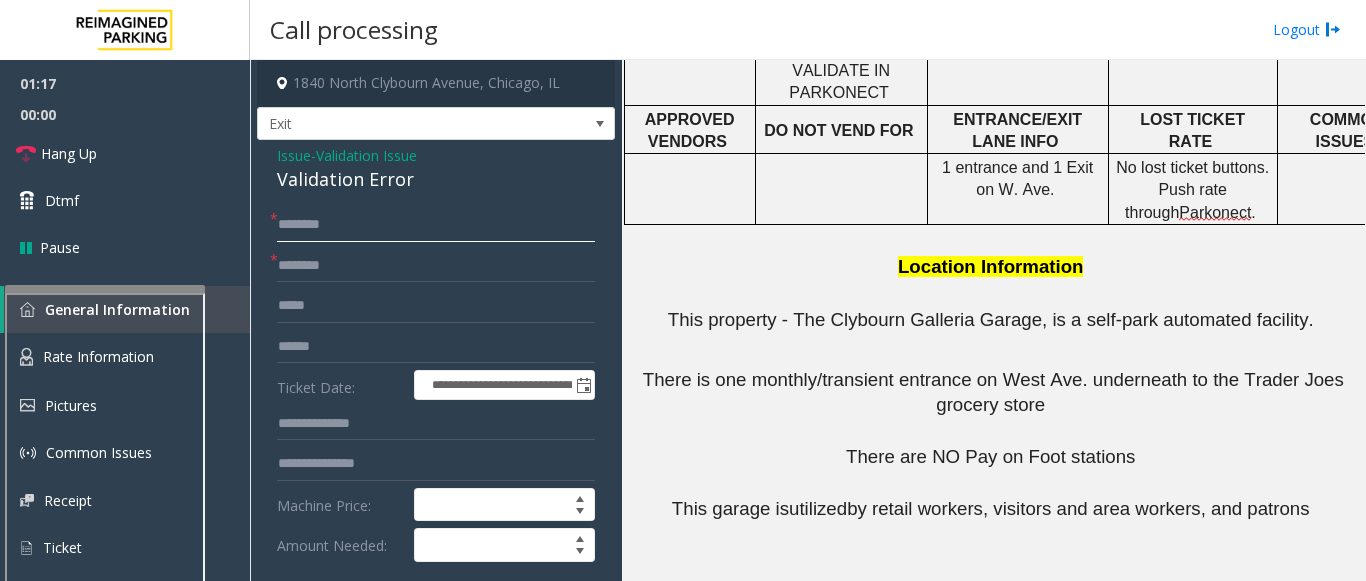 click 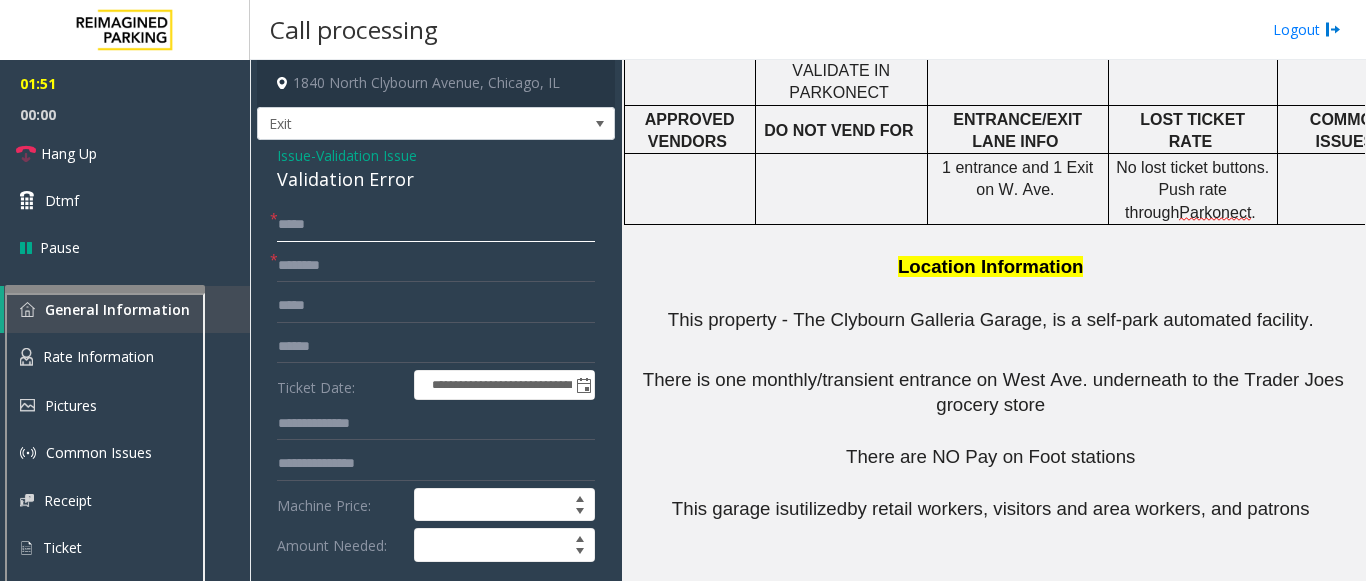type on "*****" 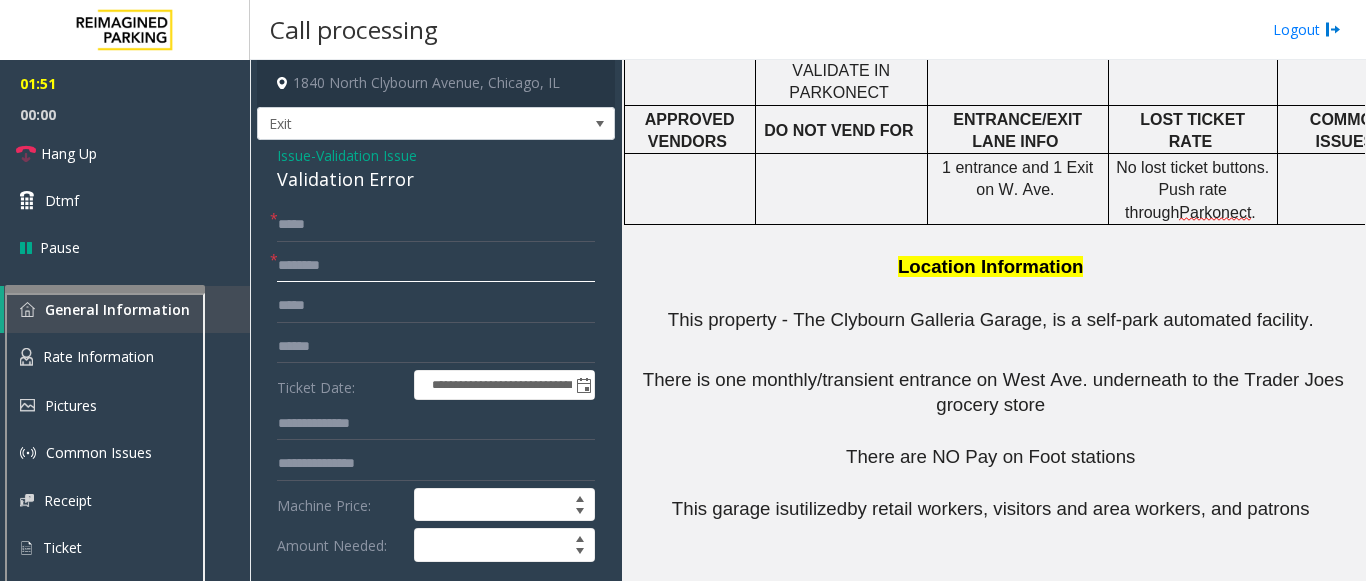 click 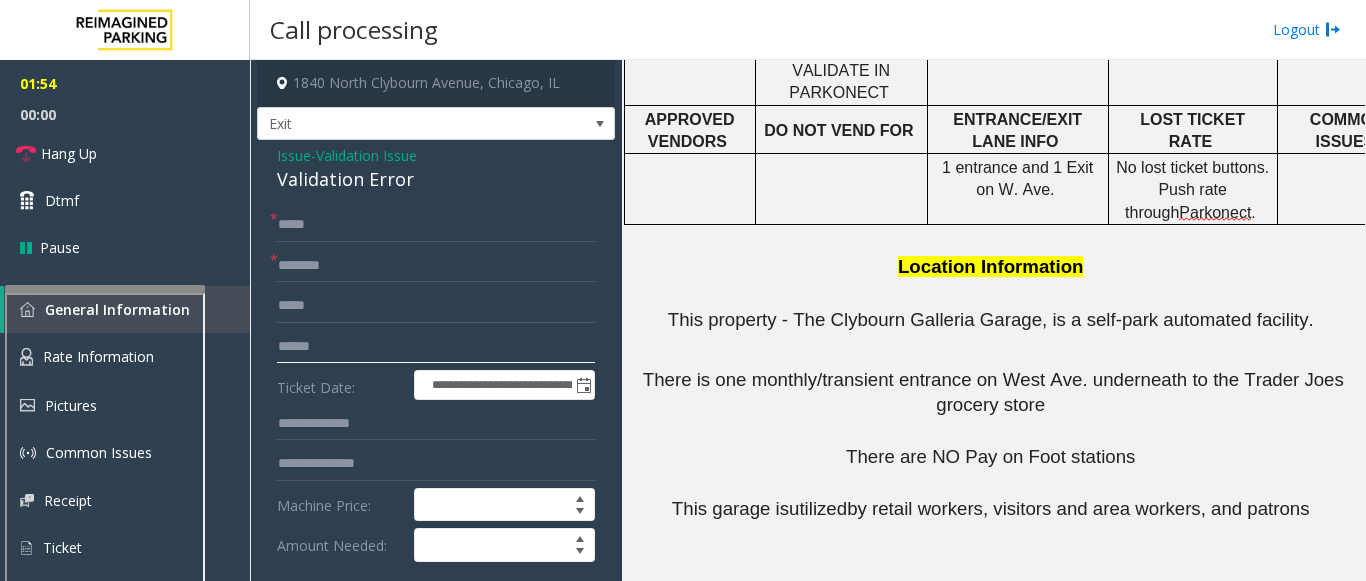 click 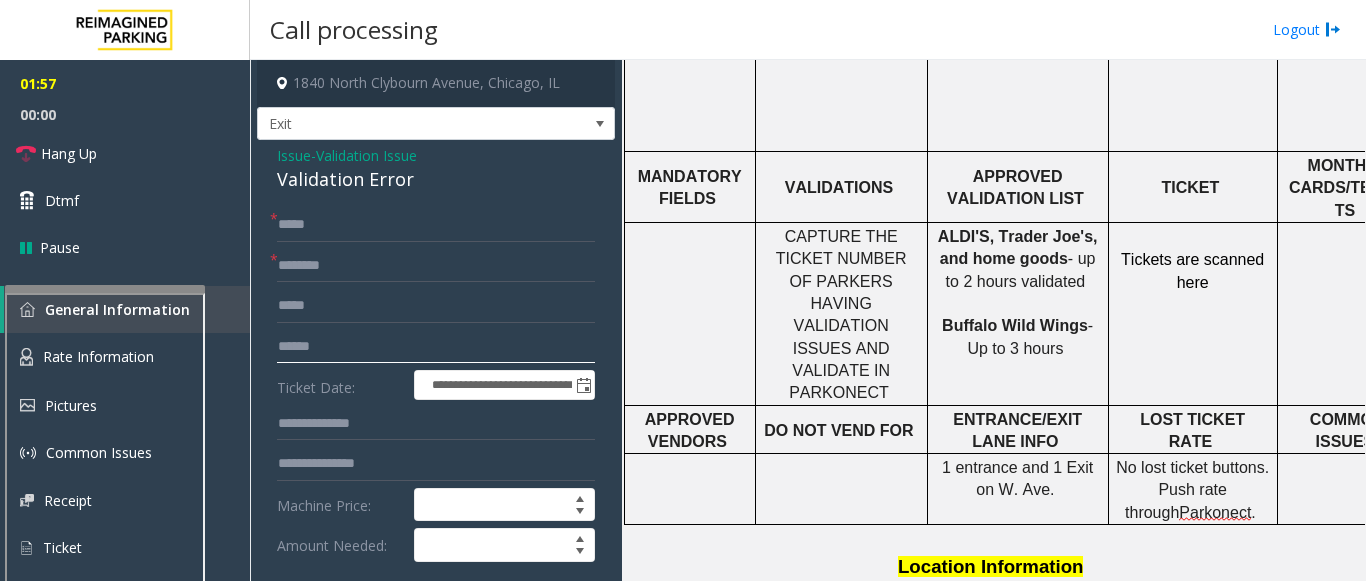 scroll, scrollTop: 700, scrollLeft: 0, axis: vertical 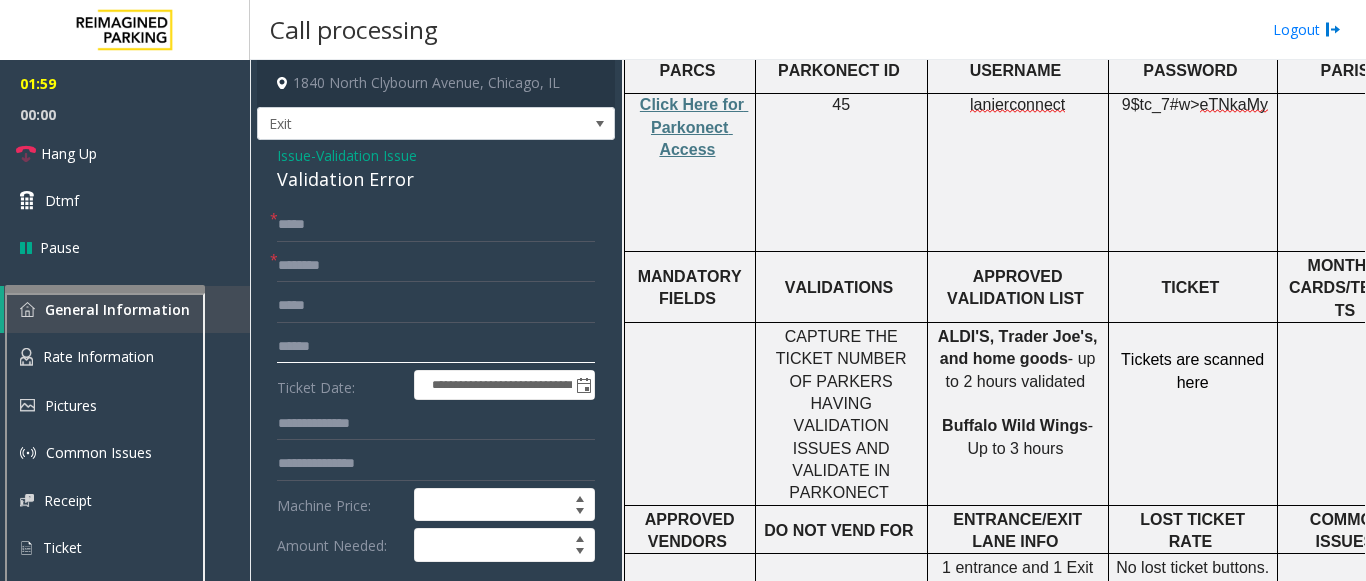 click 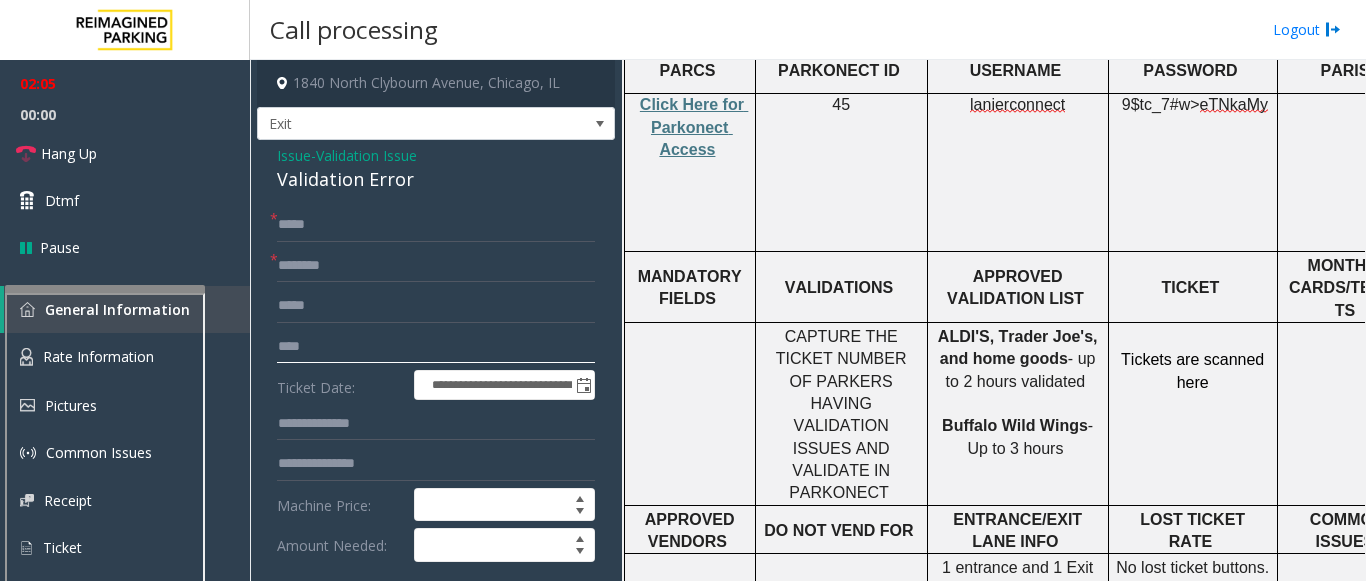 drag, startPoint x: 359, startPoint y: 353, endPoint x: 188, endPoint y: 375, distance: 172.4094 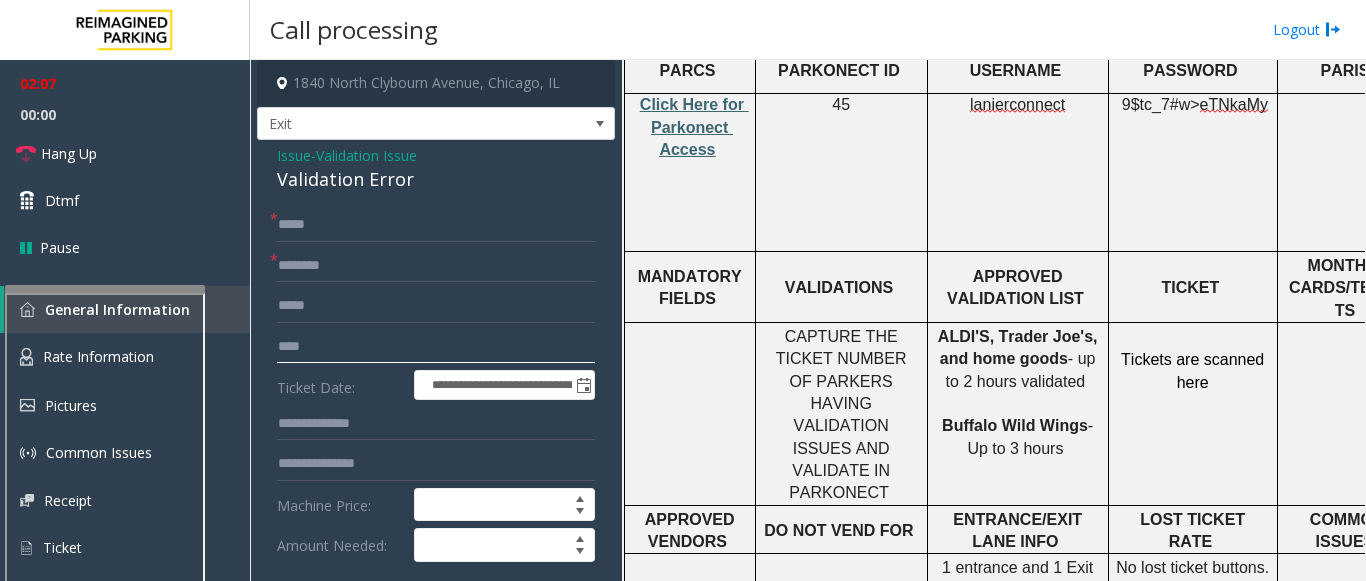 type on "****" 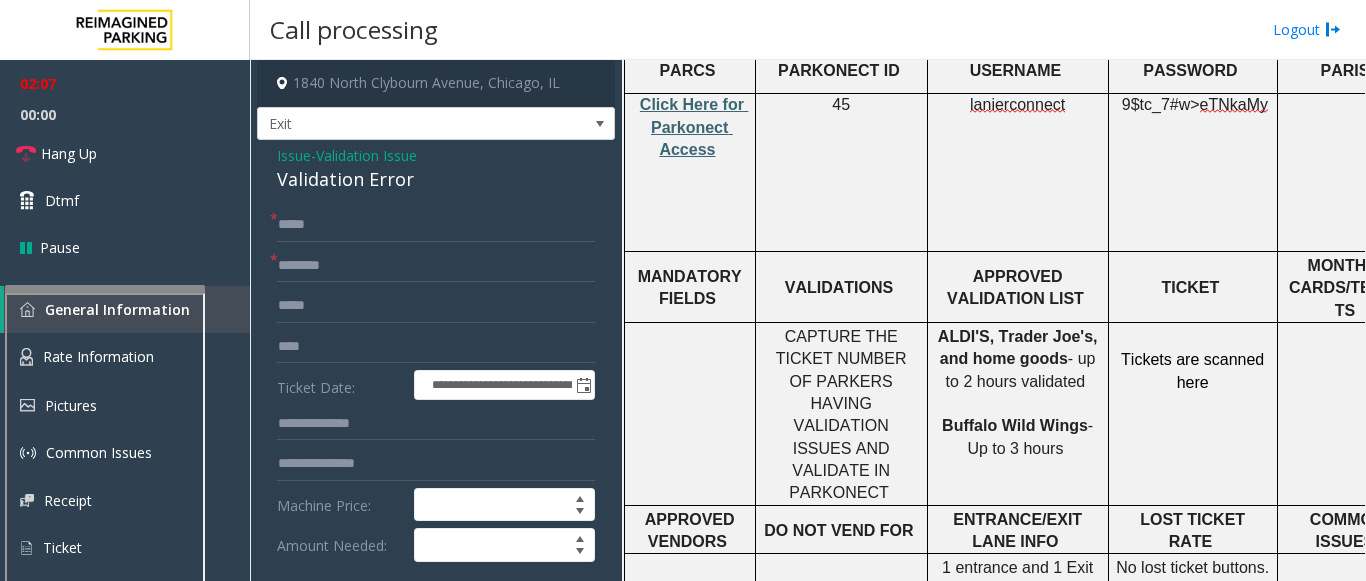 click on "Click Here for Parkonect Access" 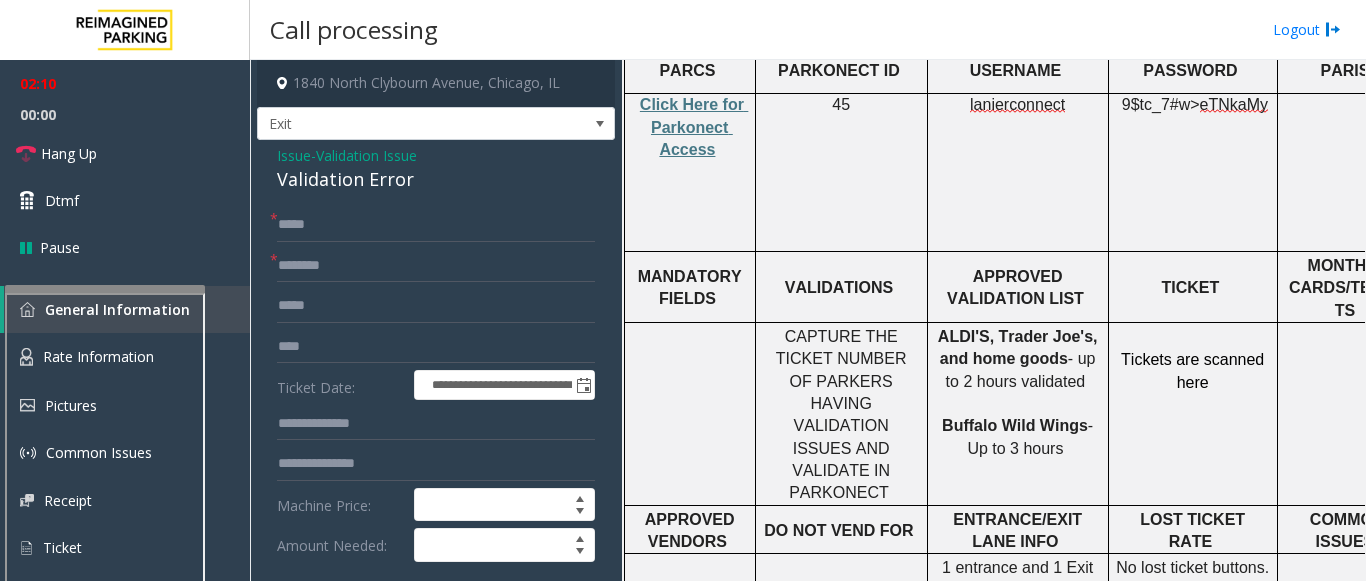 click on "Validation Issue" 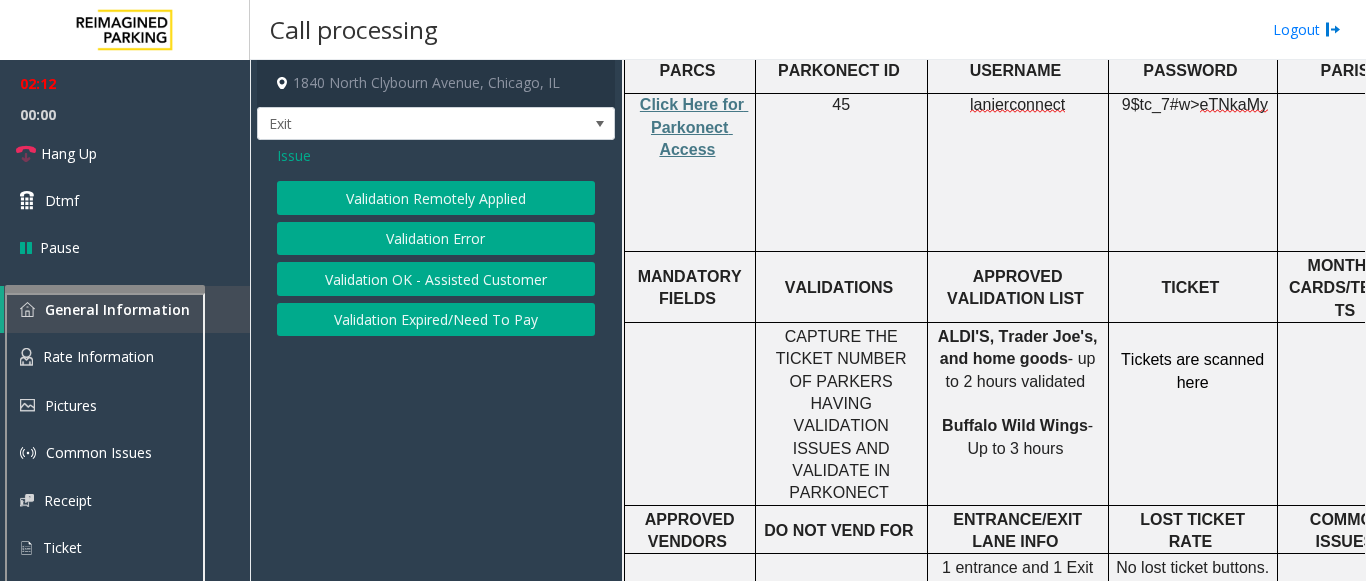 click on "Issue" 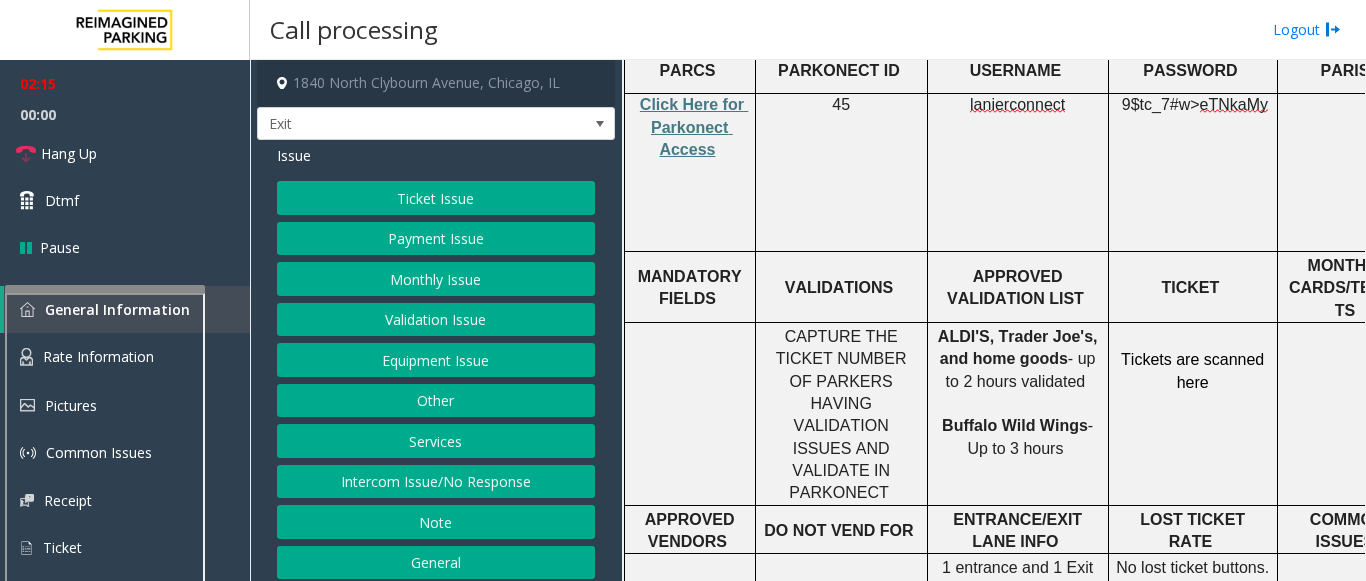 click on "Monthly Issue" 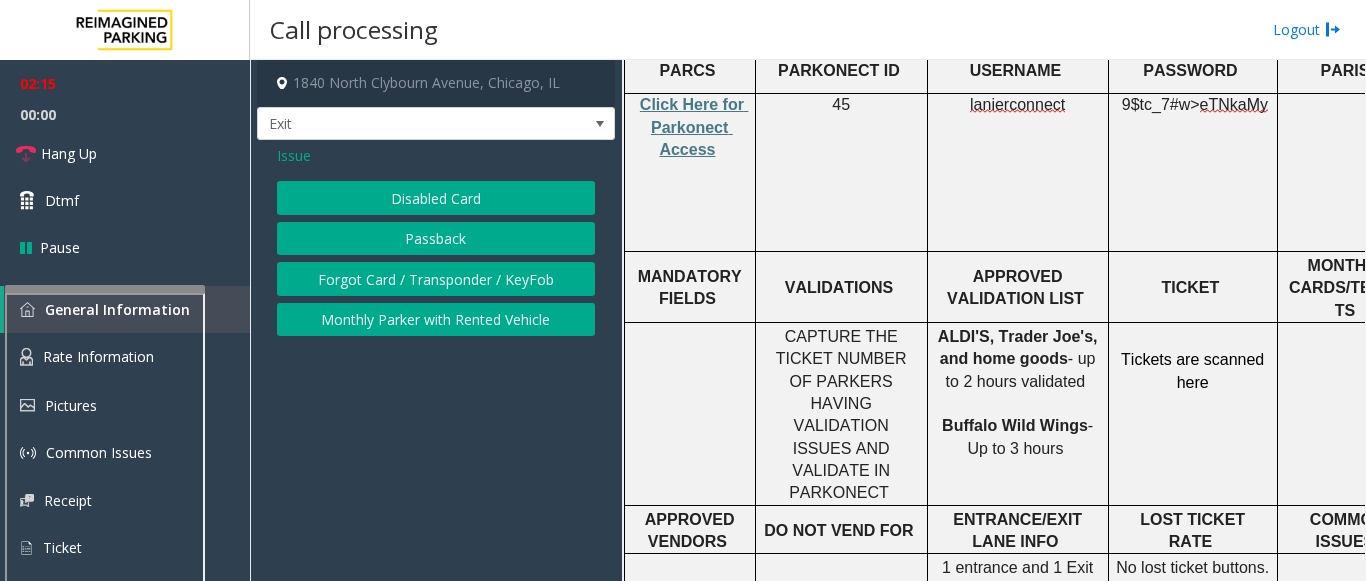 click on "Disabled Card" 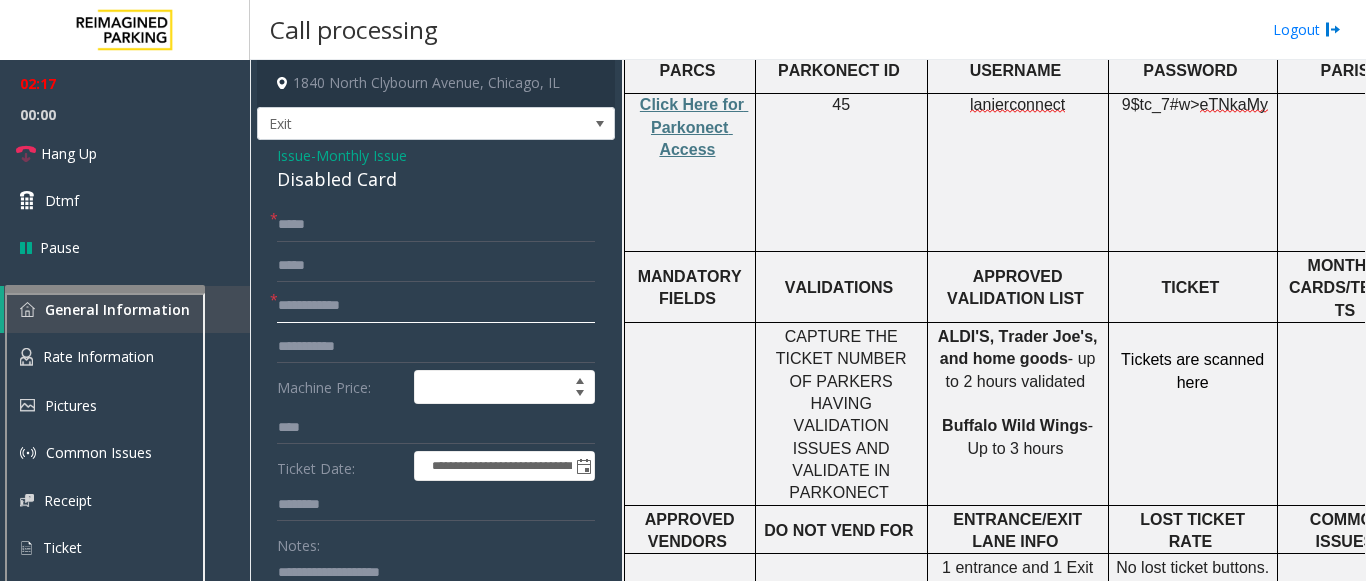 click 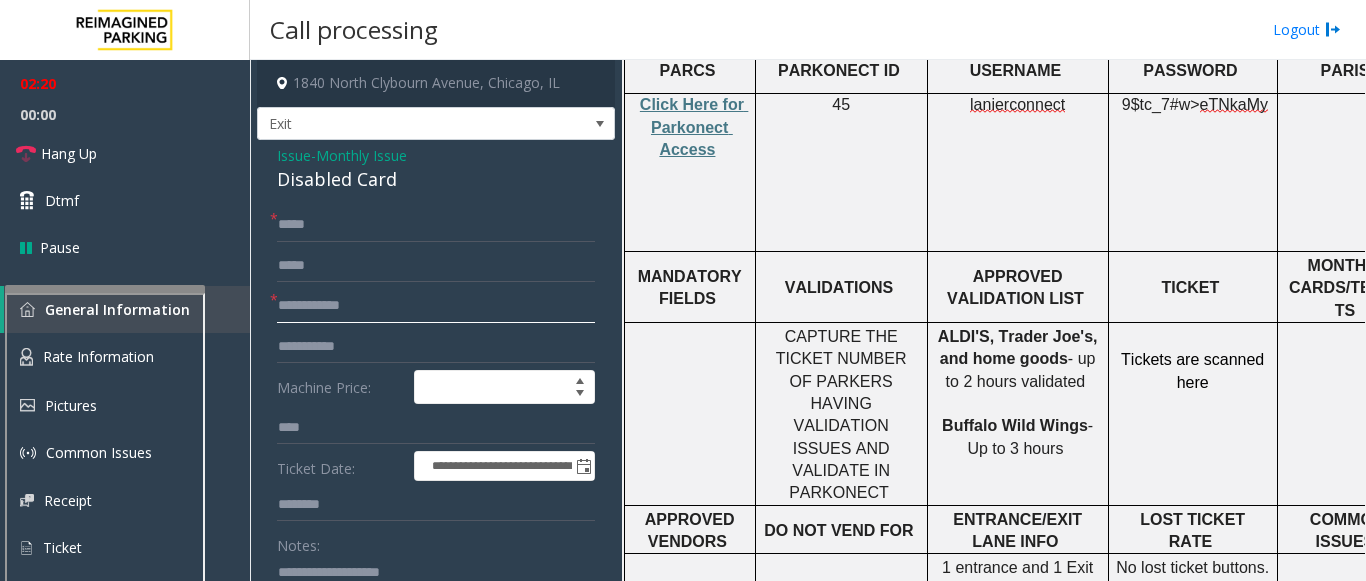 click 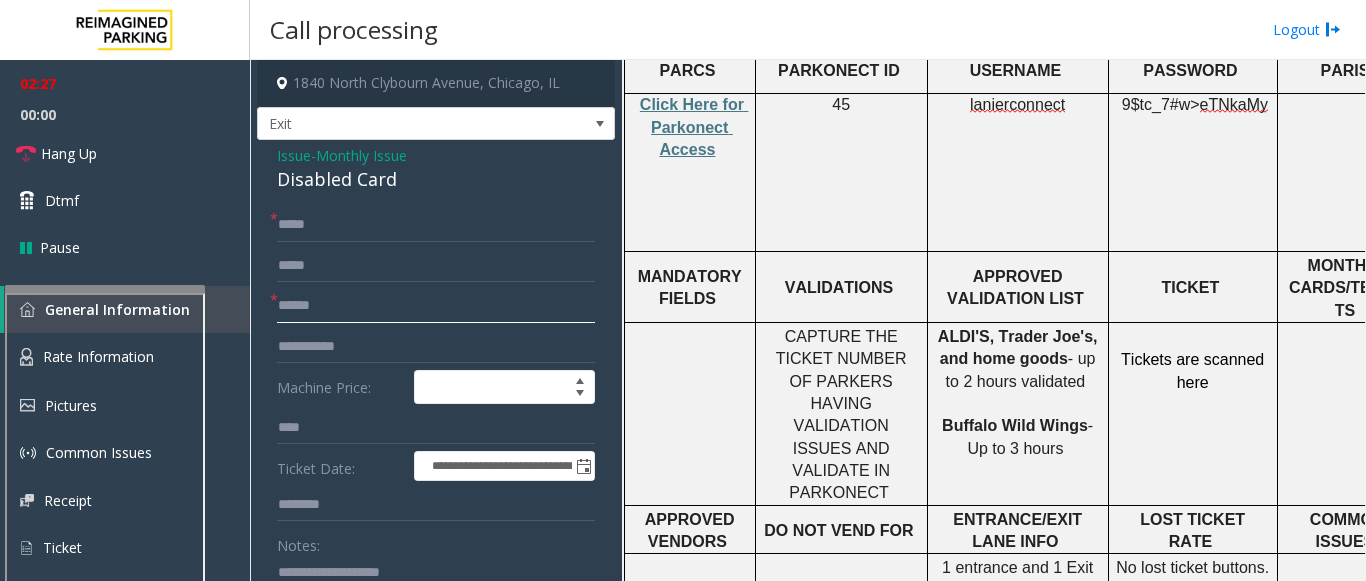 scroll, scrollTop: 100, scrollLeft: 0, axis: vertical 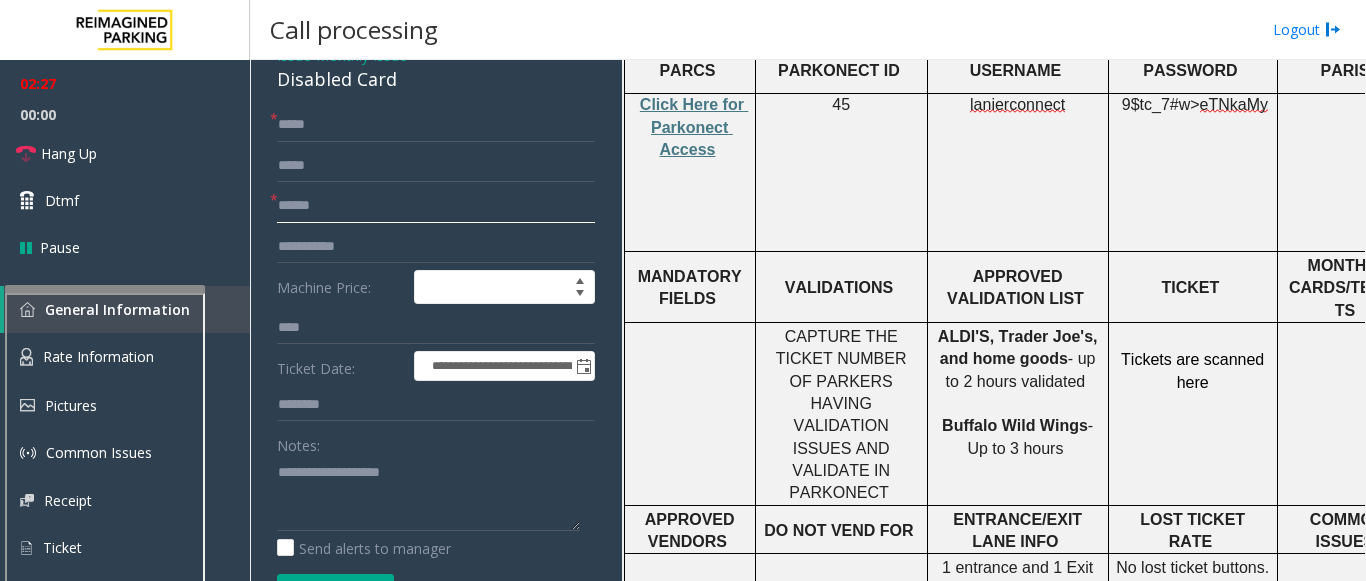 type on "******" 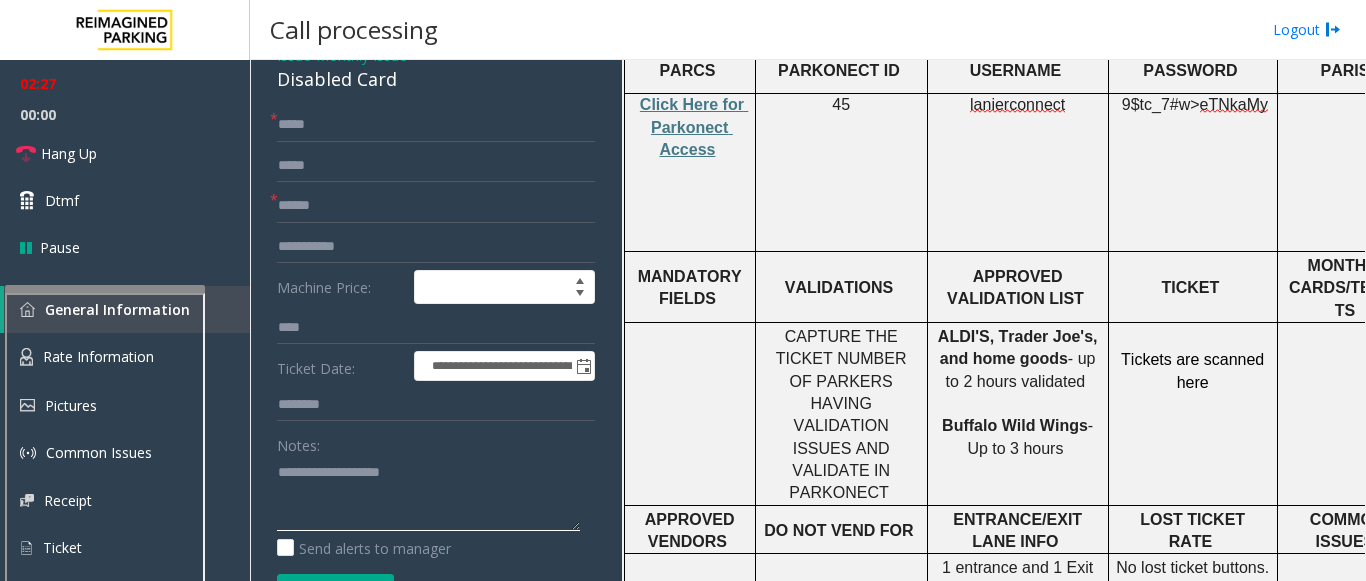 drag, startPoint x: 319, startPoint y: 467, endPoint x: 297, endPoint y: 456, distance: 24.596748 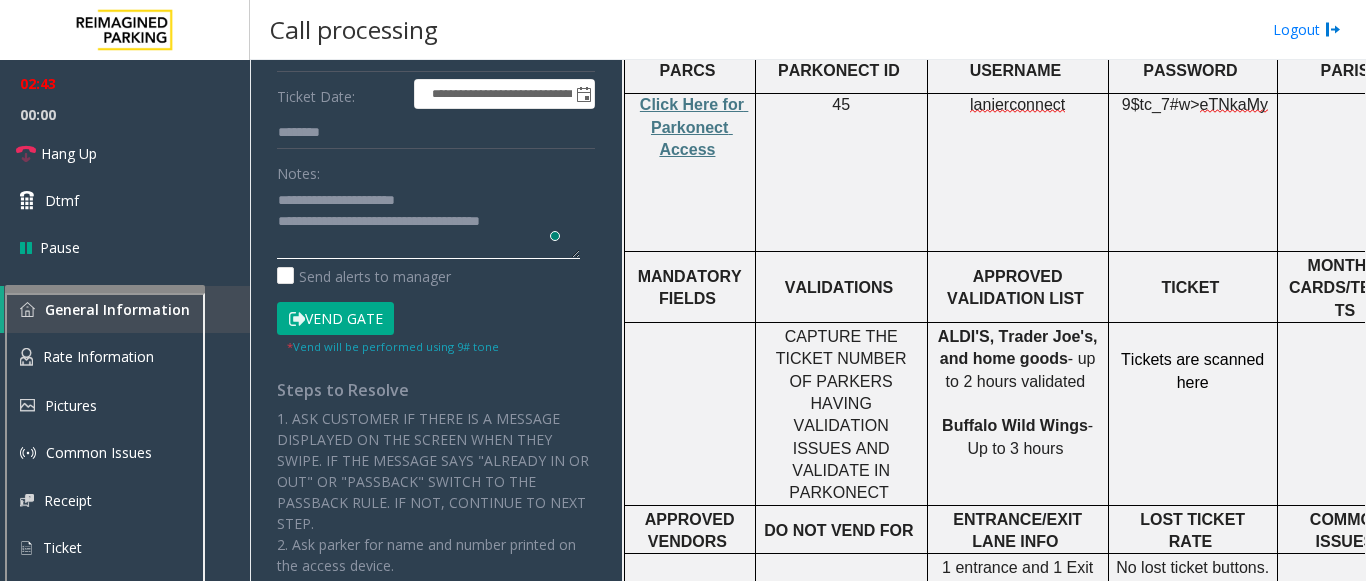 scroll, scrollTop: 400, scrollLeft: 0, axis: vertical 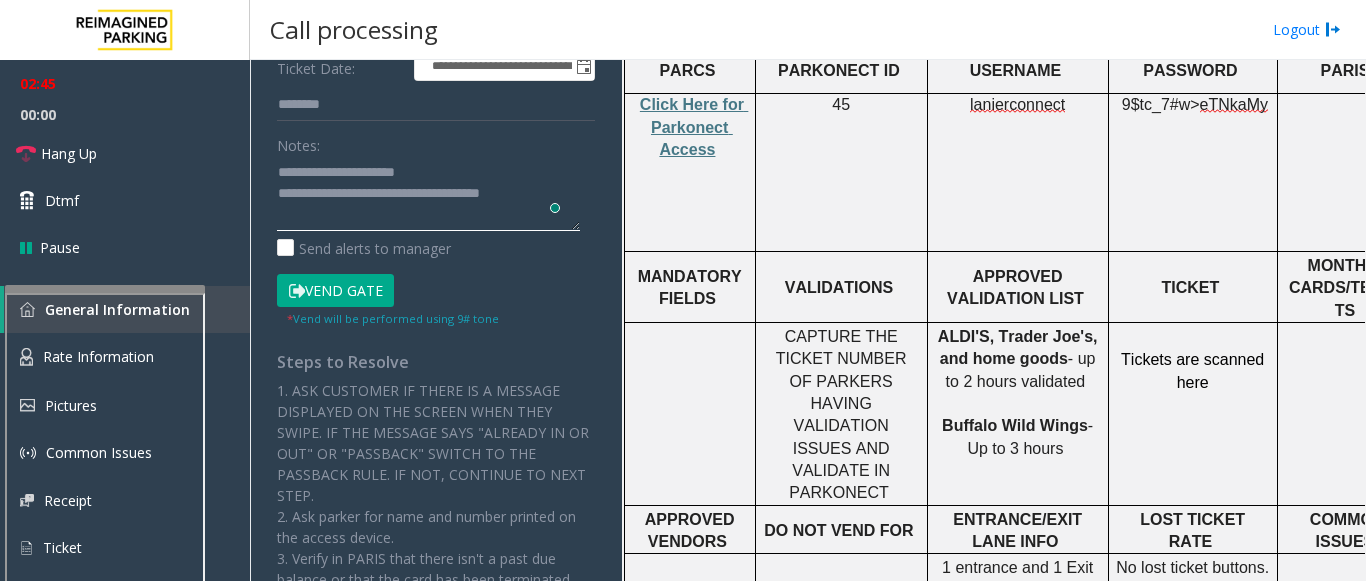type on "**********" 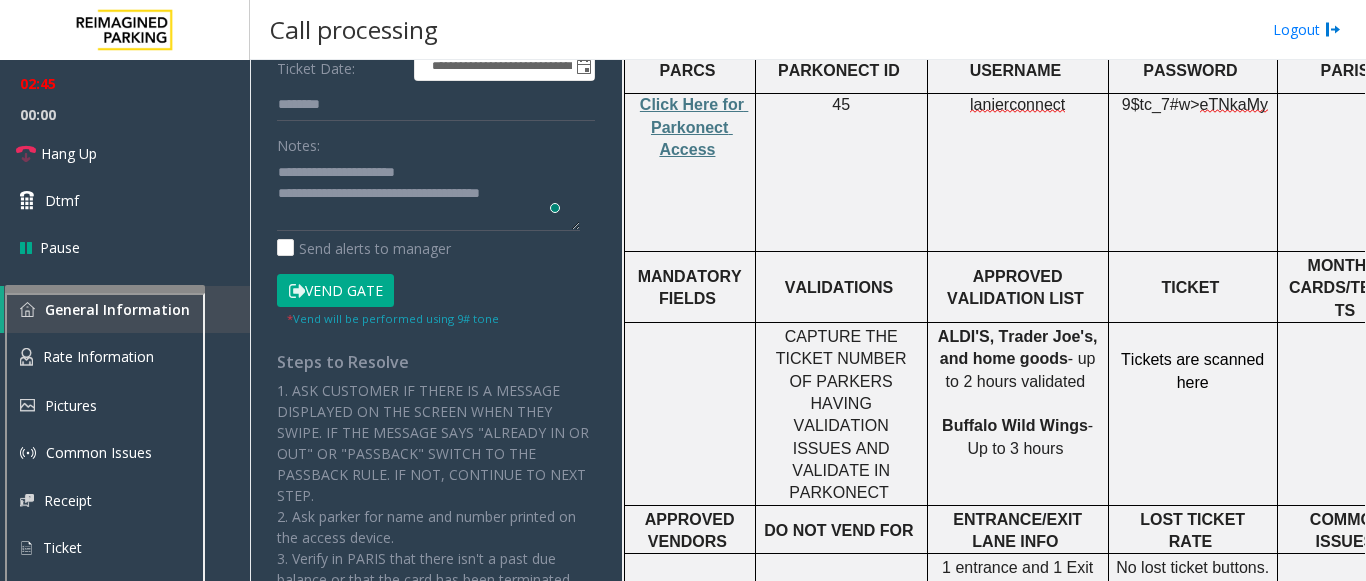click on "Vend Gate" 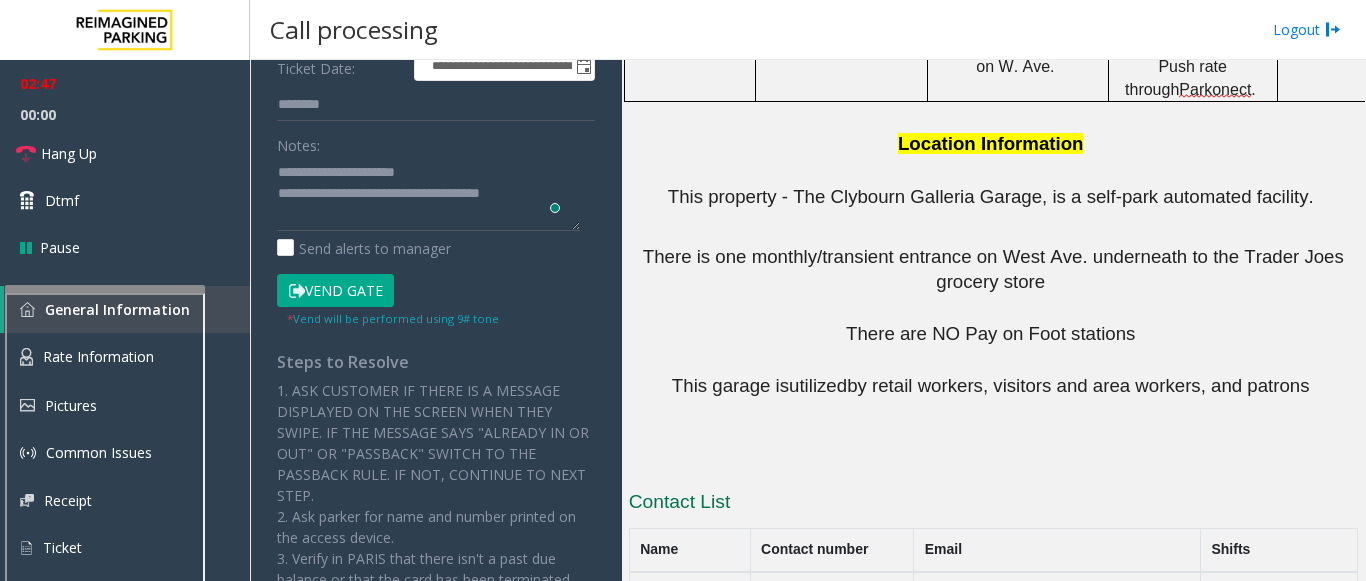 scroll, scrollTop: 1340, scrollLeft: 0, axis: vertical 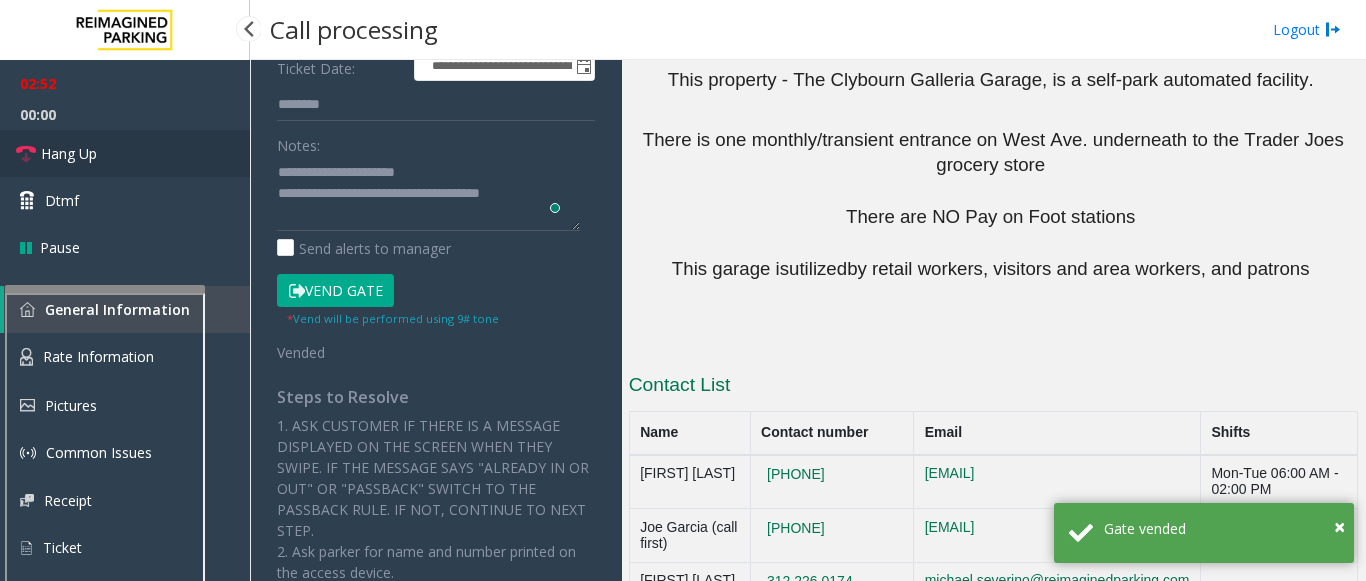 click on "Hang Up" at bounding box center (125, 153) 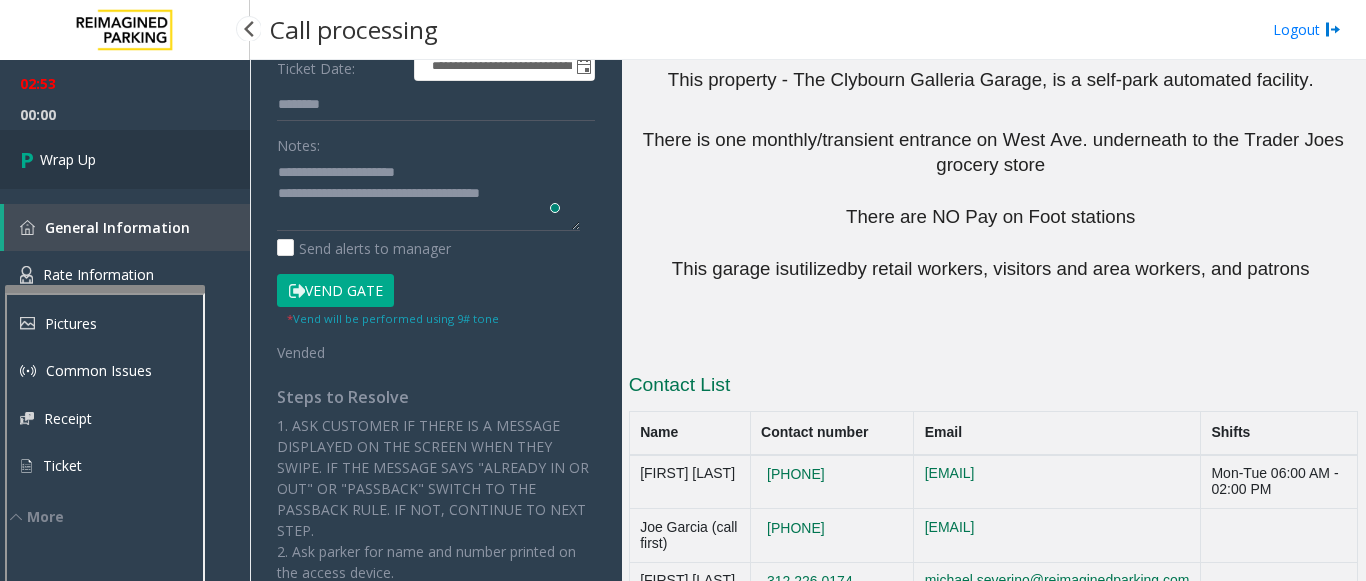 click on "Wrap Up" at bounding box center (125, 159) 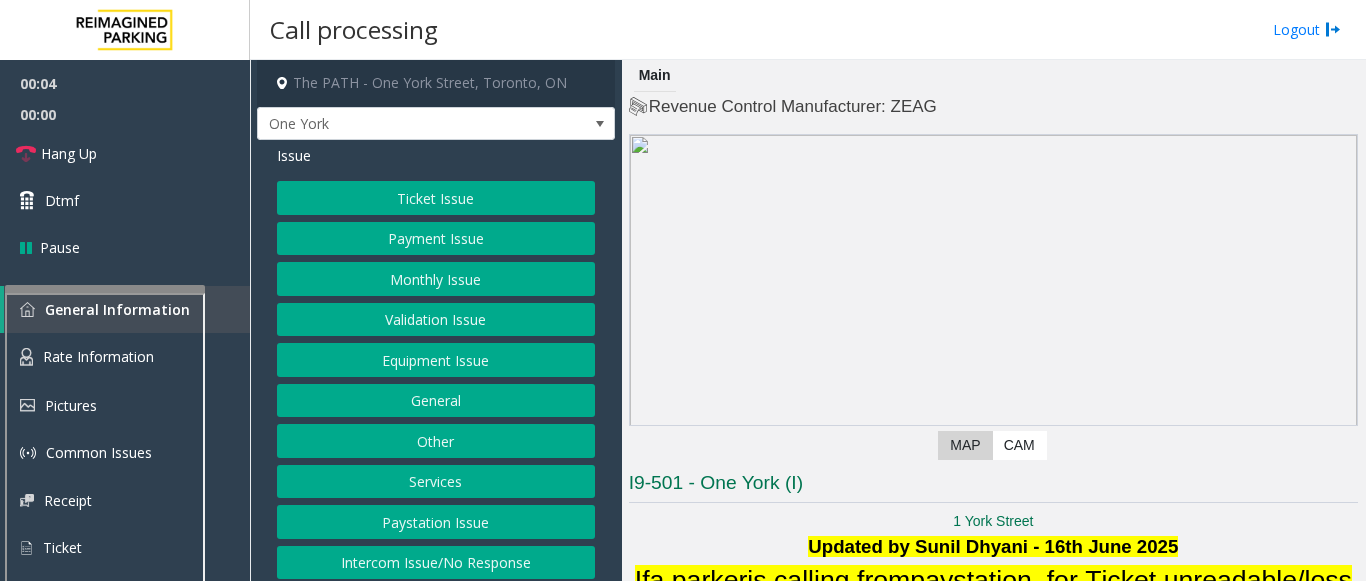 scroll, scrollTop: 0, scrollLeft: 0, axis: both 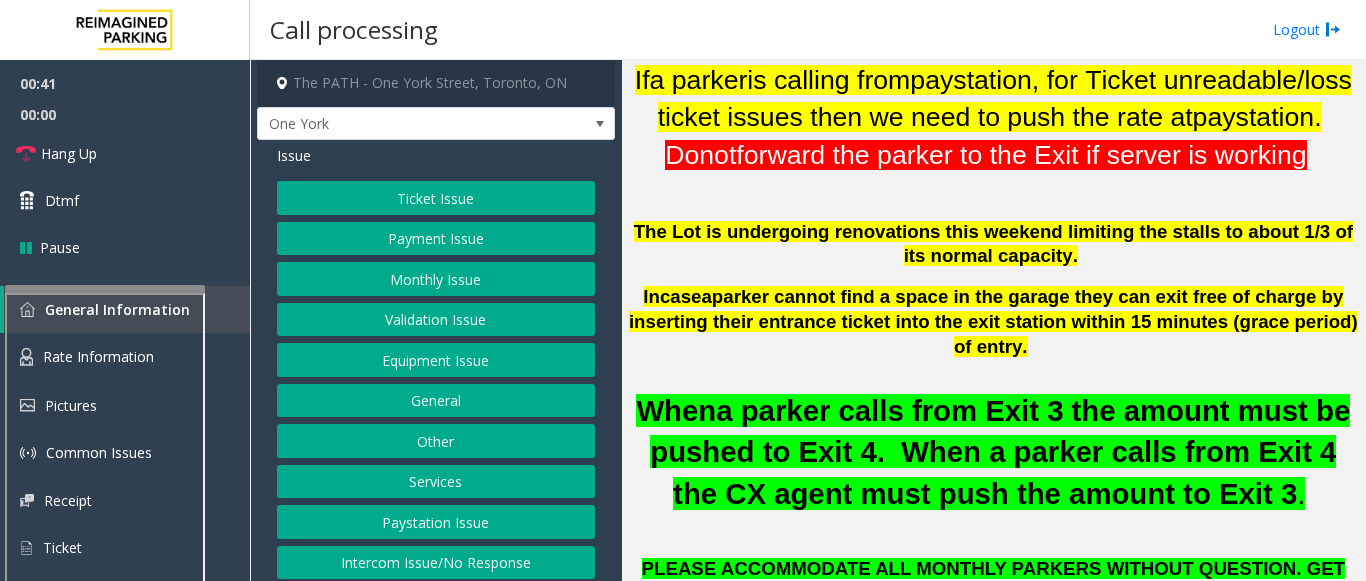 click on "Ticket Issue" 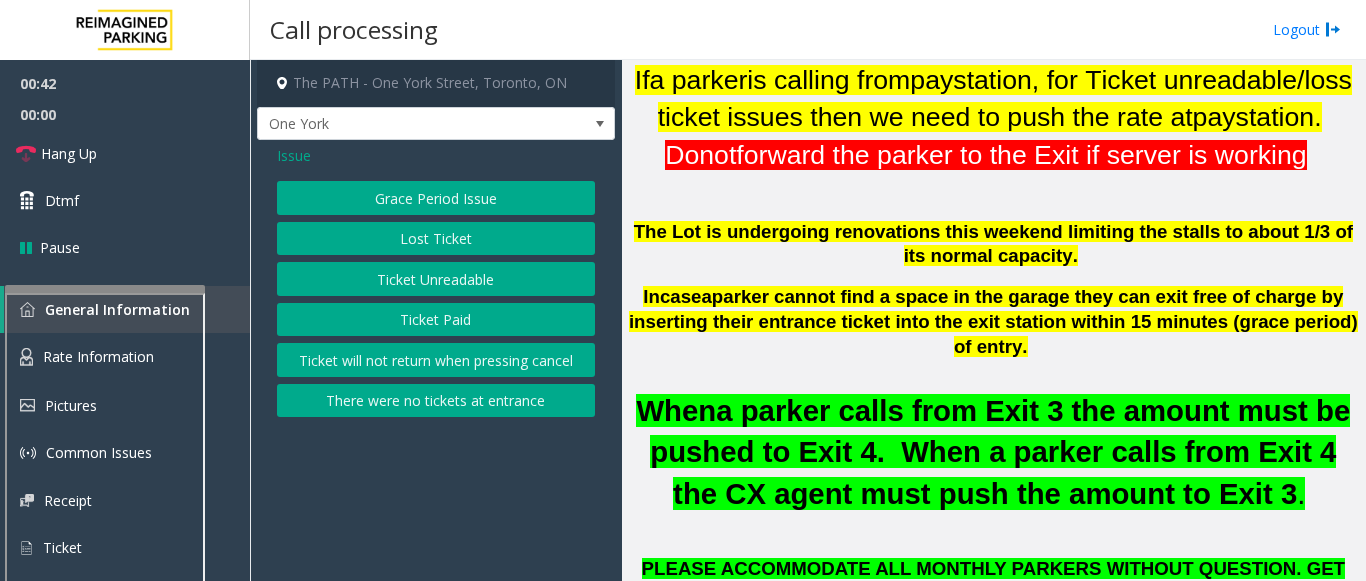 click on "Ticket Paid" 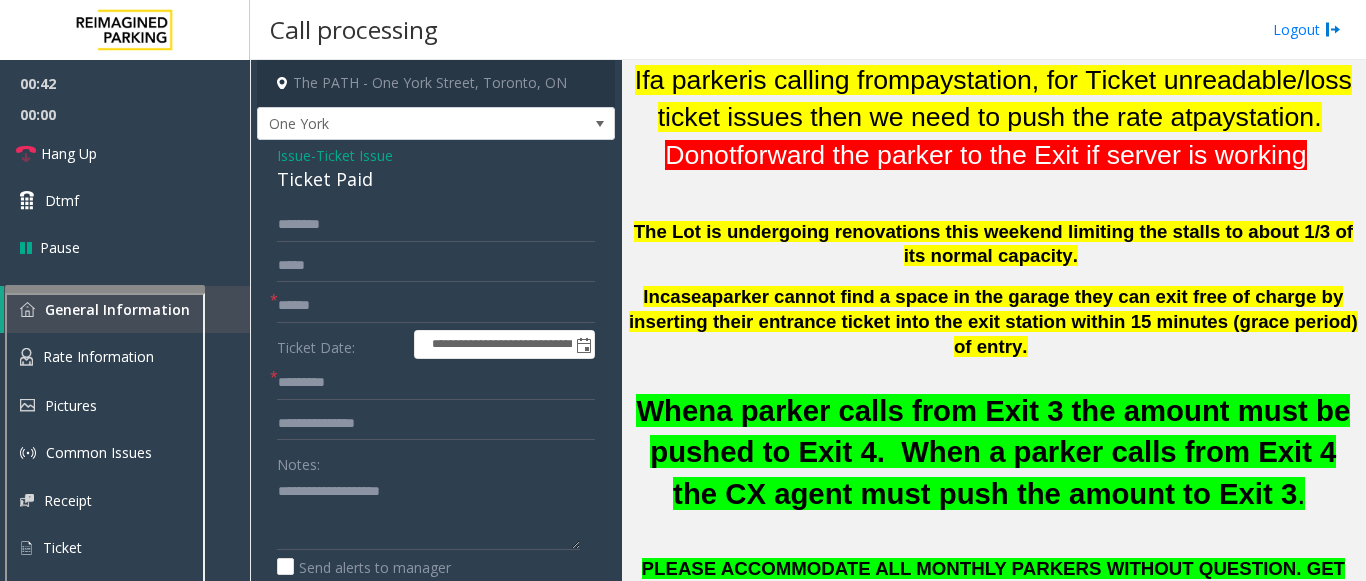 scroll, scrollTop: 100, scrollLeft: 0, axis: vertical 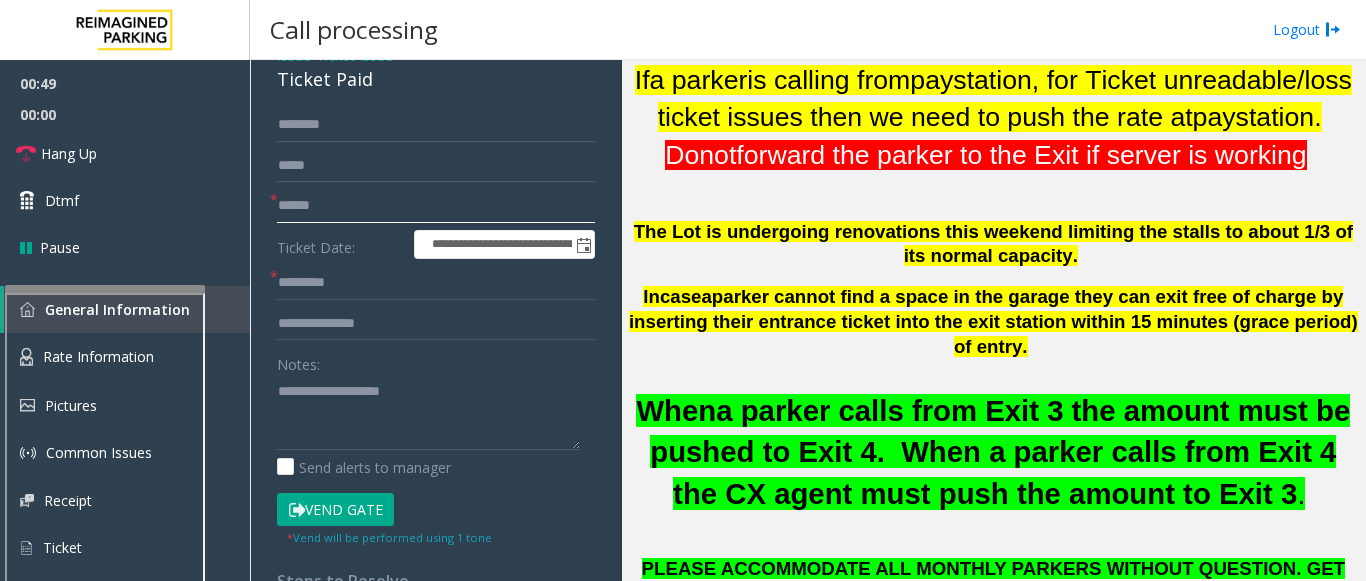 click 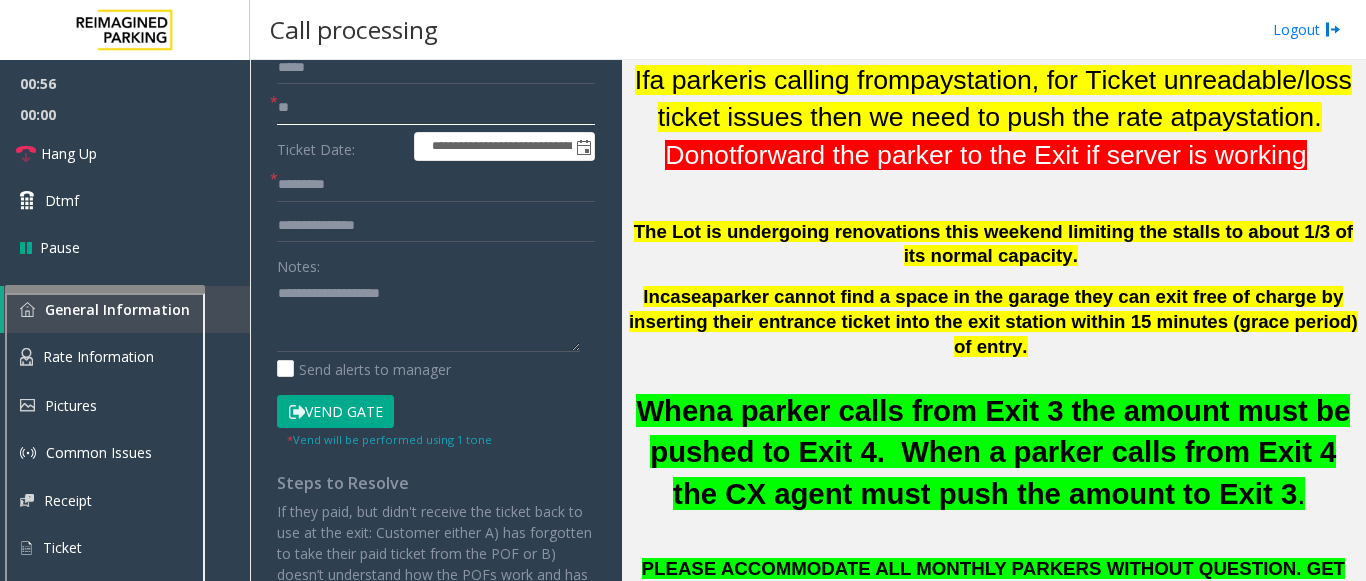 scroll, scrollTop: 200, scrollLeft: 0, axis: vertical 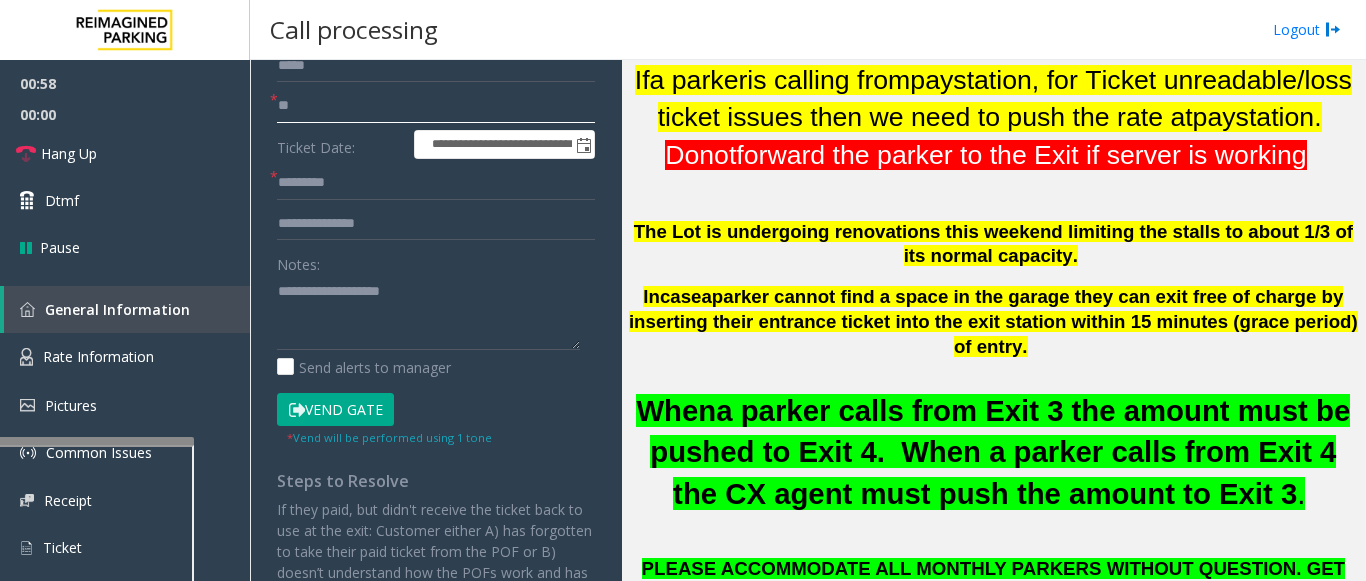 click at bounding box center [94, 441] 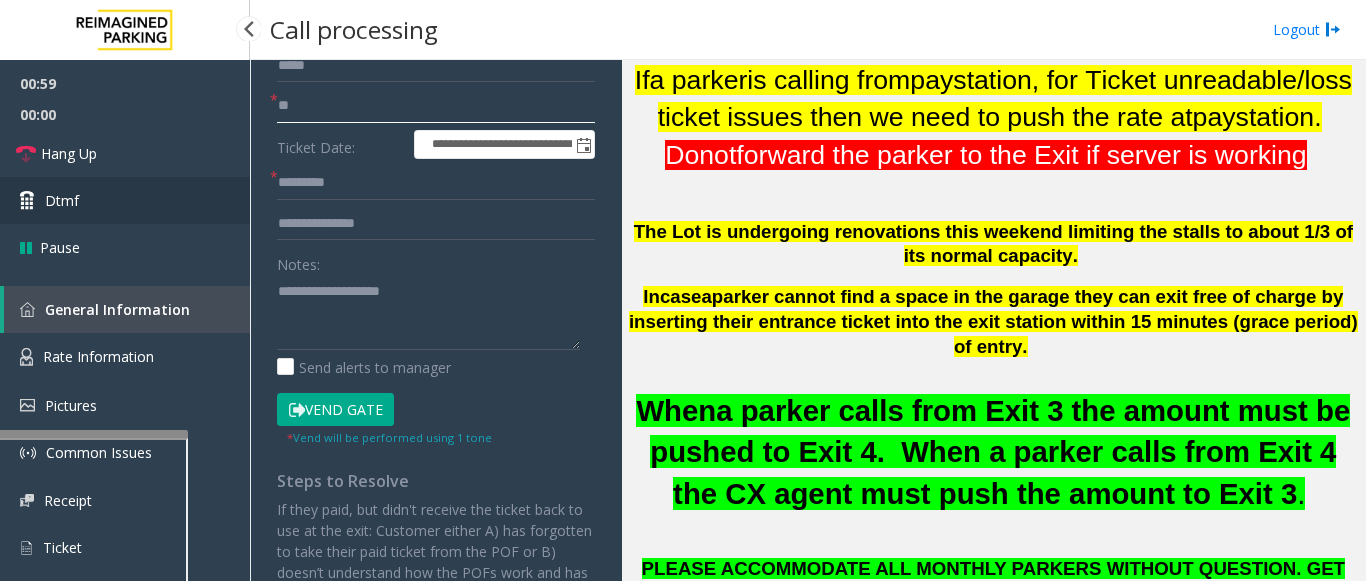 type on "**" 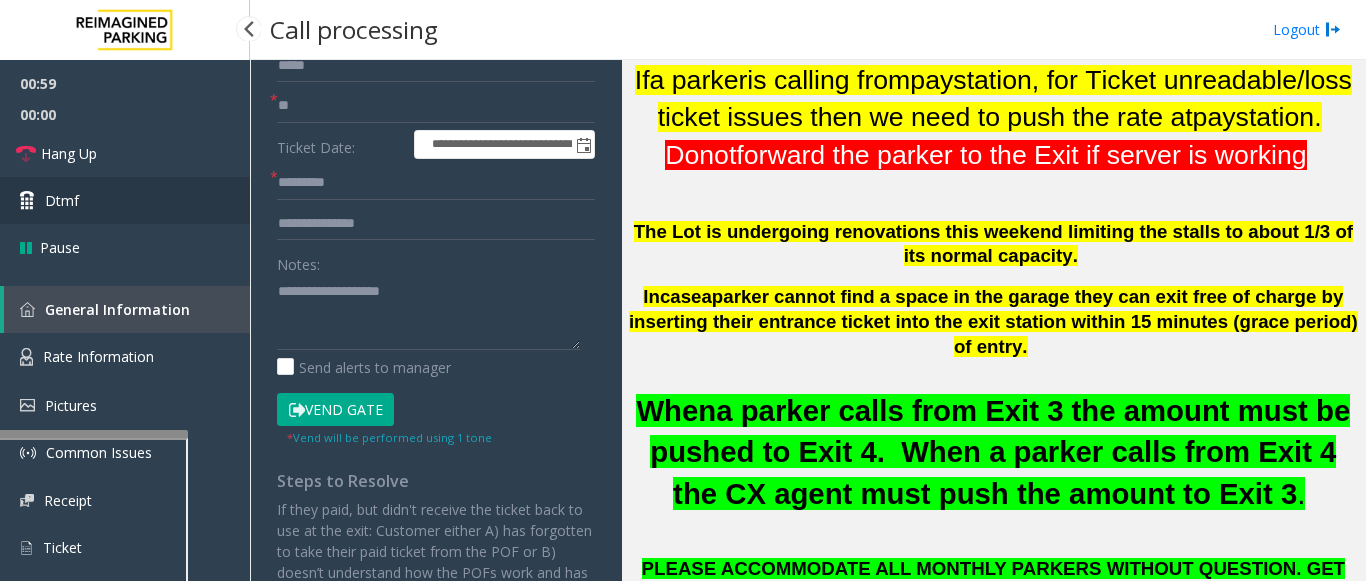 click on "Dtmf" at bounding box center (62, 200) 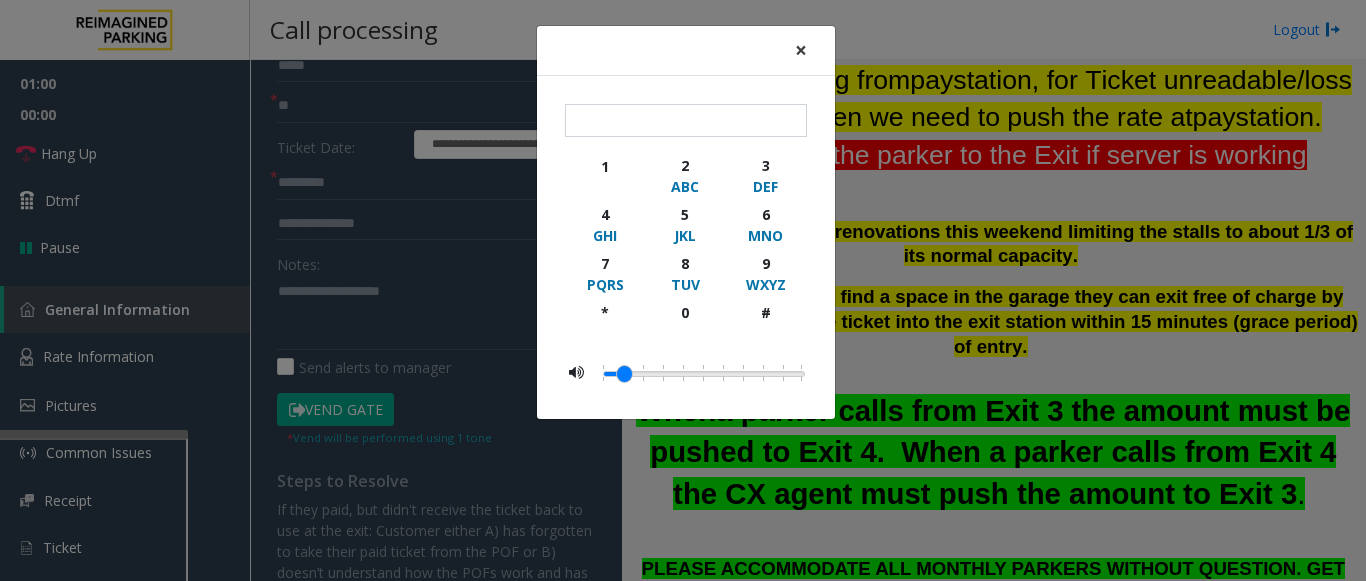 click on "×" 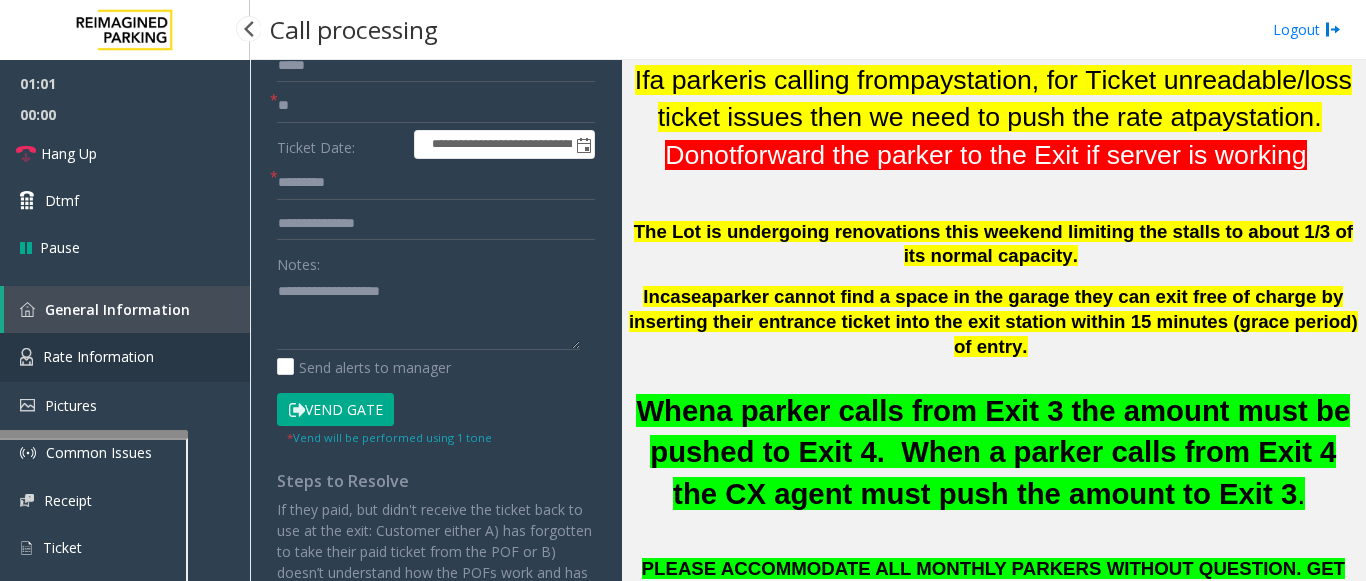 click on "Rate Information" at bounding box center [125, 357] 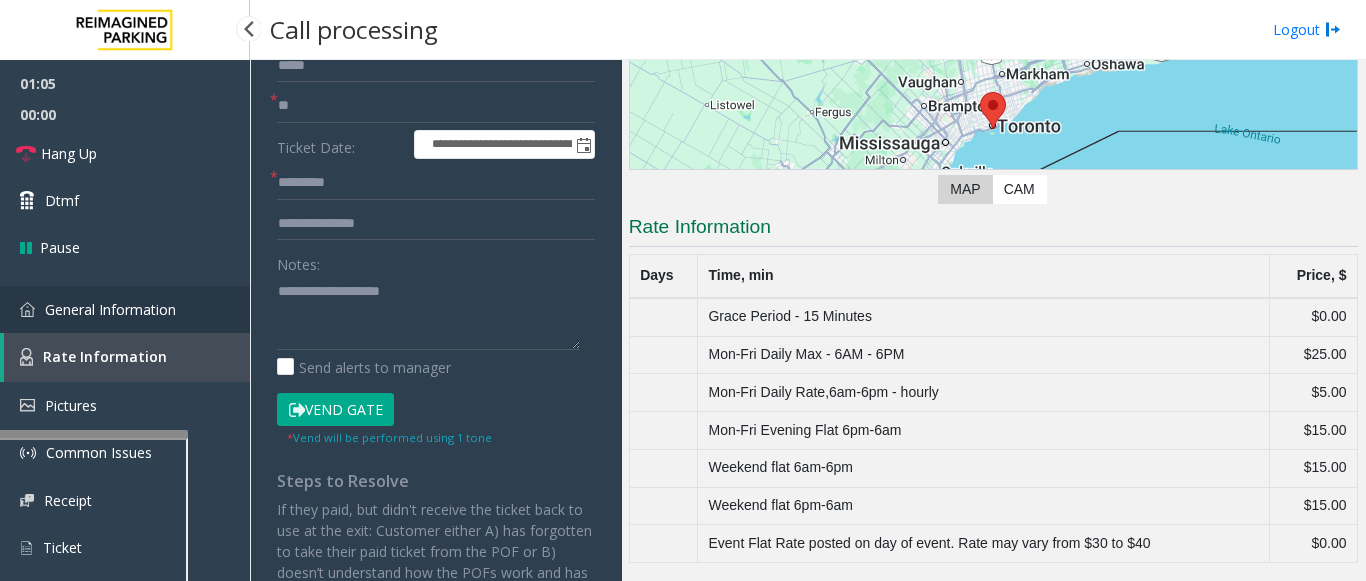 click on "General Information" at bounding box center [110, 309] 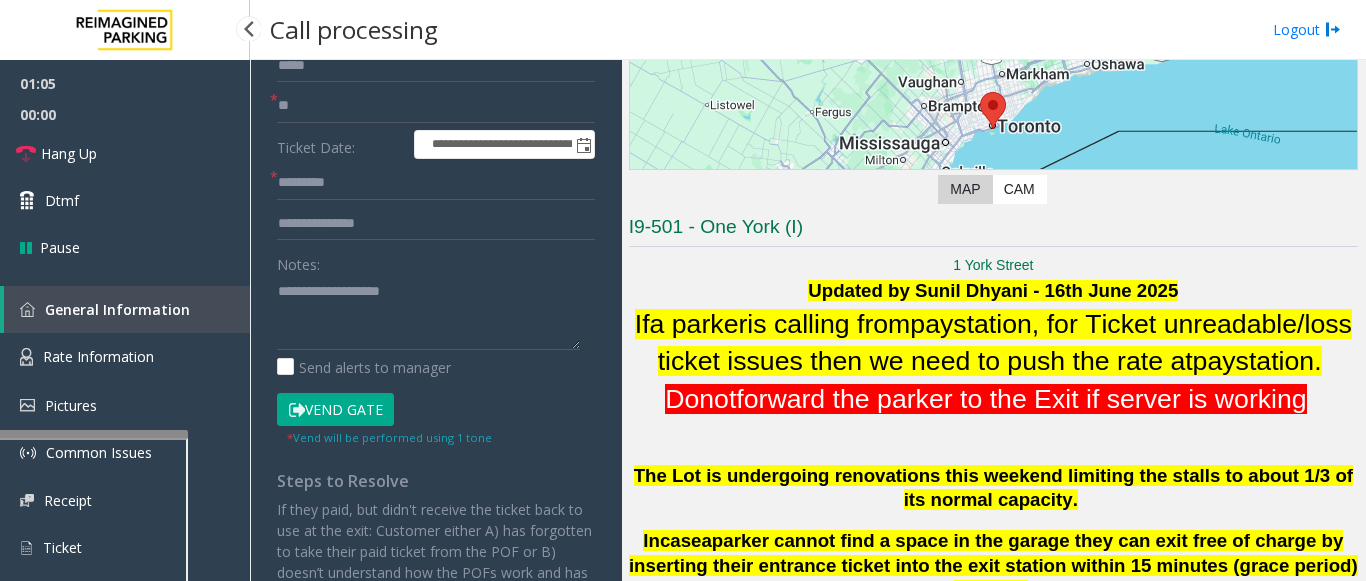 scroll, scrollTop: 500, scrollLeft: 0, axis: vertical 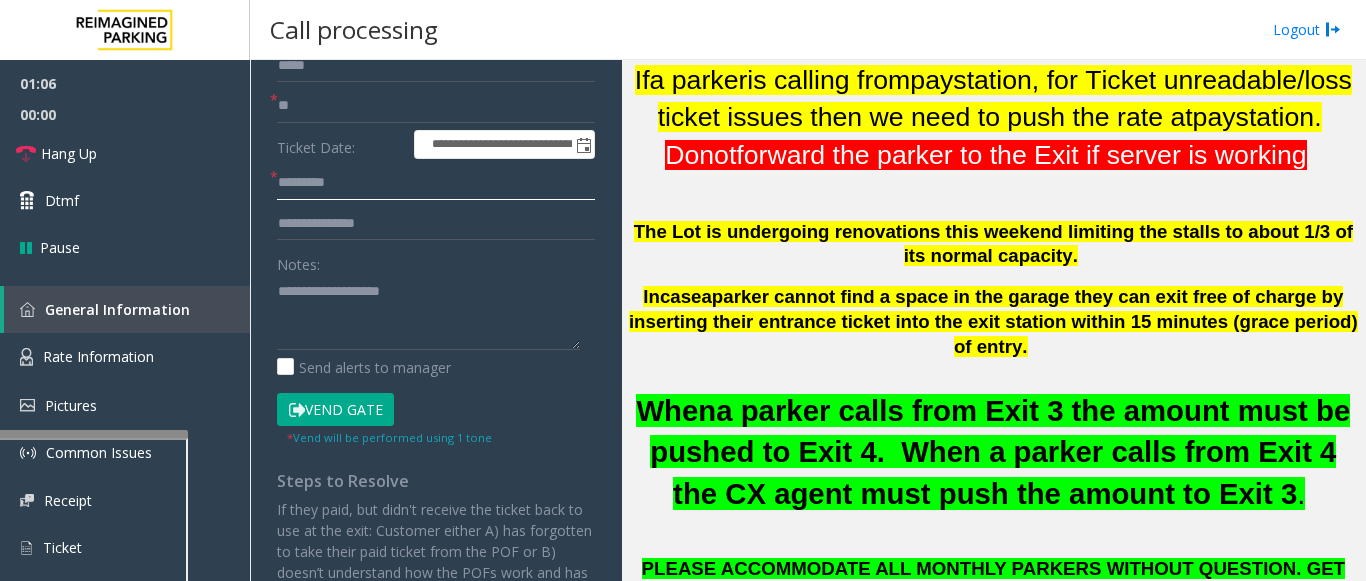 click 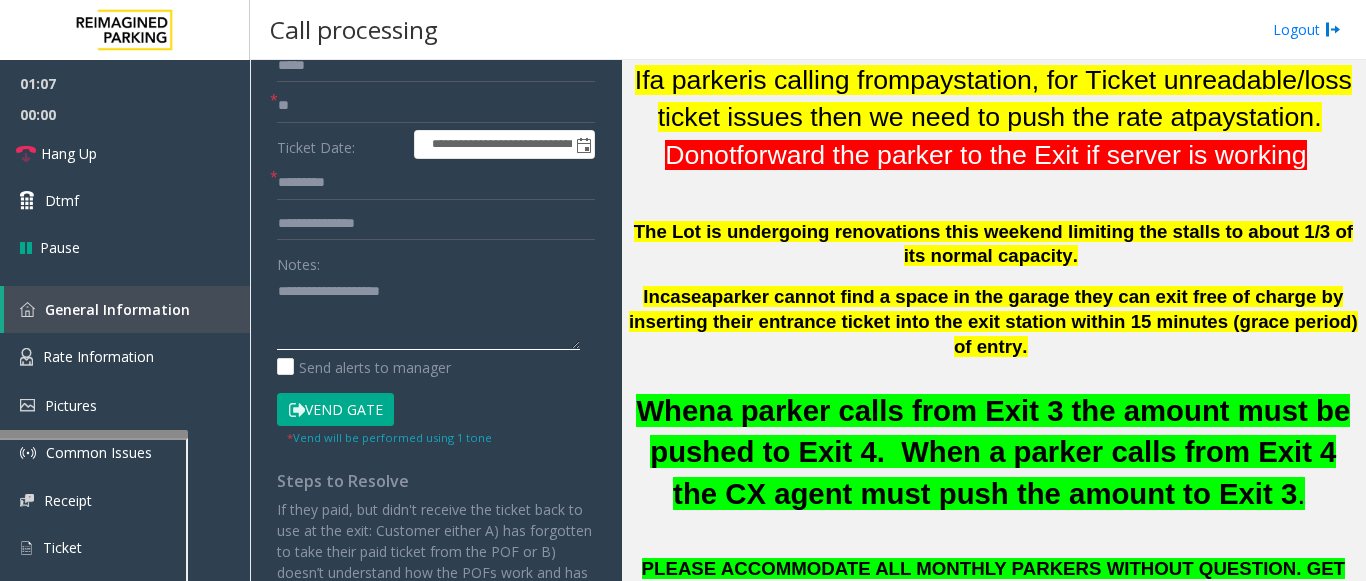 click 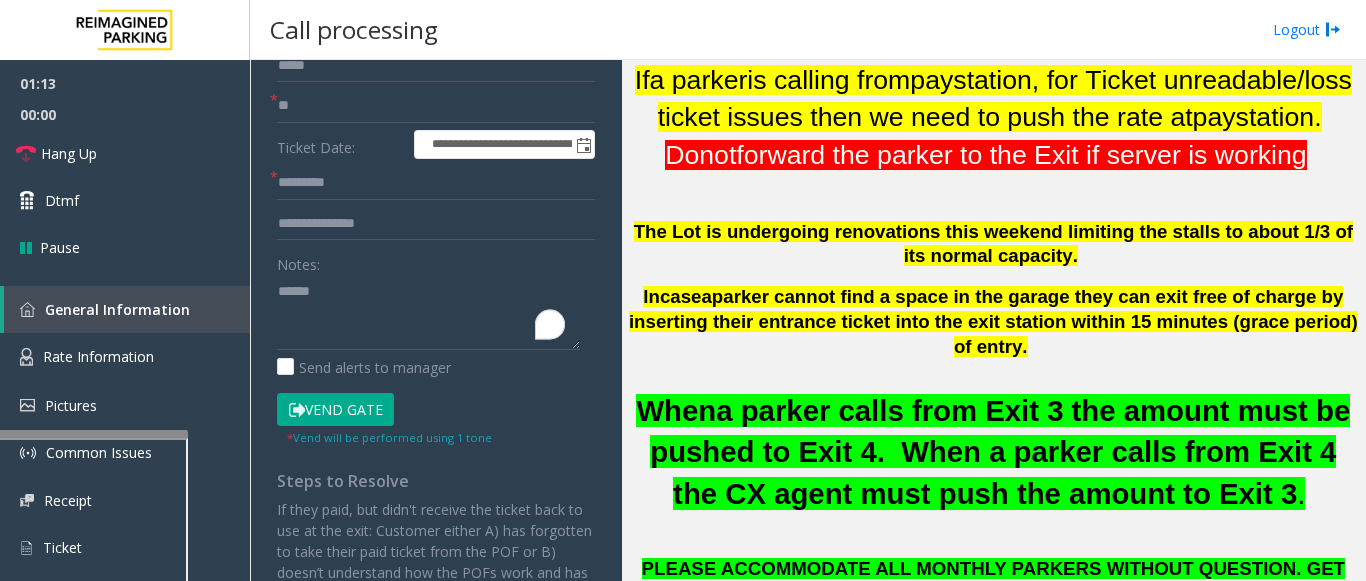 click on "Vend Gate" 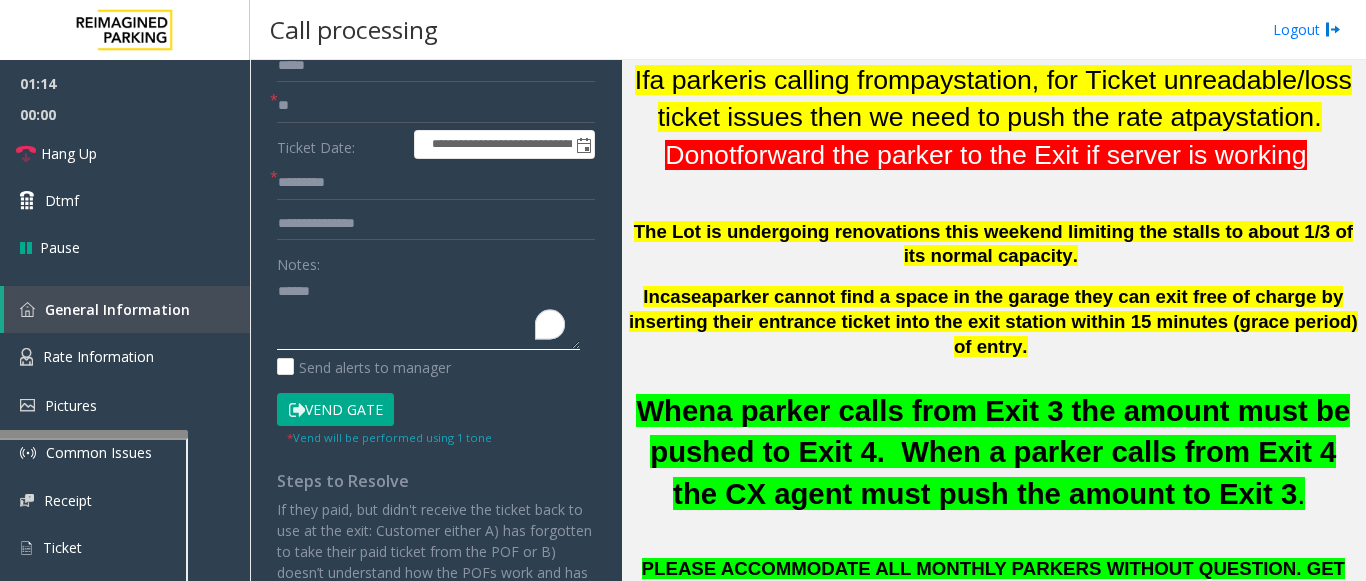 click 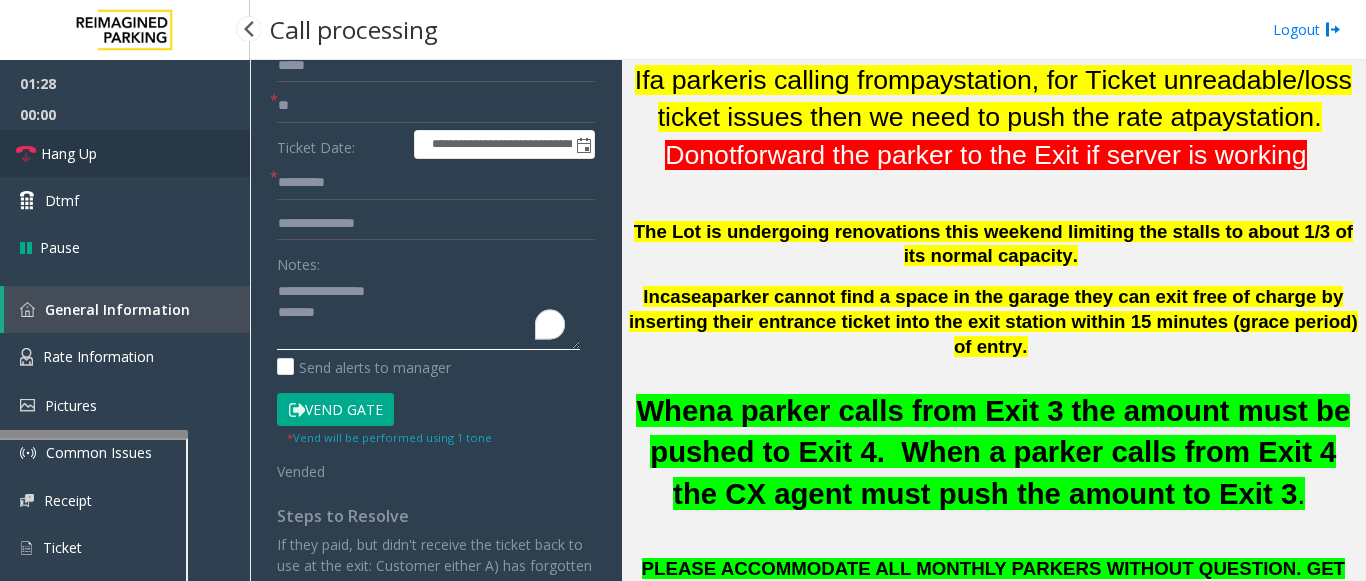 type on "*********" 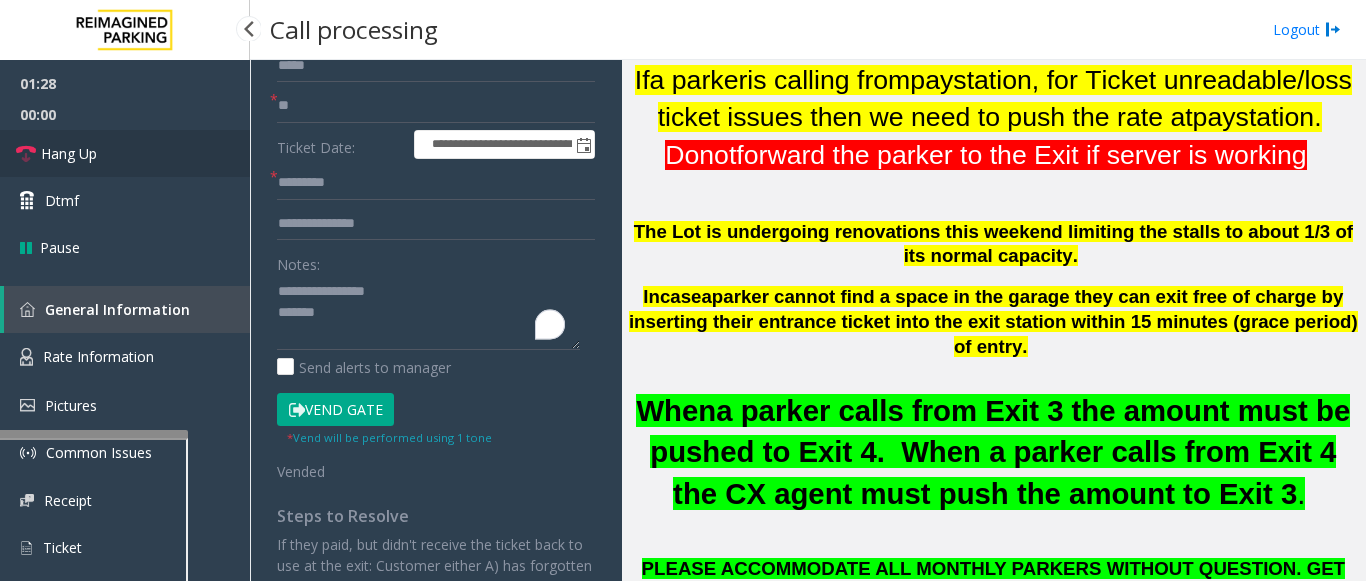 click on "Hang Up" at bounding box center (125, 153) 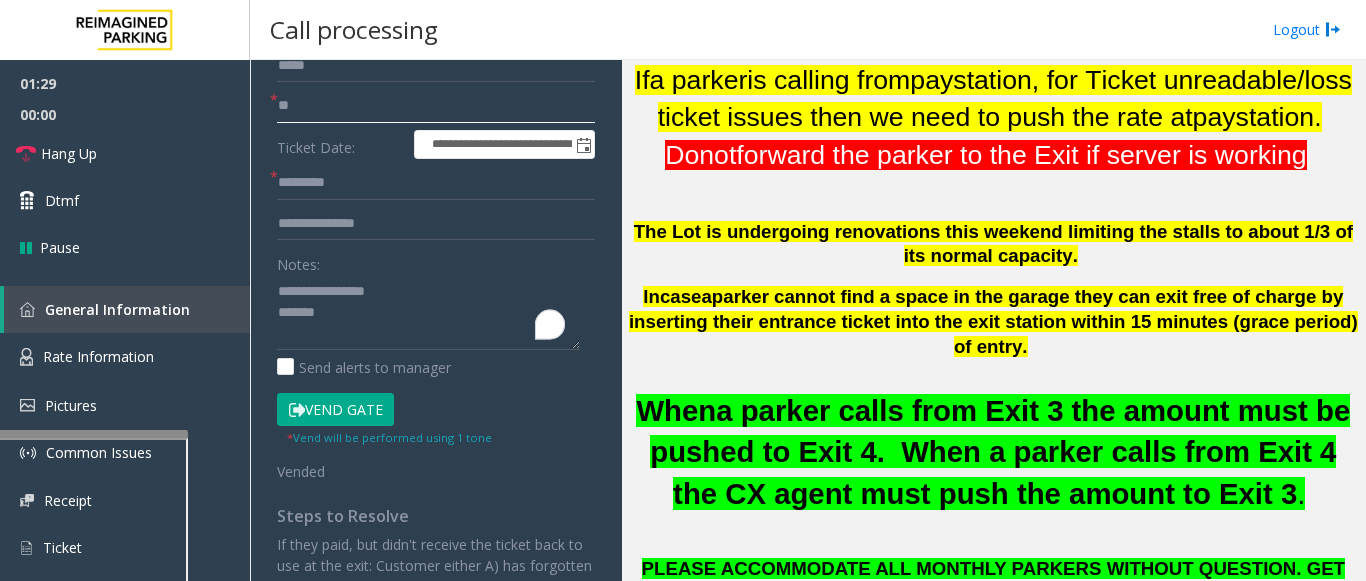 click on "**" 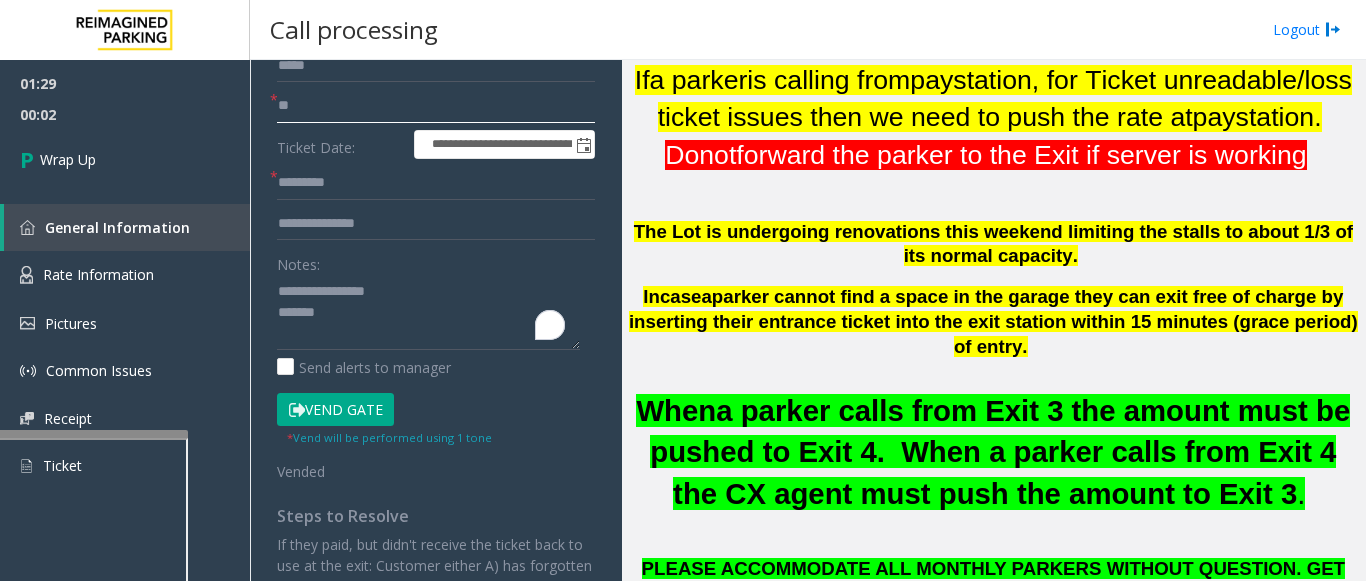 type on "**" 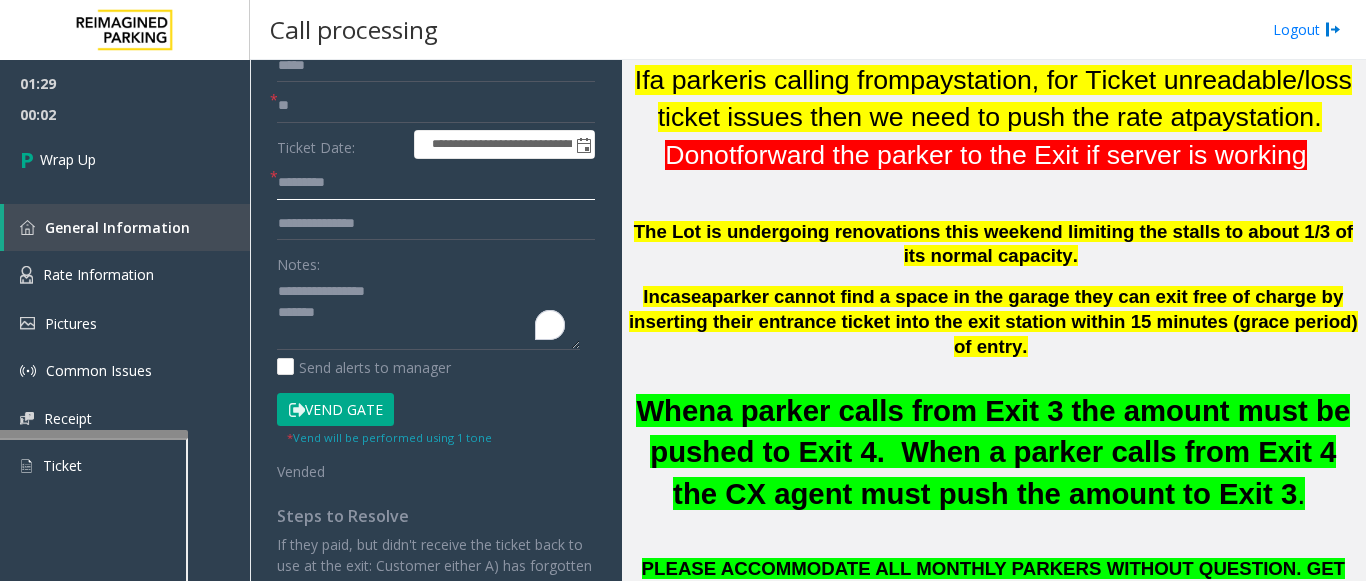 click 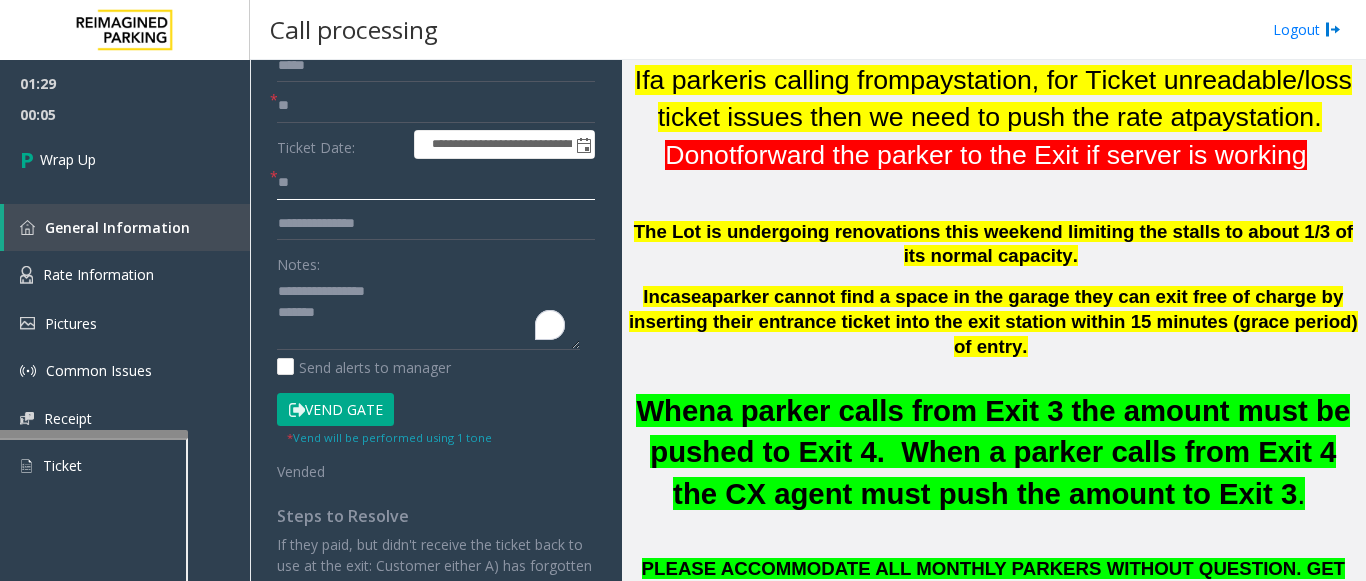 type on "**" 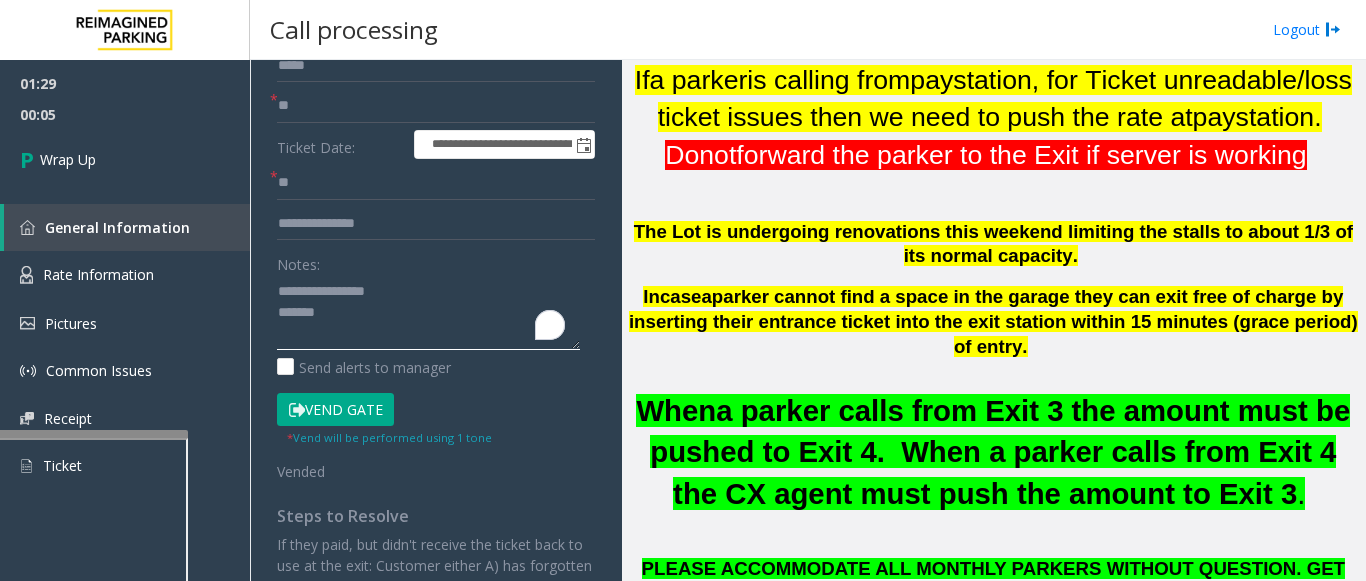 click 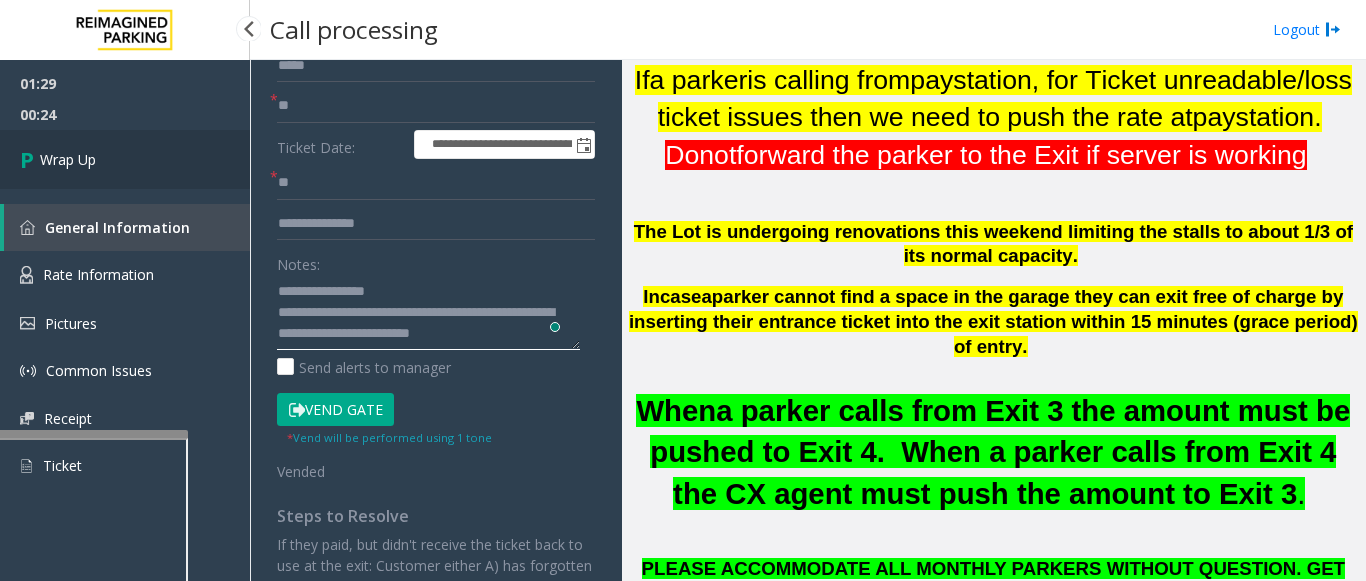 type on "**********" 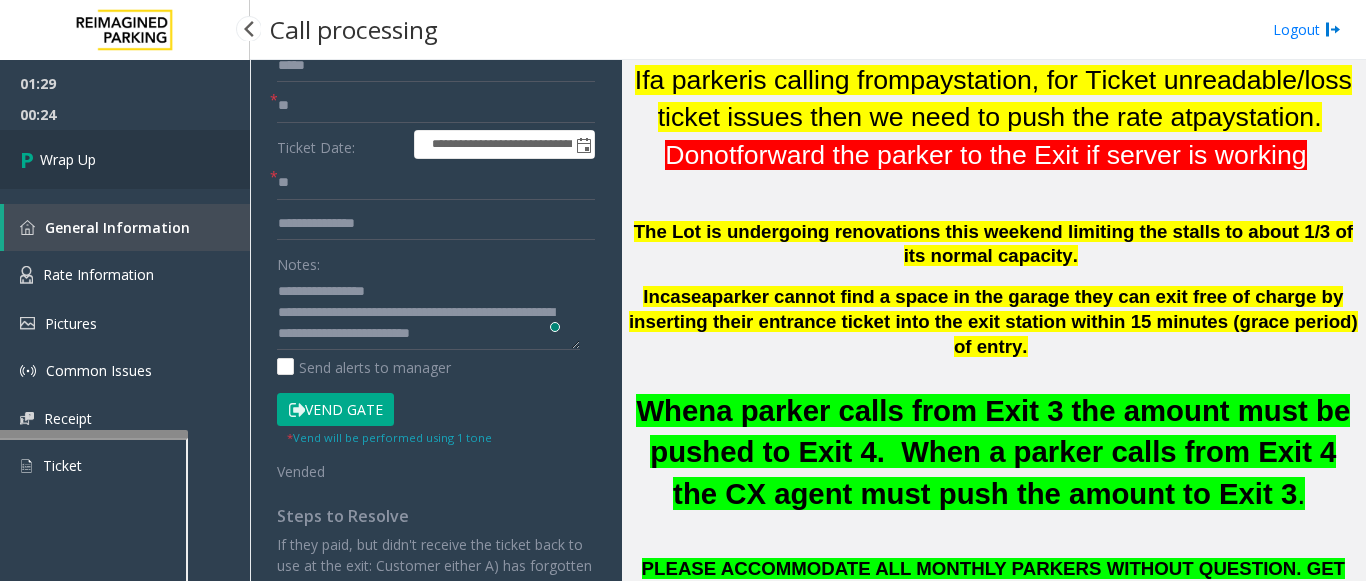 click on "Wrap Up" at bounding box center [125, 159] 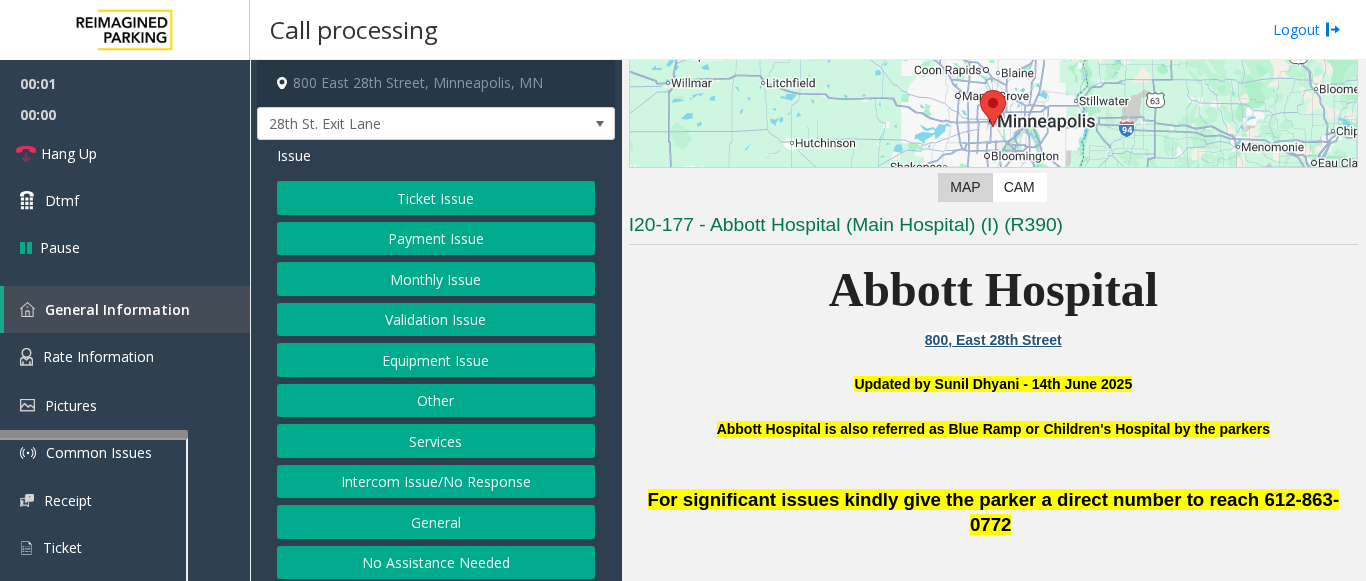 scroll, scrollTop: 300, scrollLeft: 0, axis: vertical 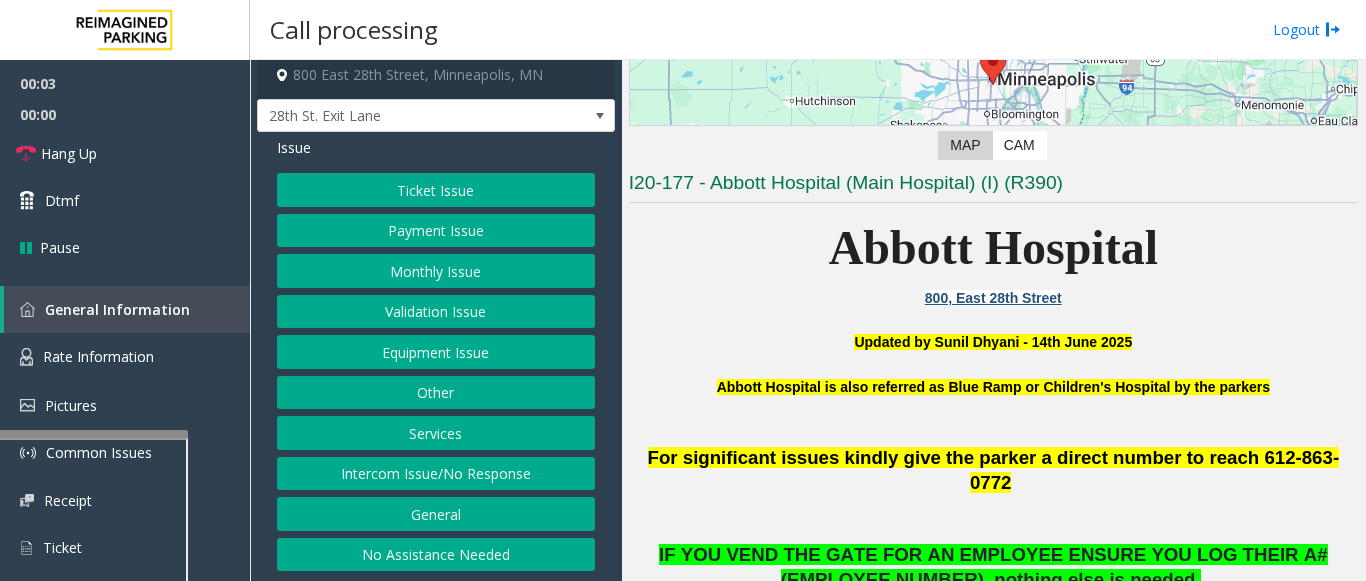 click on "Payment Issue" 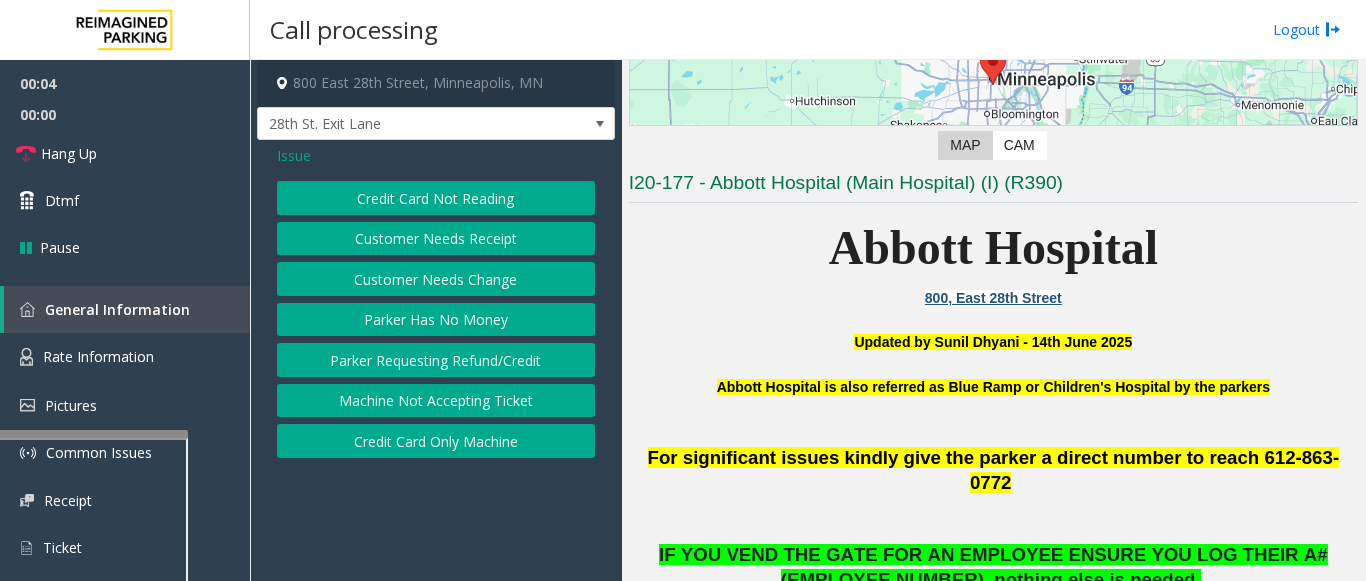 click on "Credit Card Not Reading" 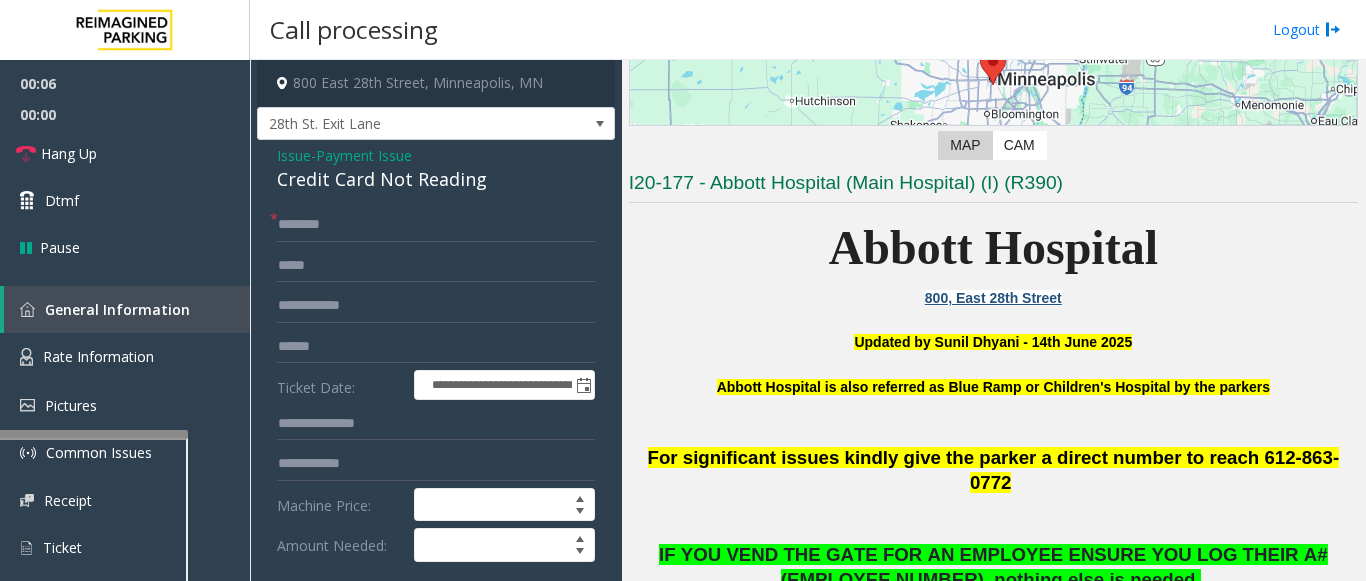 click on "Payment Issue" 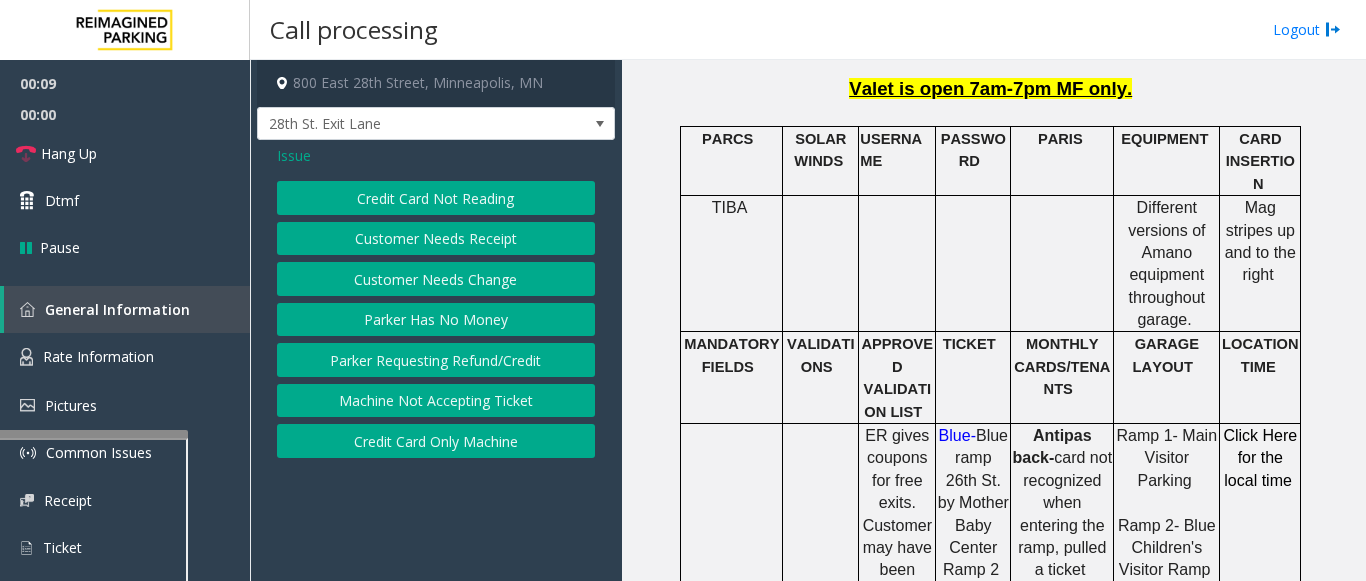 scroll, scrollTop: 1000, scrollLeft: 0, axis: vertical 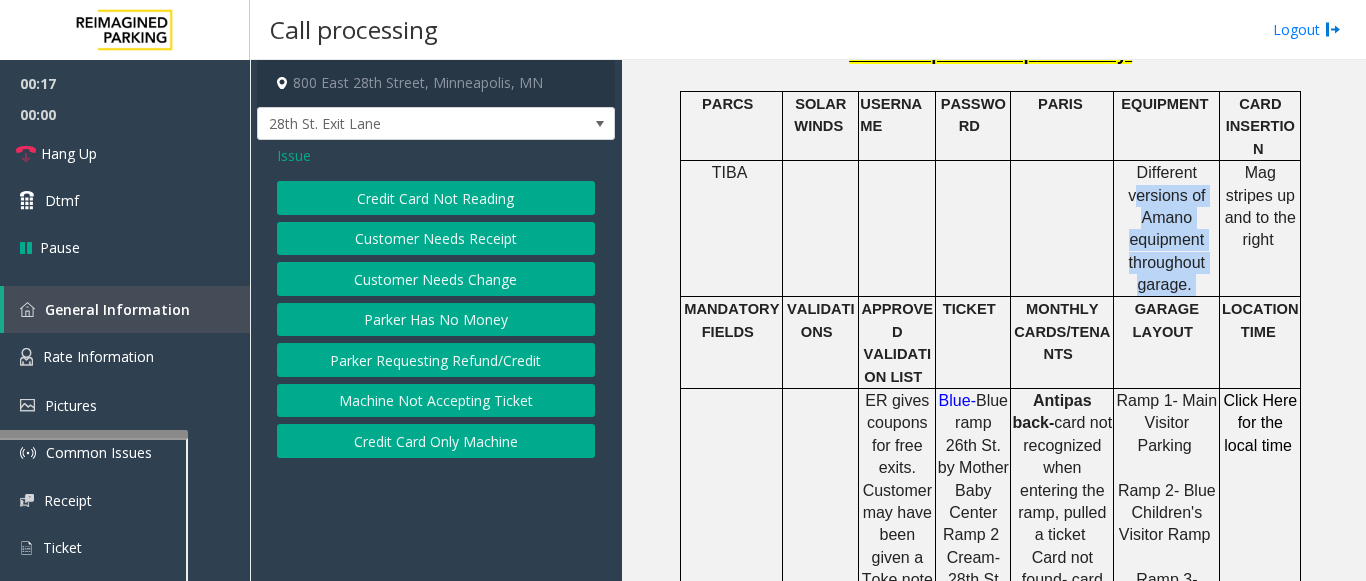 drag, startPoint x: 1193, startPoint y: 212, endPoint x: 1134, endPoint y: 131, distance: 100.20978 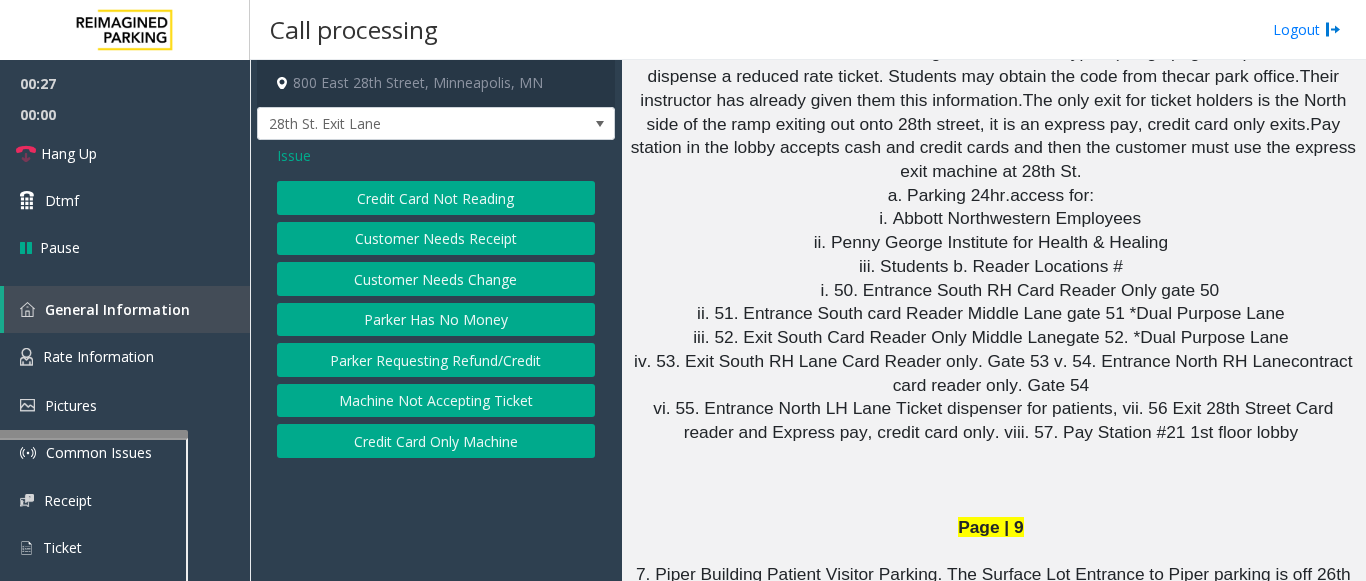 scroll, scrollTop: 10267, scrollLeft: 0, axis: vertical 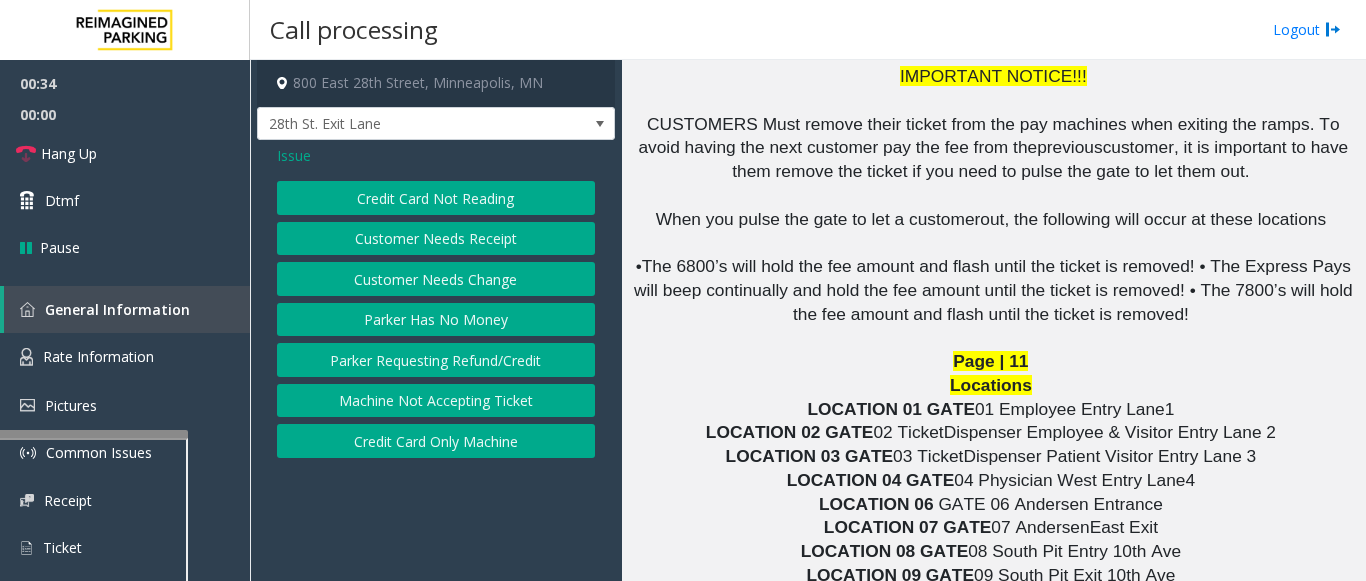 click on "Credit Card Only Machine" 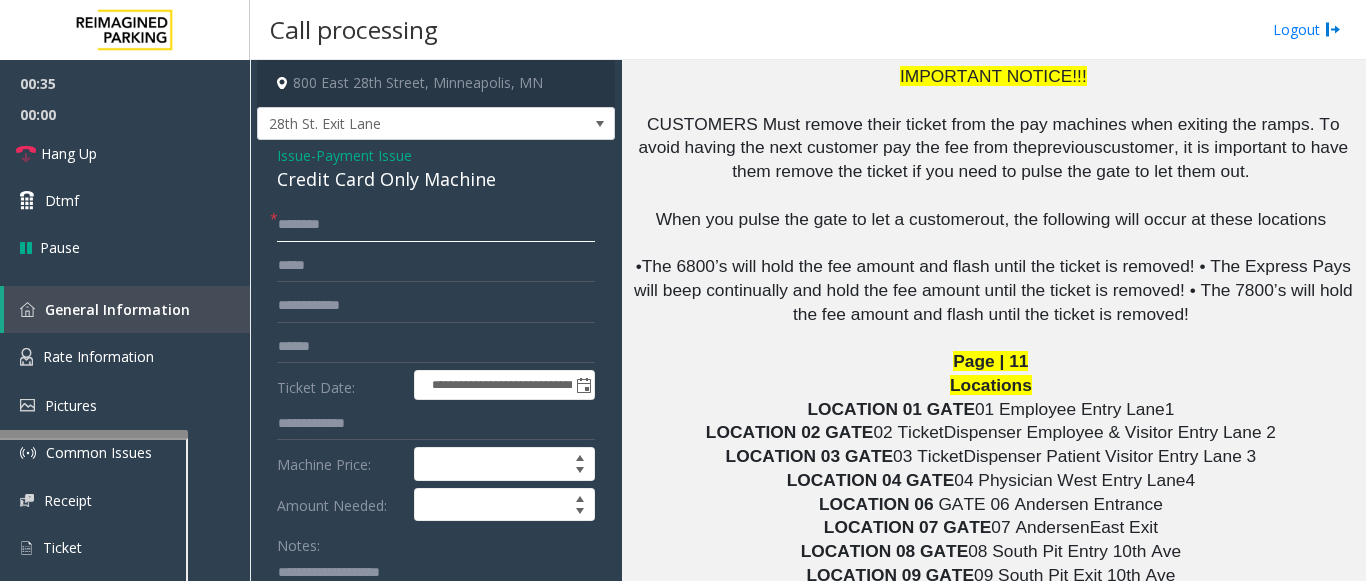 click 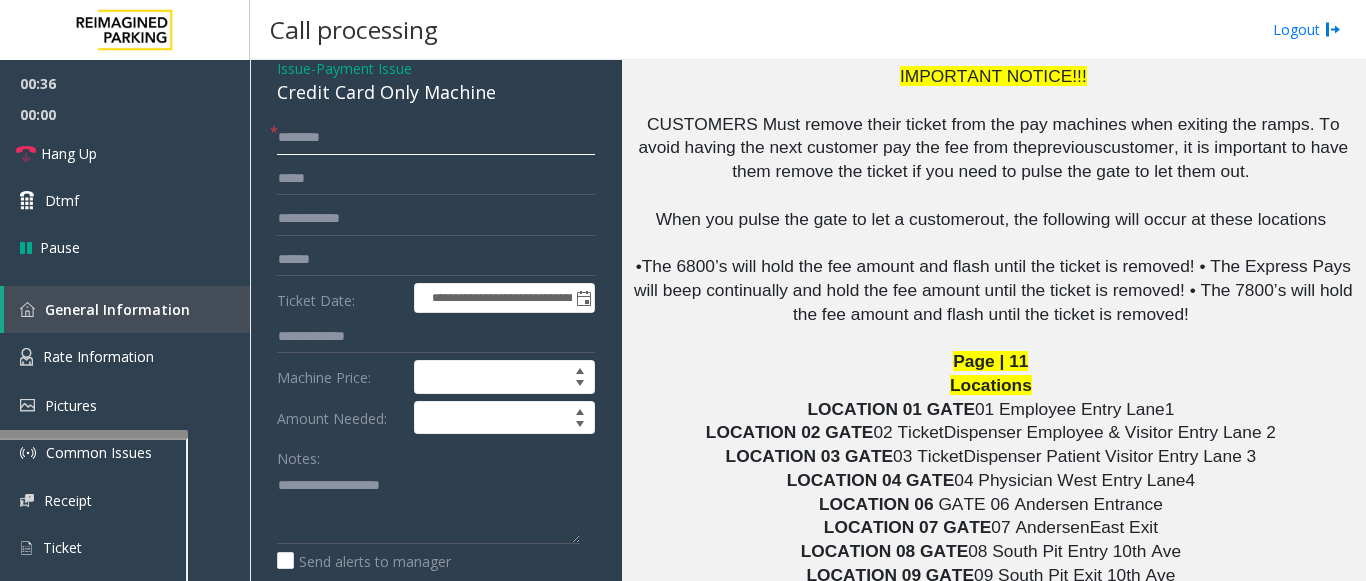scroll, scrollTop: 200, scrollLeft: 0, axis: vertical 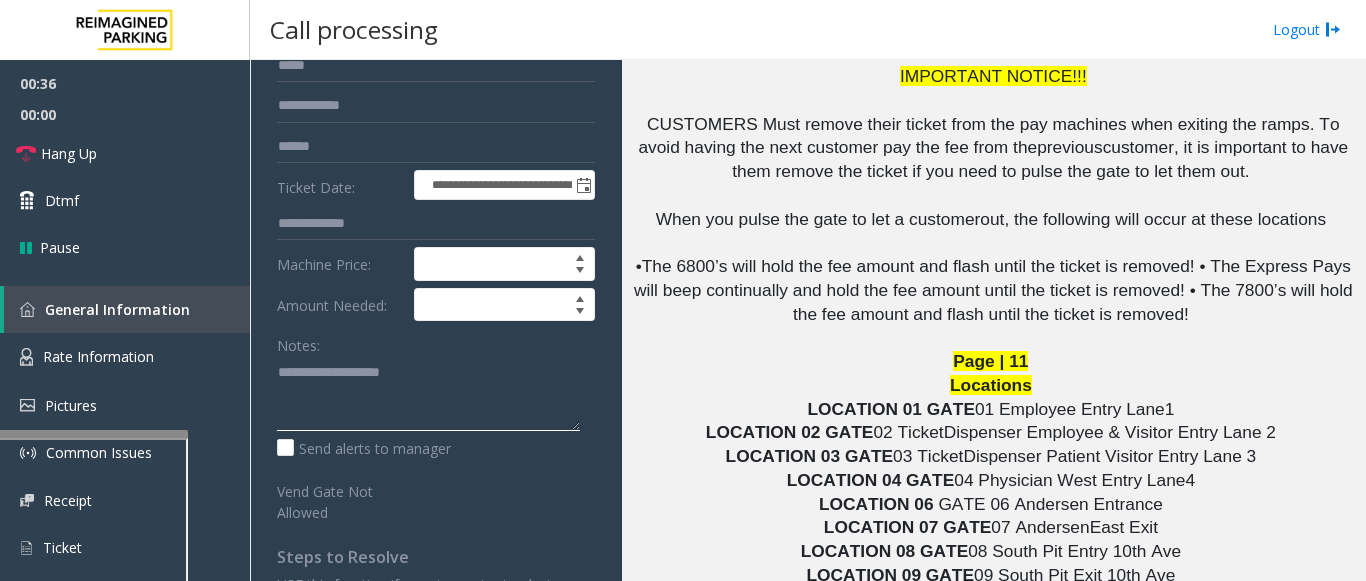 click 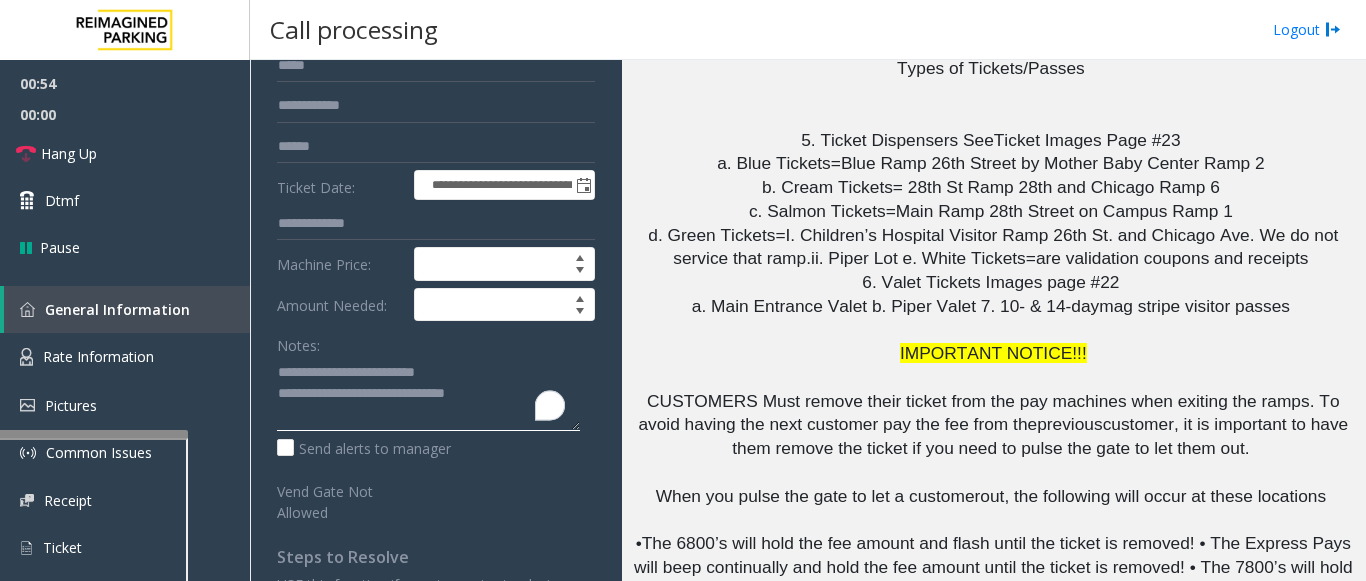 scroll, scrollTop: 9867, scrollLeft: 0, axis: vertical 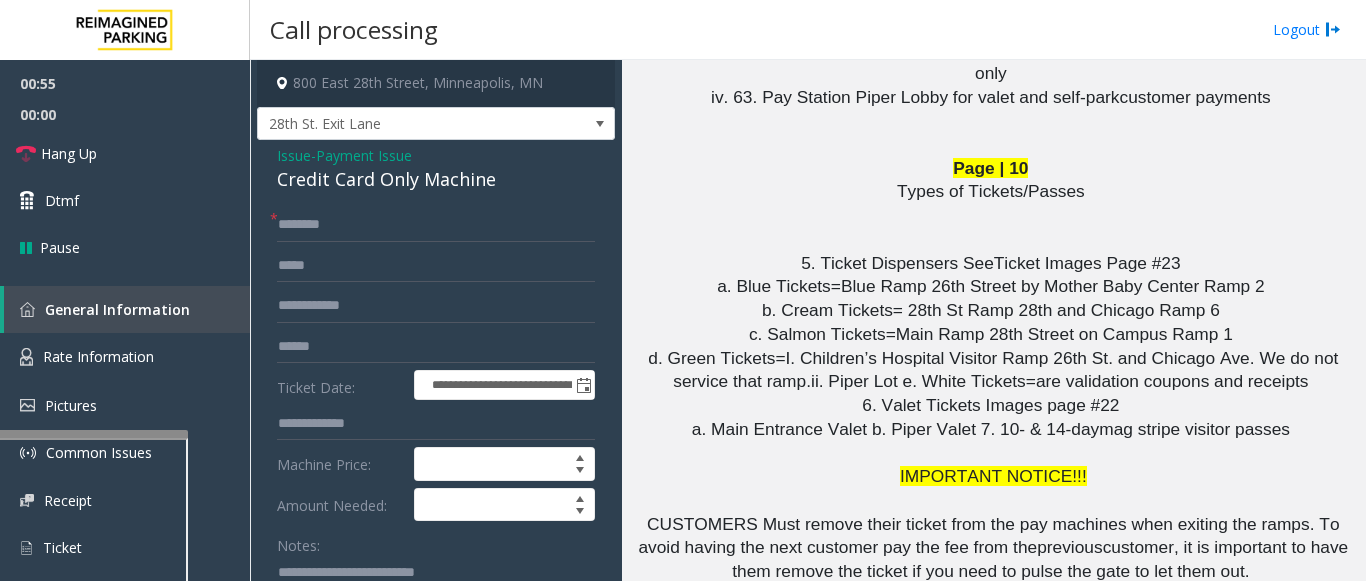type on "**********" 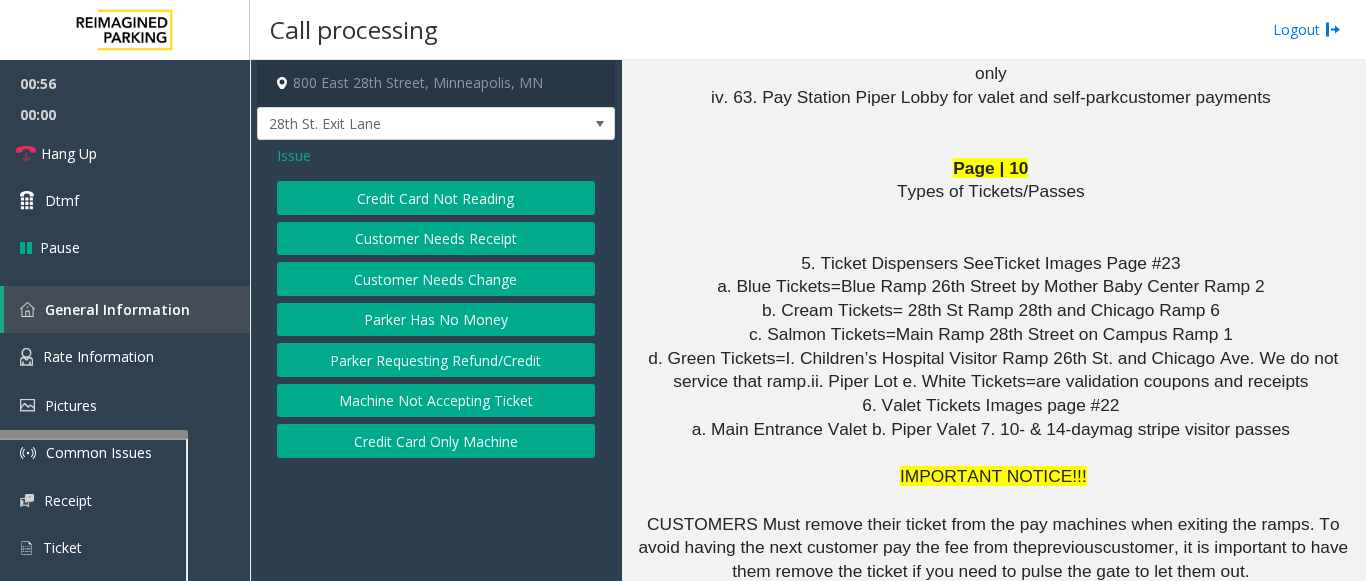 click on "Credit Card Not Reading" 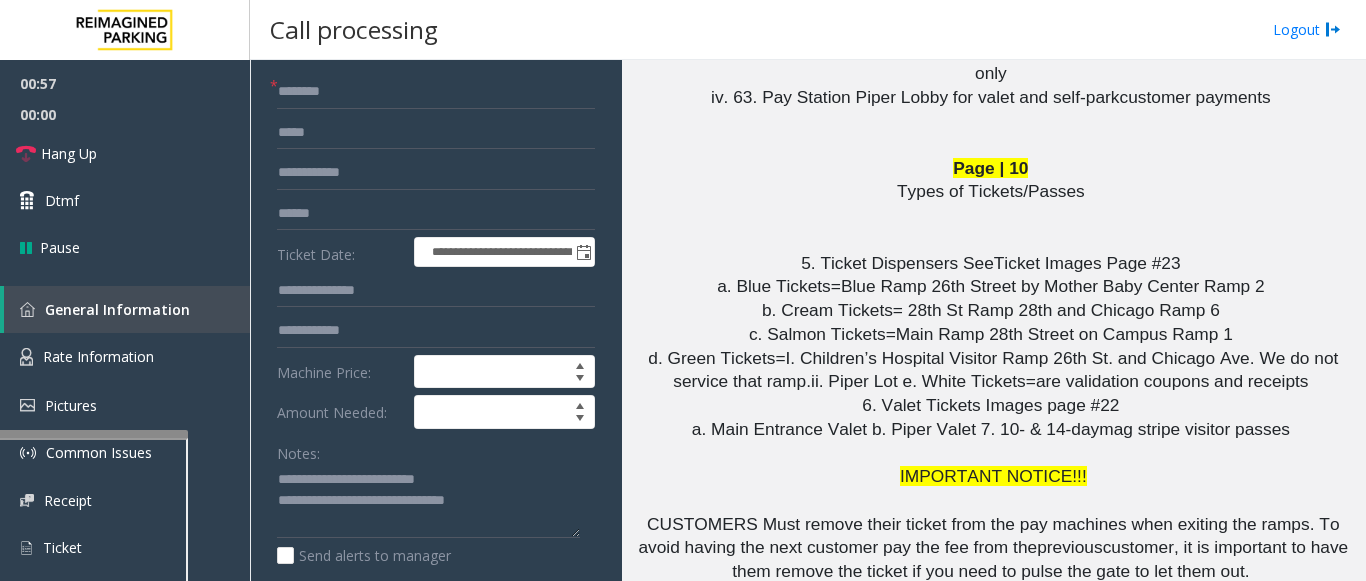 scroll, scrollTop: 400, scrollLeft: 0, axis: vertical 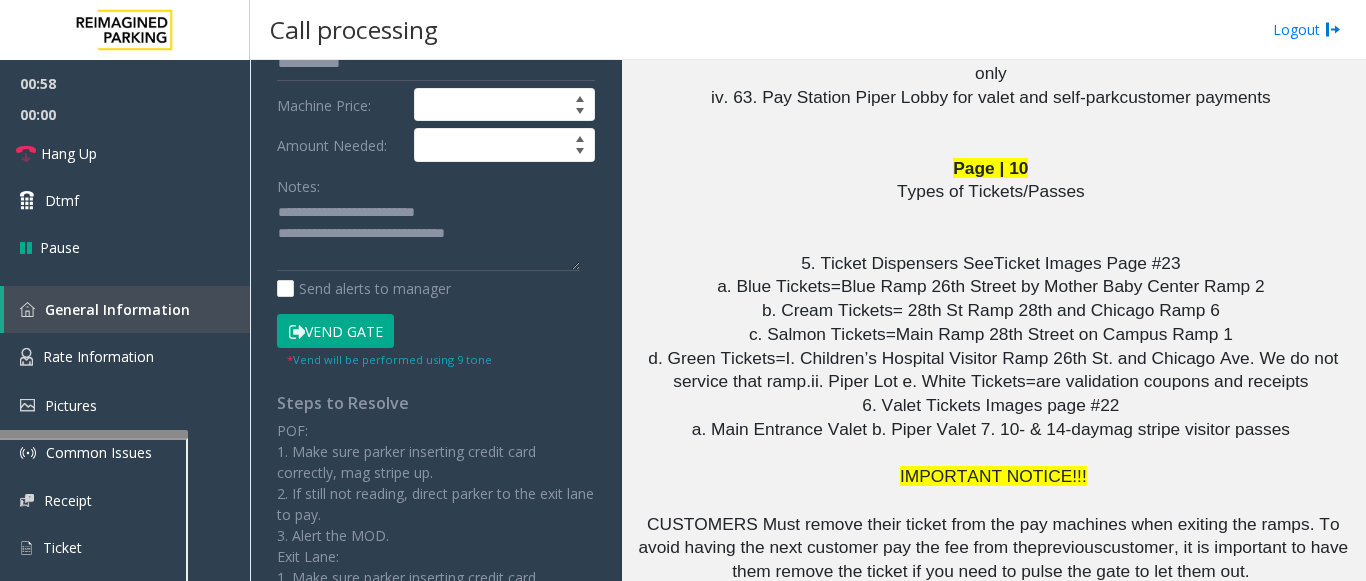 click on "Vend Gate" 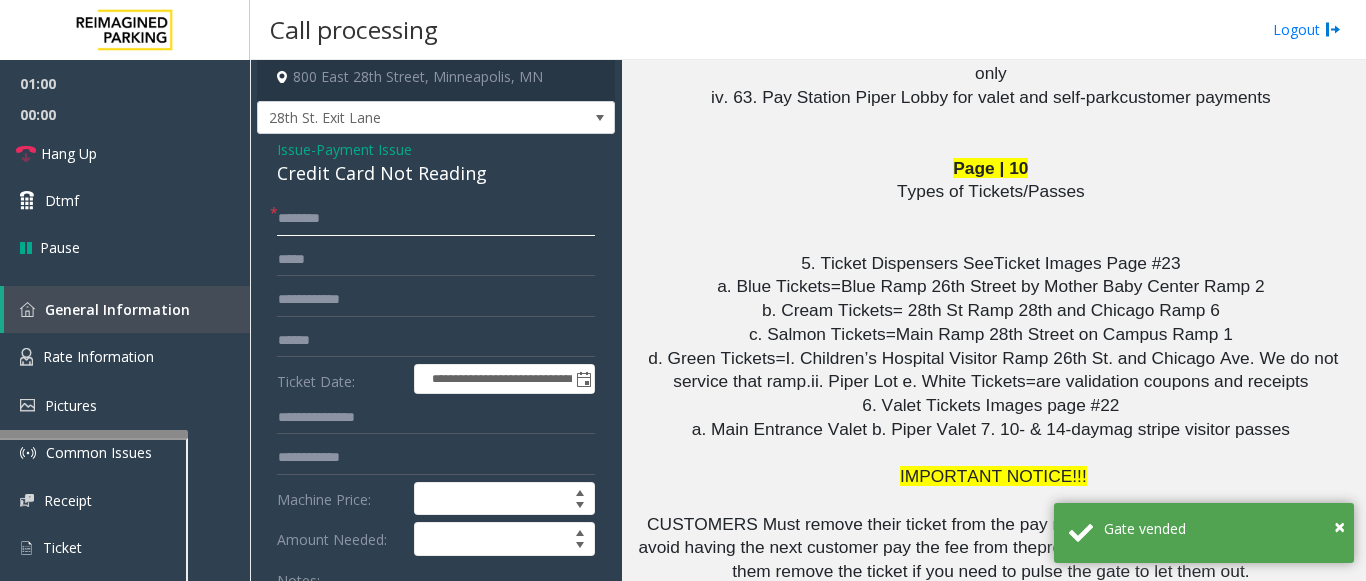 scroll, scrollTop: 0, scrollLeft: 0, axis: both 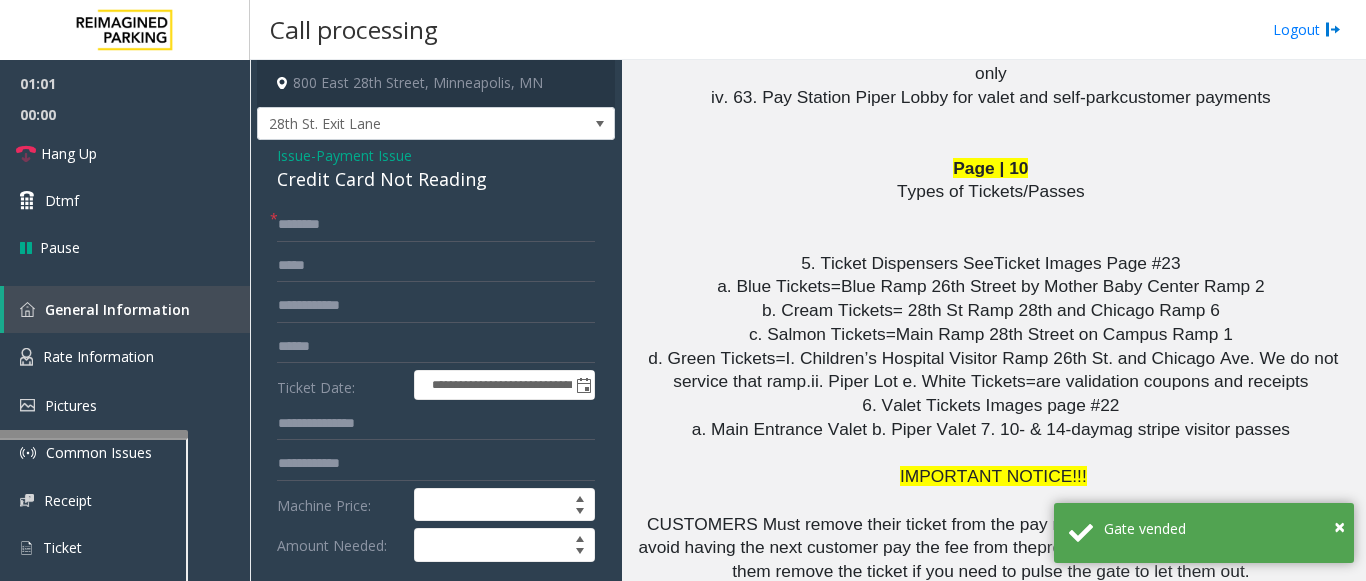 click on "Payment Issue" 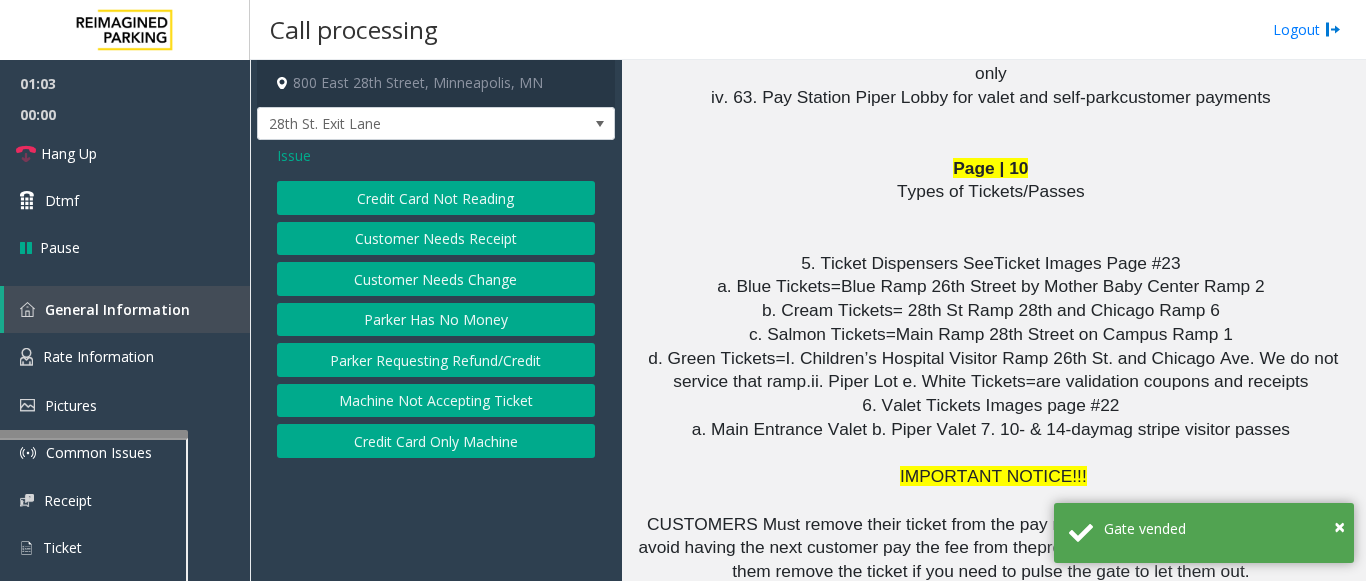 click on "Credit Card Only Machine" 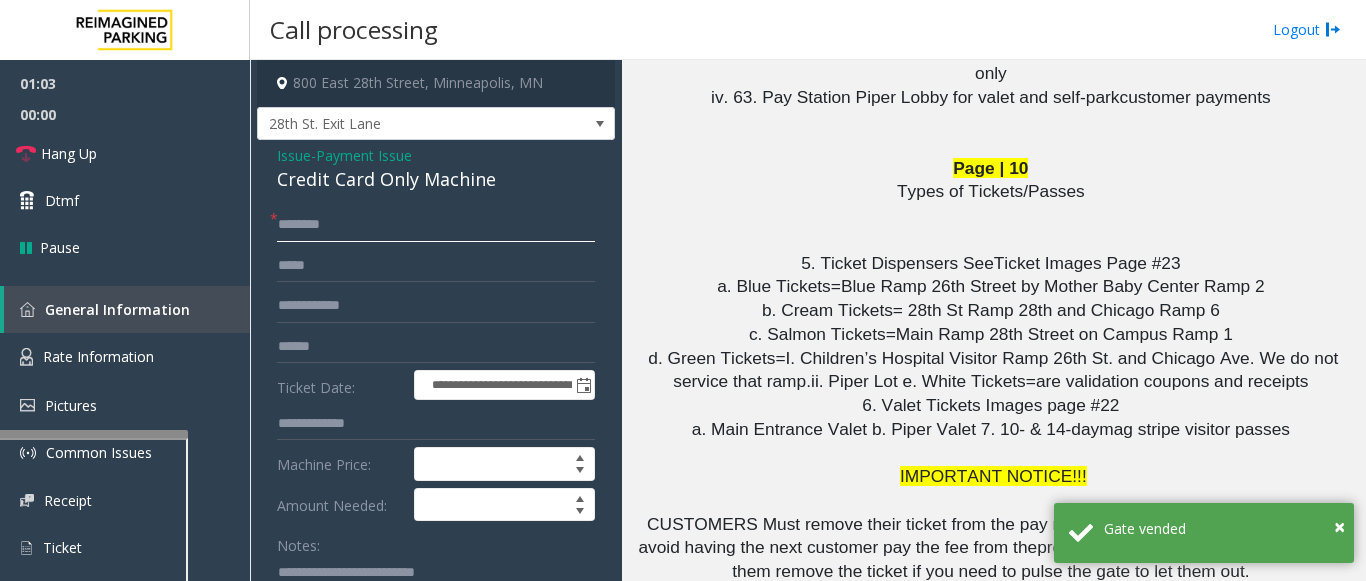 click 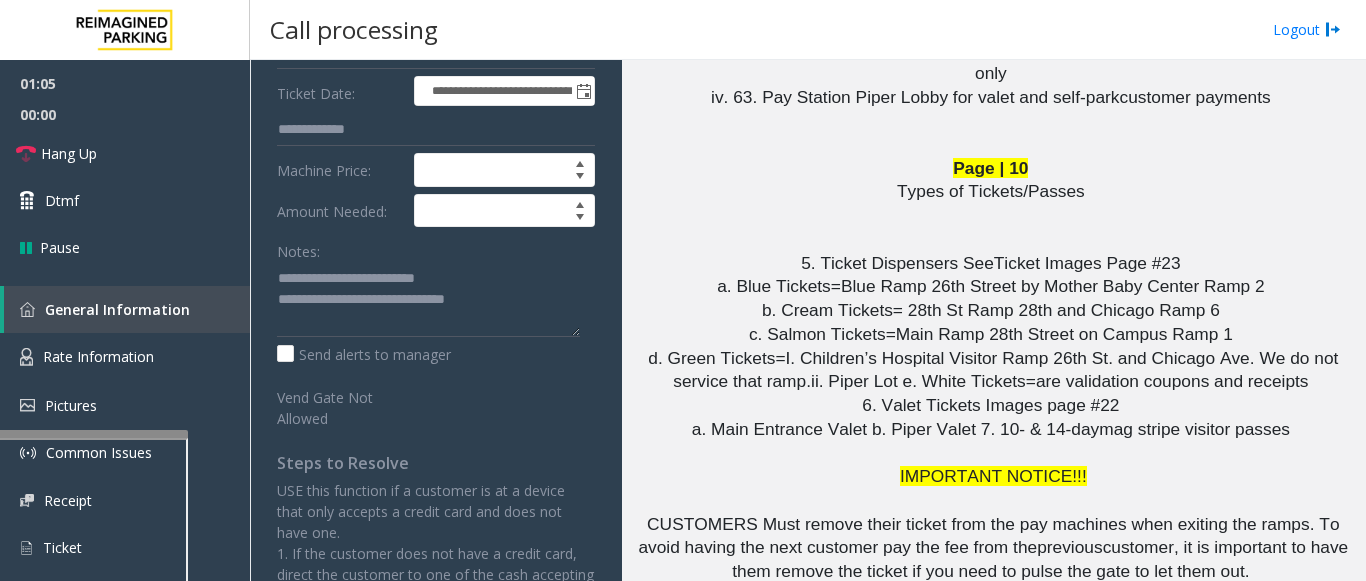 scroll, scrollTop: 300, scrollLeft: 0, axis: vertical 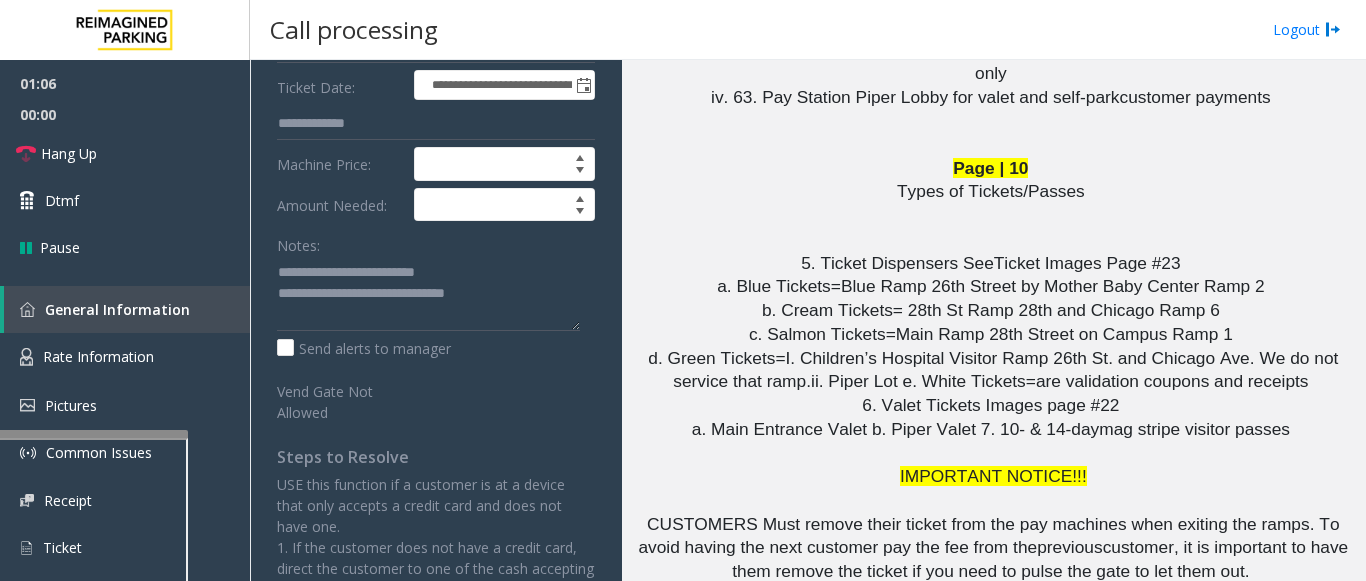 type on "**" 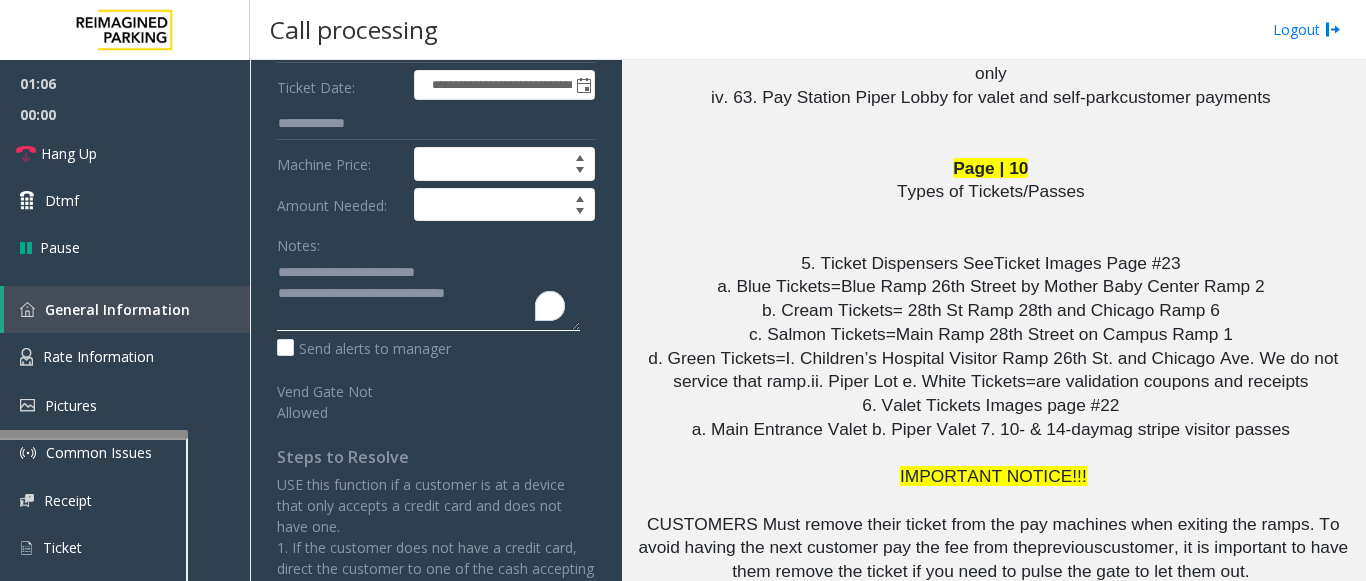 click 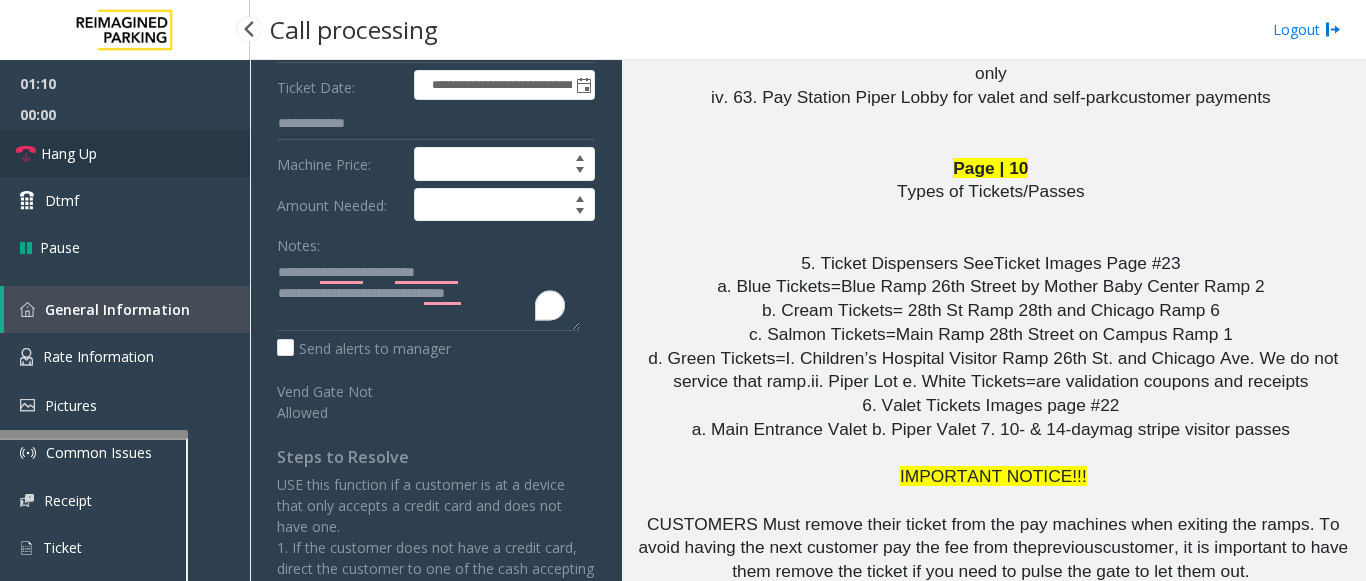 click on "Hang Up" at bounding box center [125, 153] 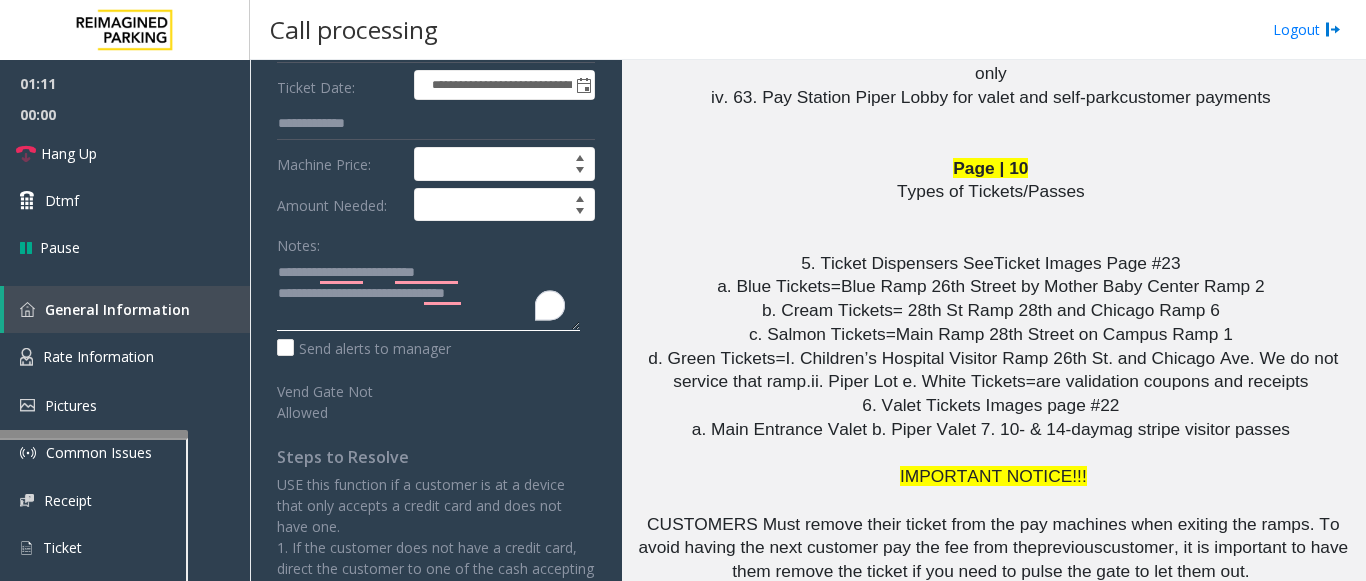 click 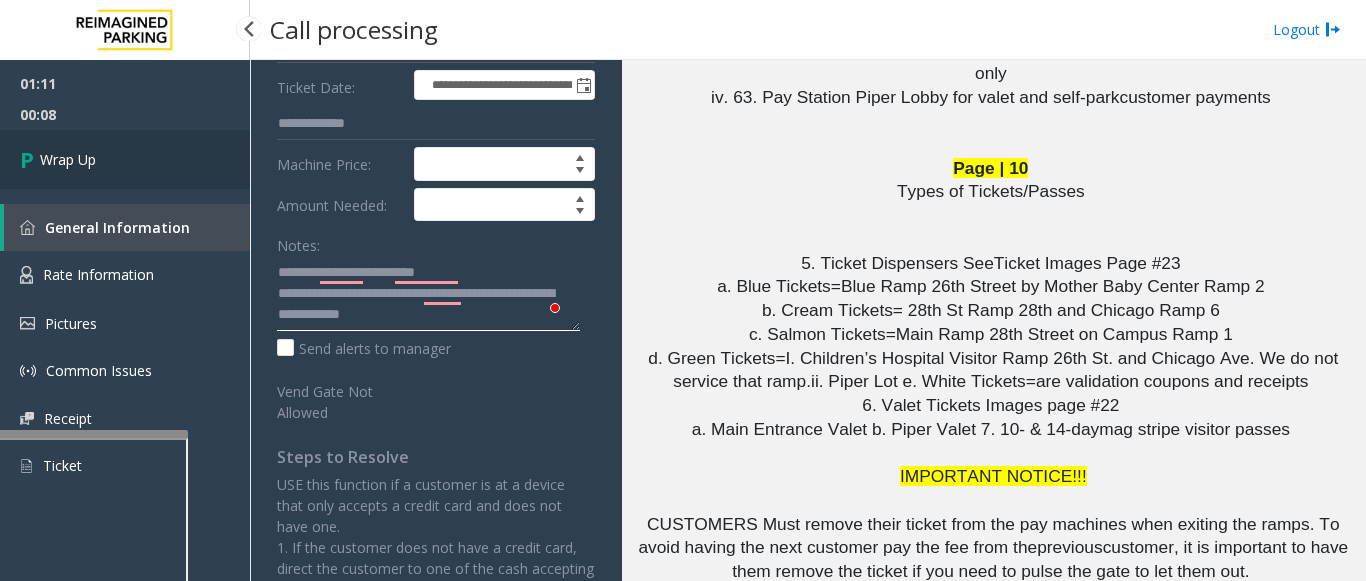 type on "**********" 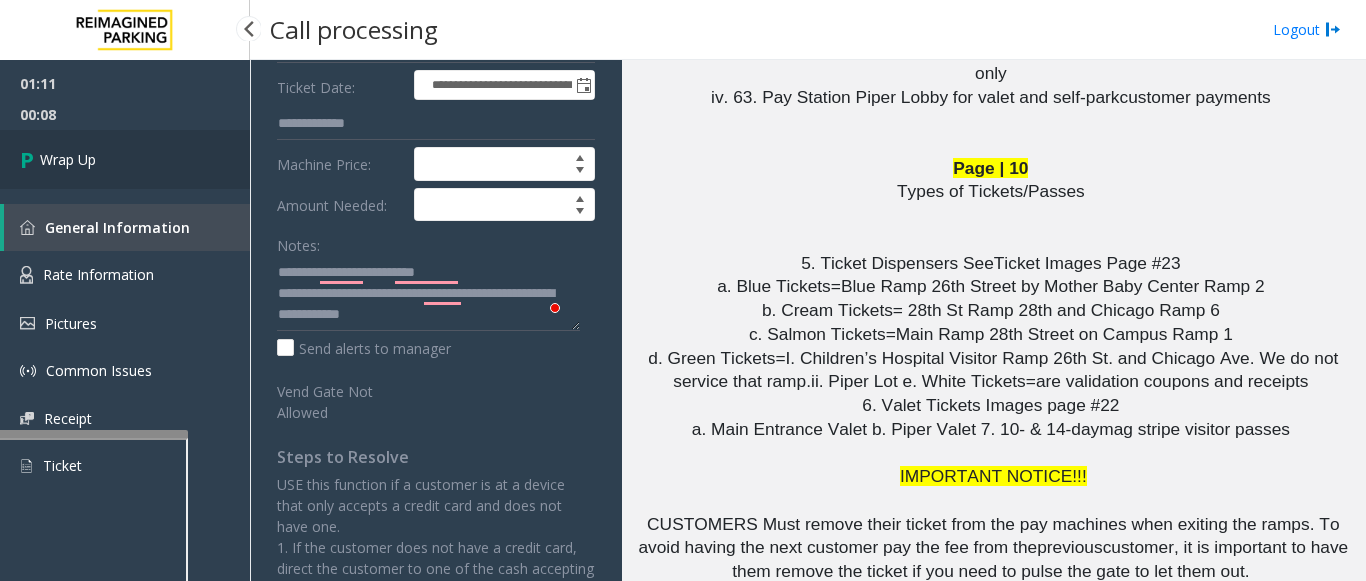 click on "Wrap Up" at bounding box center [125, 159] 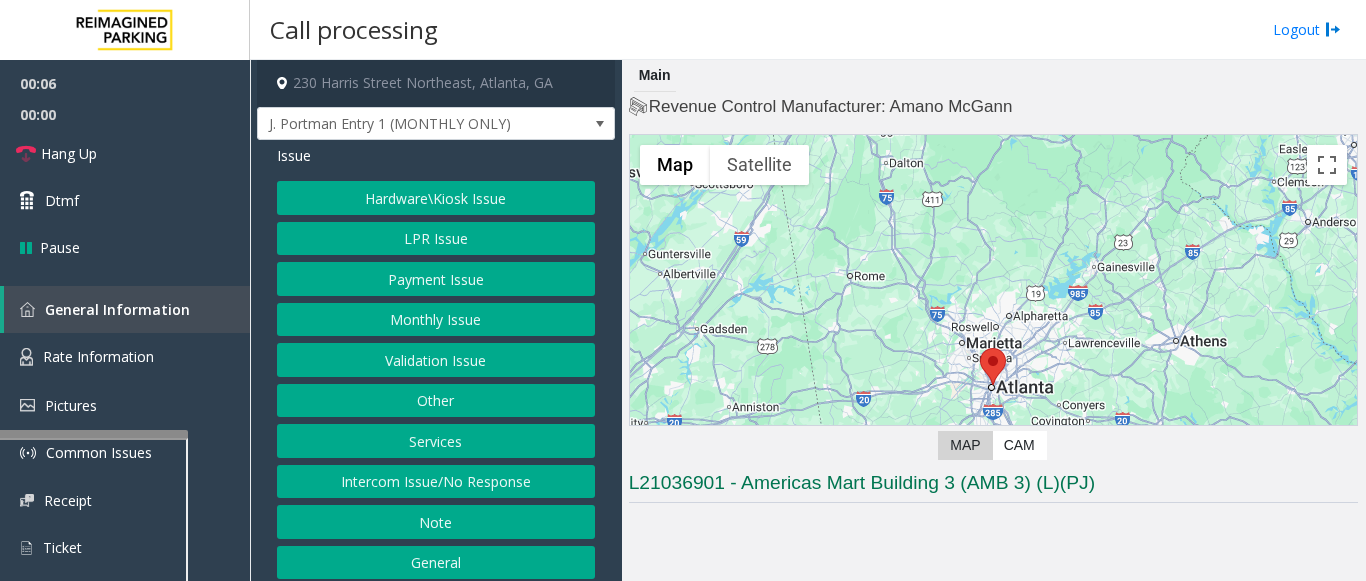 drag, startPoint x: 621, startPoint y: 322, endPoint x: 627, endPoint y: 450, distance: 128.14055 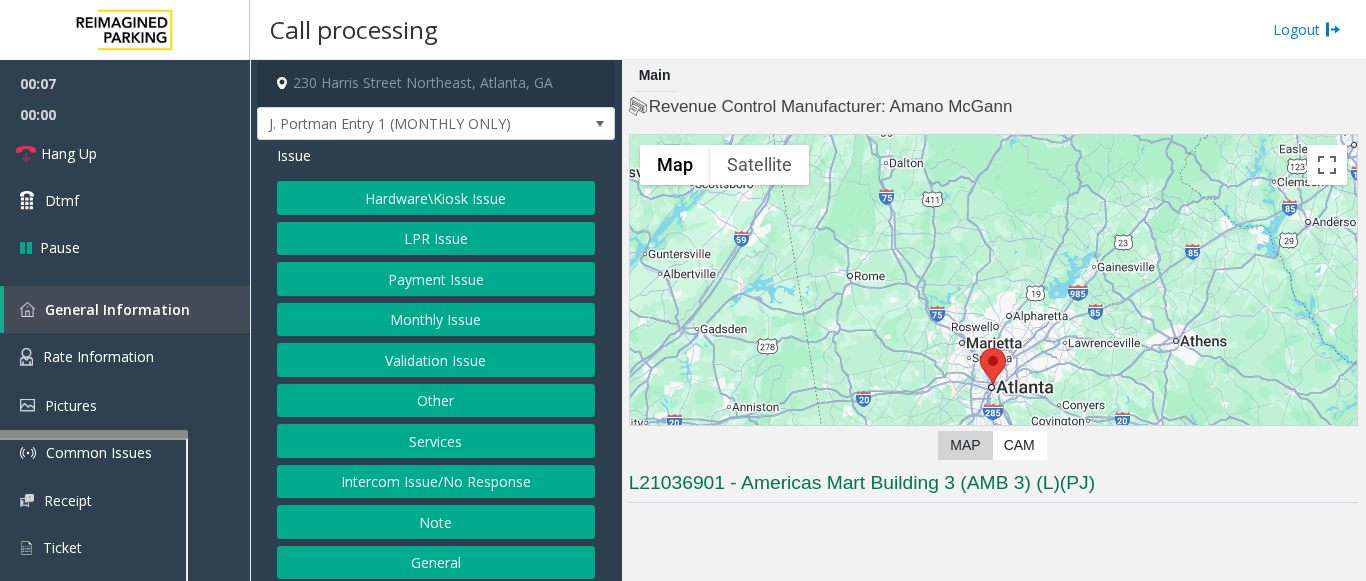 scroll, scrollTop: 49, scrollLeft: 0, axis: vertical 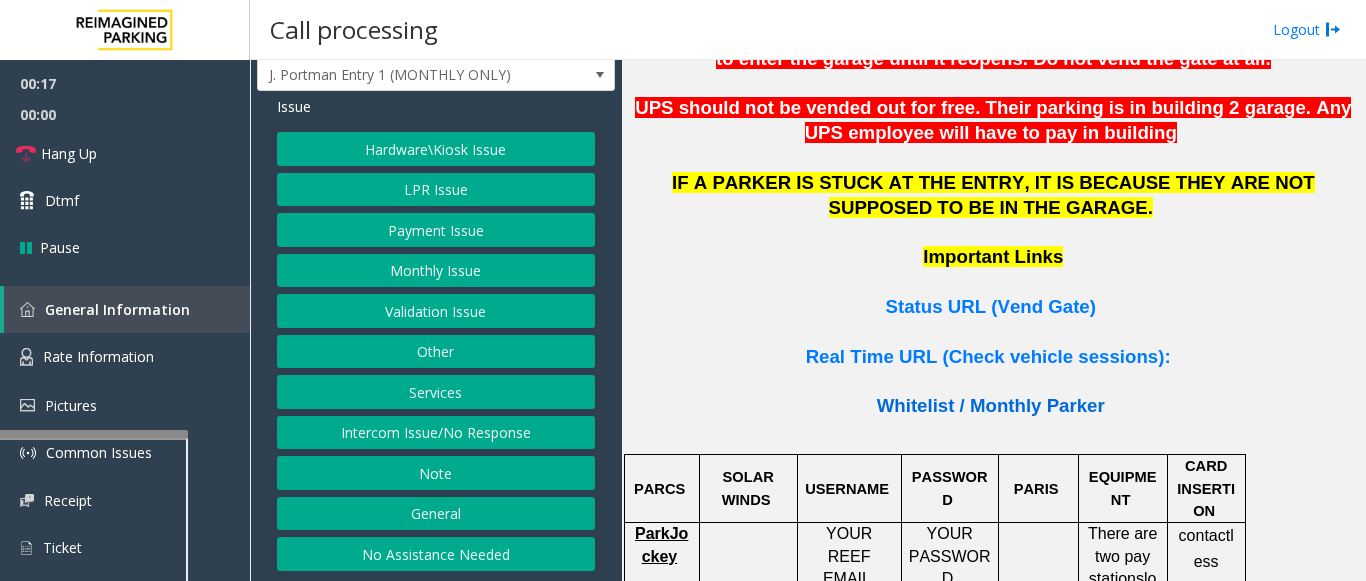 click on "Whitelist / Monthly Parker" 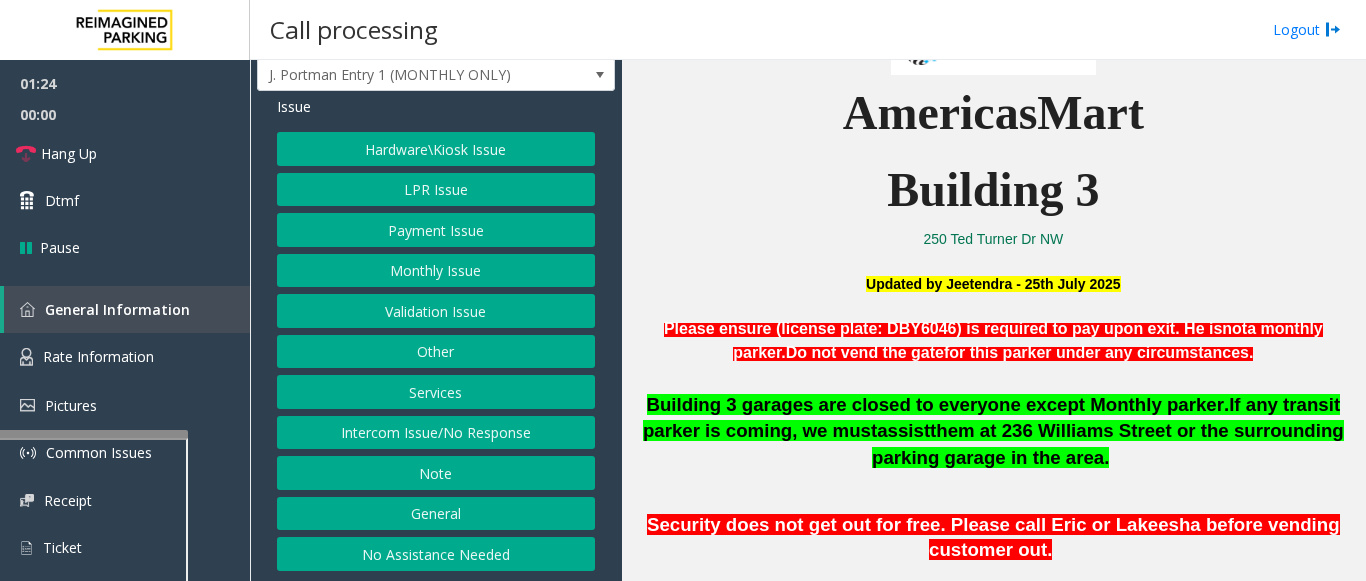 scroll, scrollTop: 568, scrollLeft: 0, axis: vertical 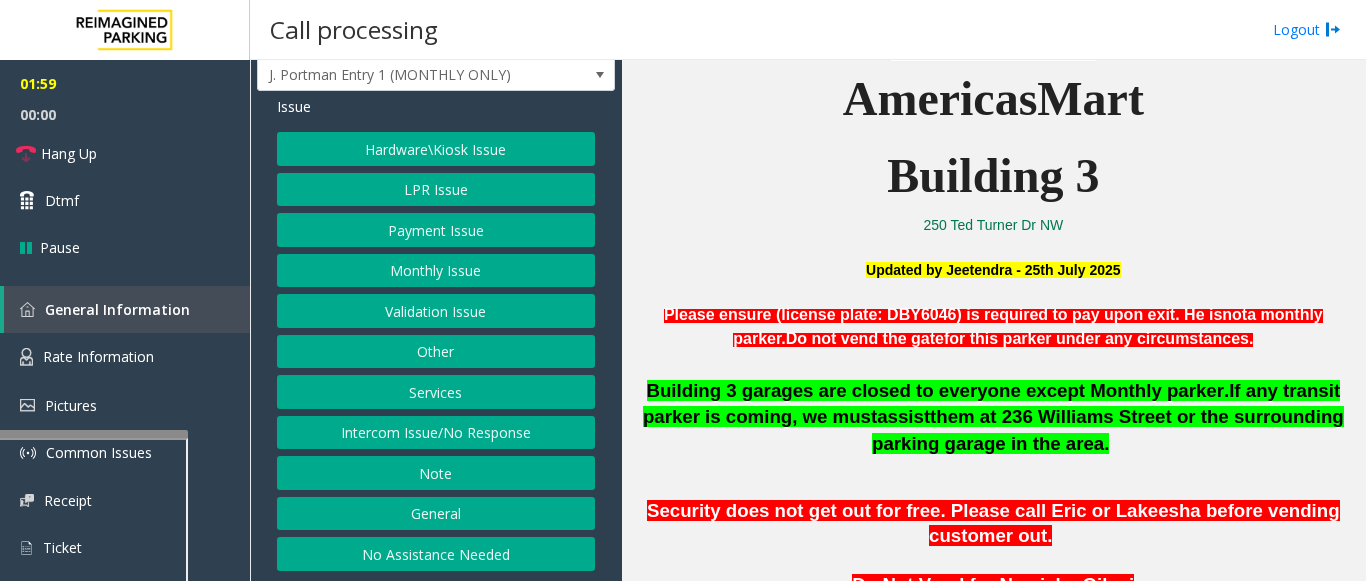 click on "Monthly Issue" 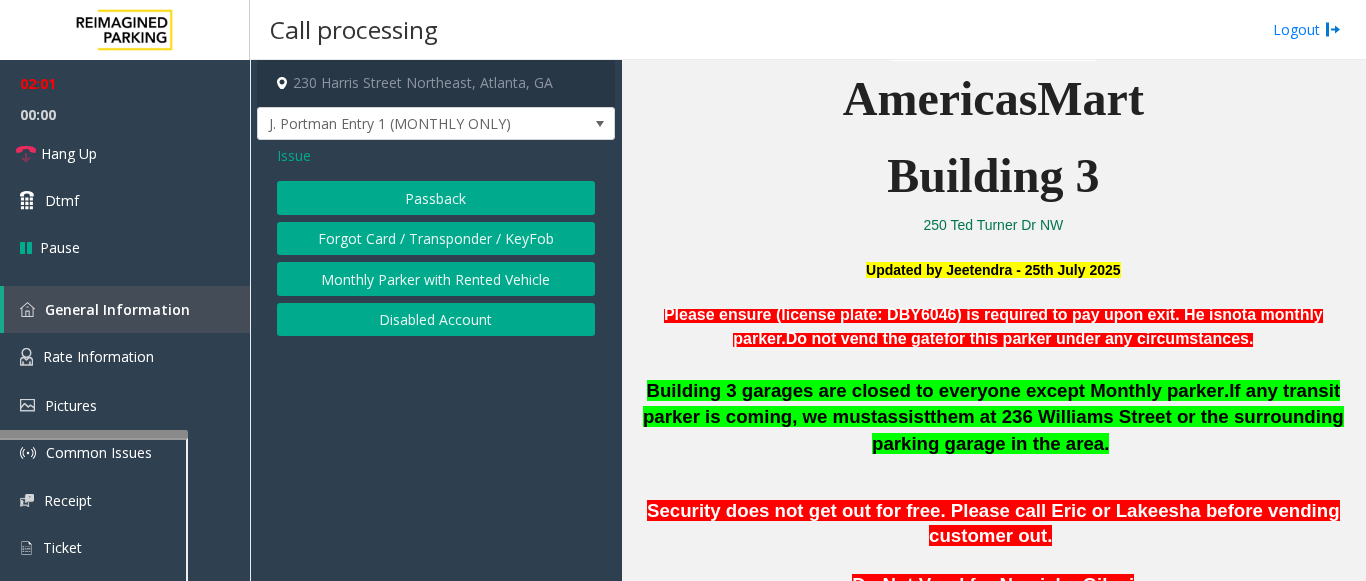 click on "Monthly Parker with Rented Vehicle" 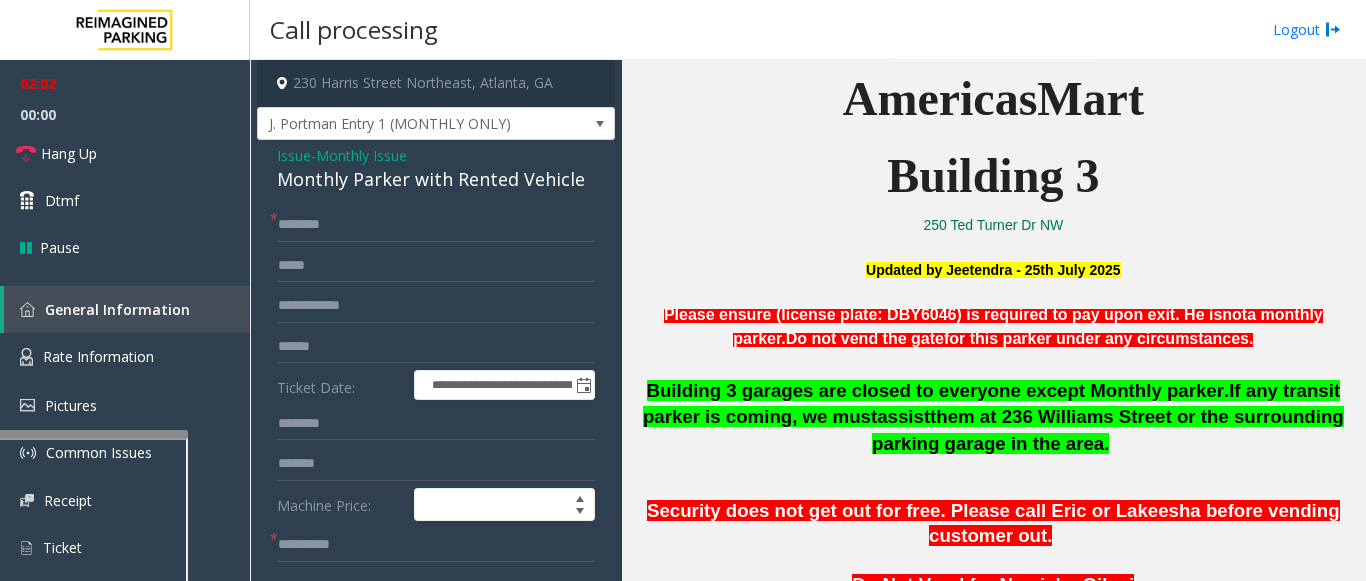 click on "Monthly Parker with Rented Vehicle" 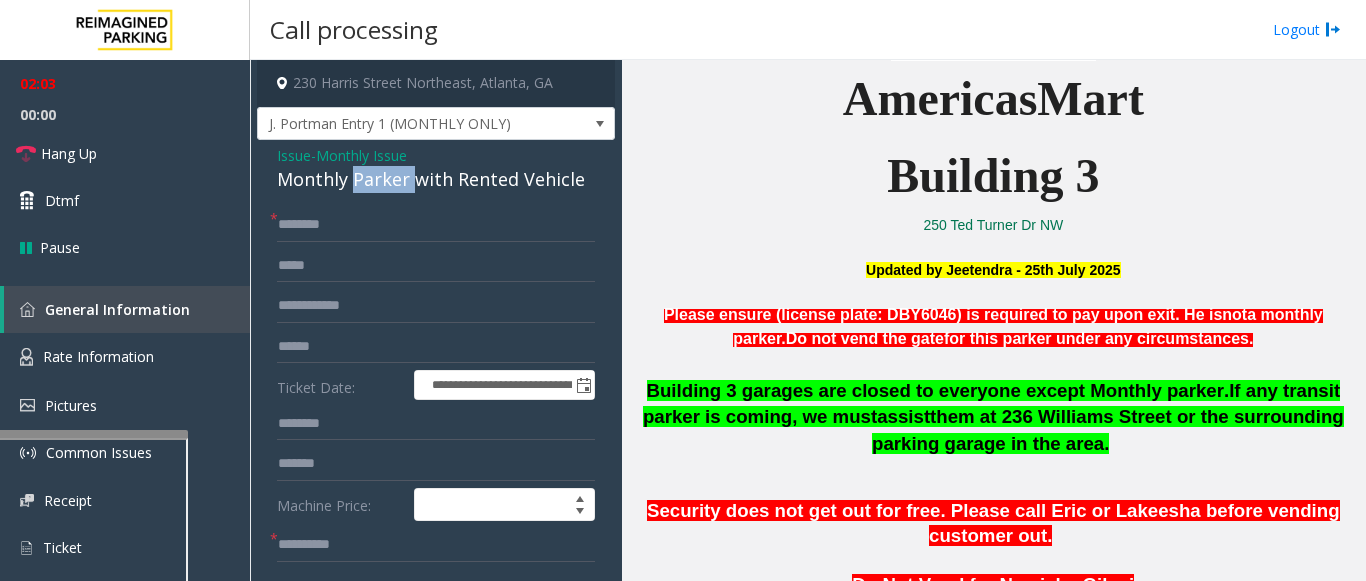 click on "Monthly Parker with Rented Vehicle" 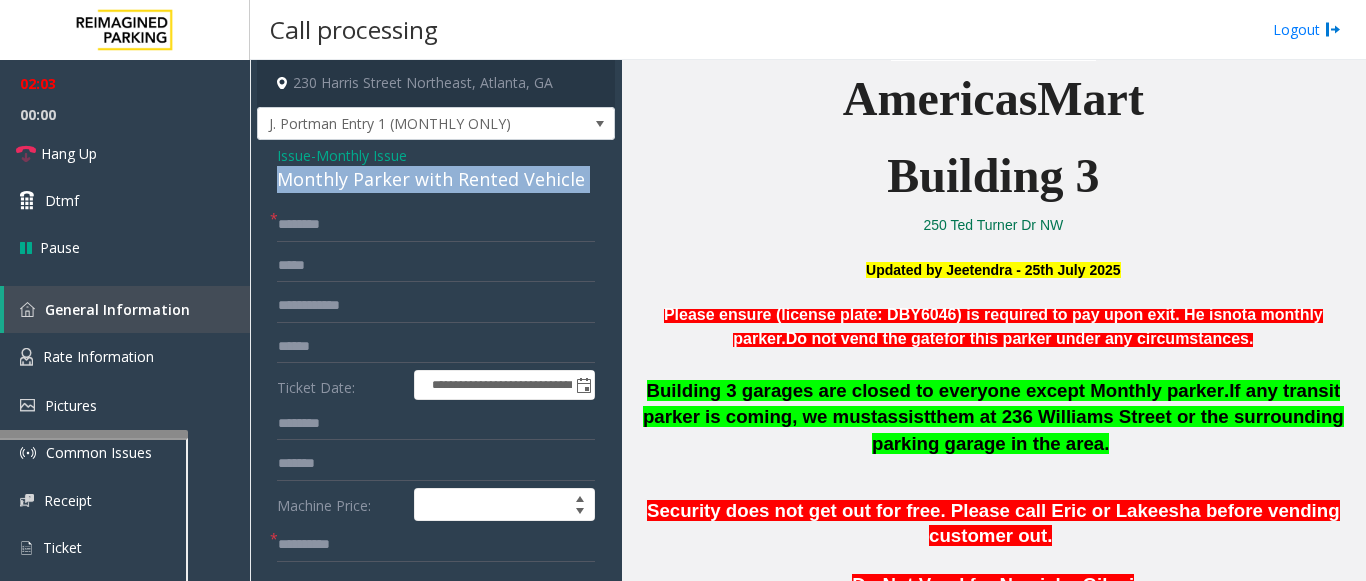 click on "Monthly Parker with Rented Vehicle" 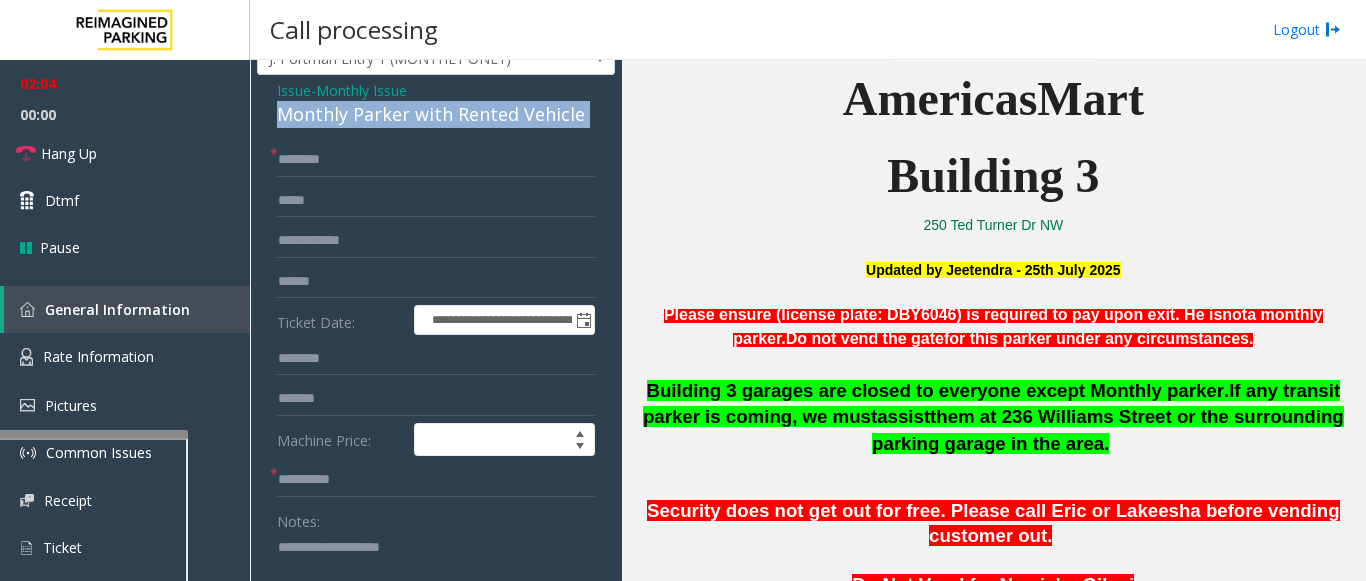 scroll, scrollTop: 100, scrollLeft: 0, axis: vertical 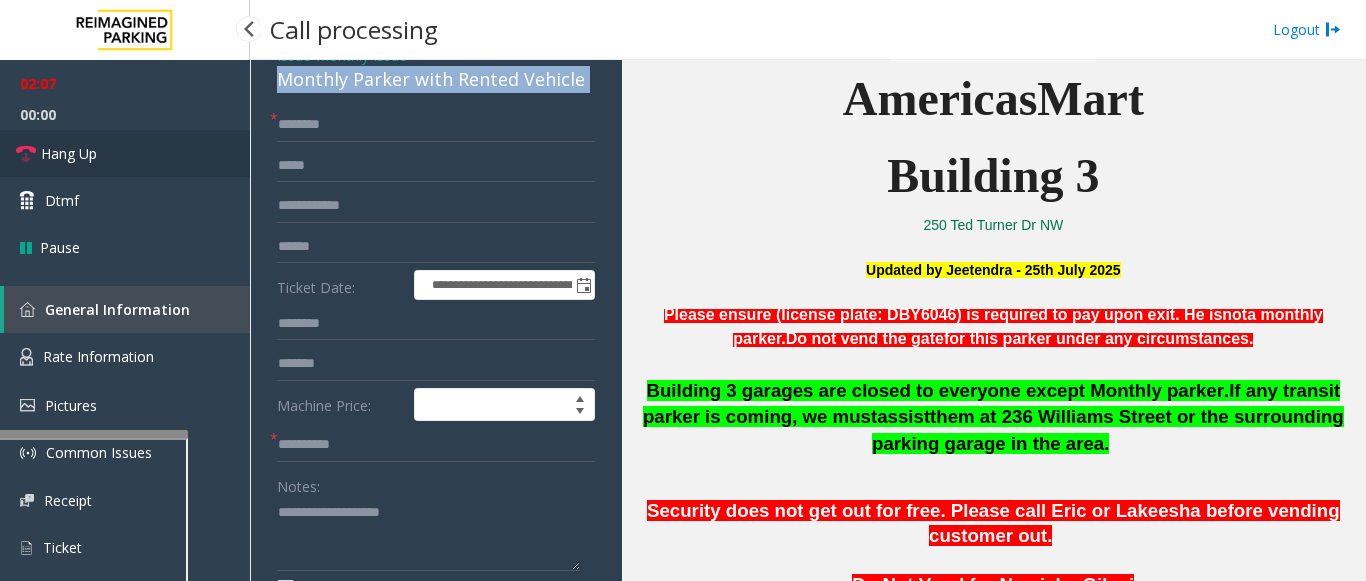 click on "Hang Up" at bounding box center (125, 153) 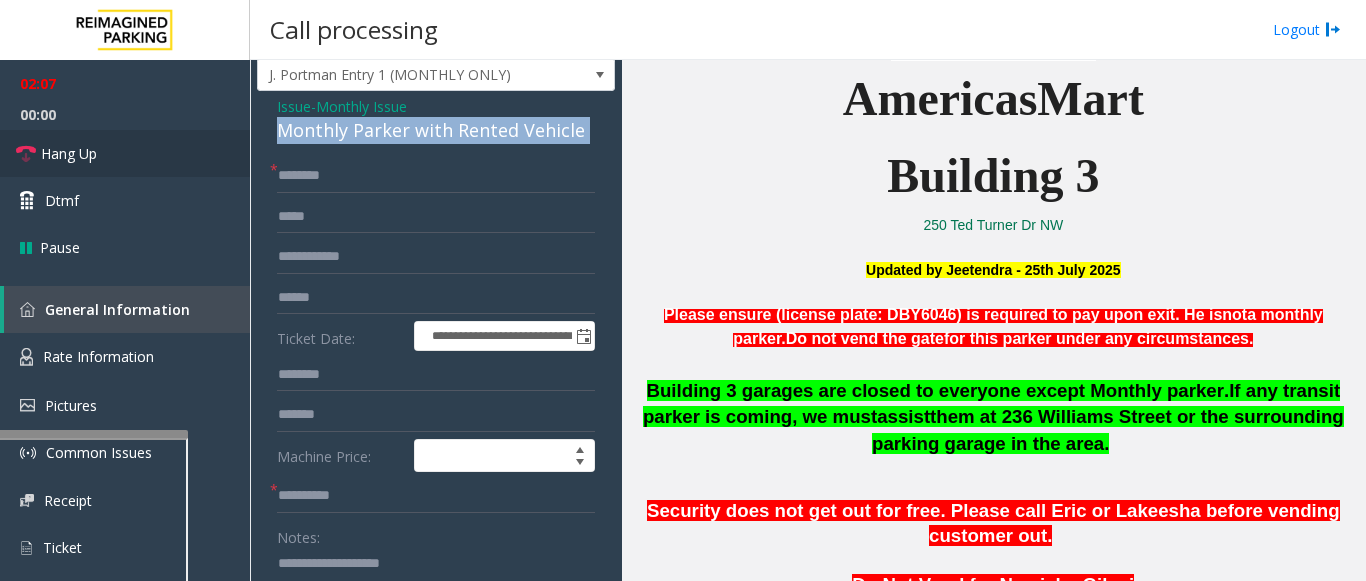 scroll, scrollTop: 0, scrollLeft: 0, axis: both 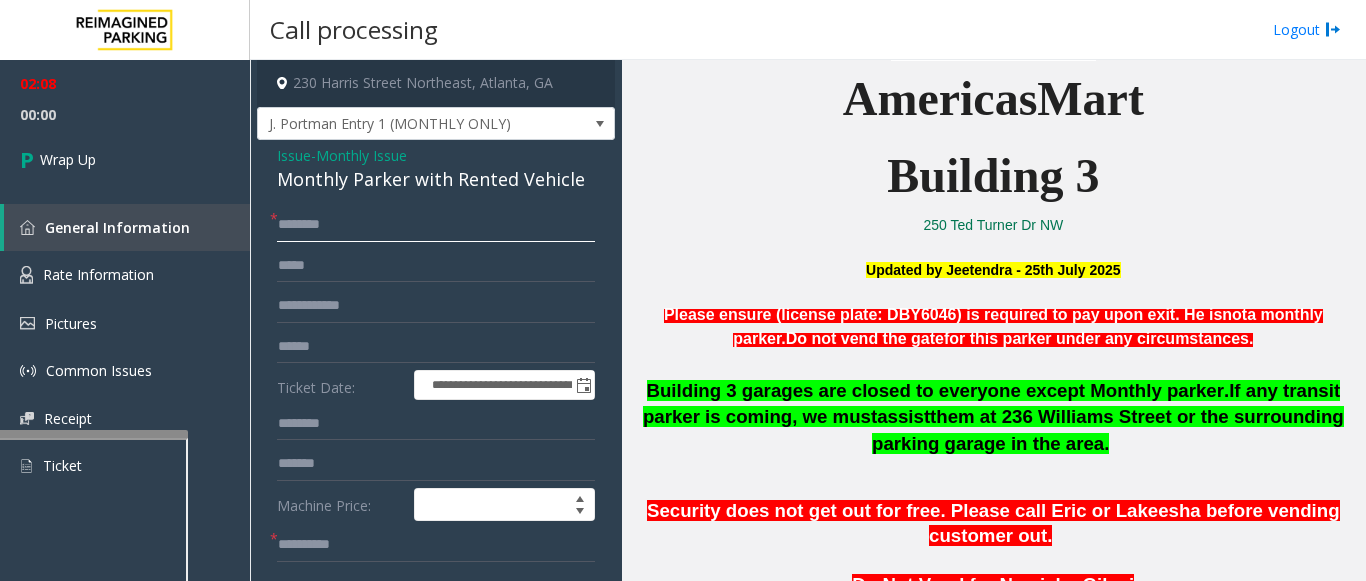 click 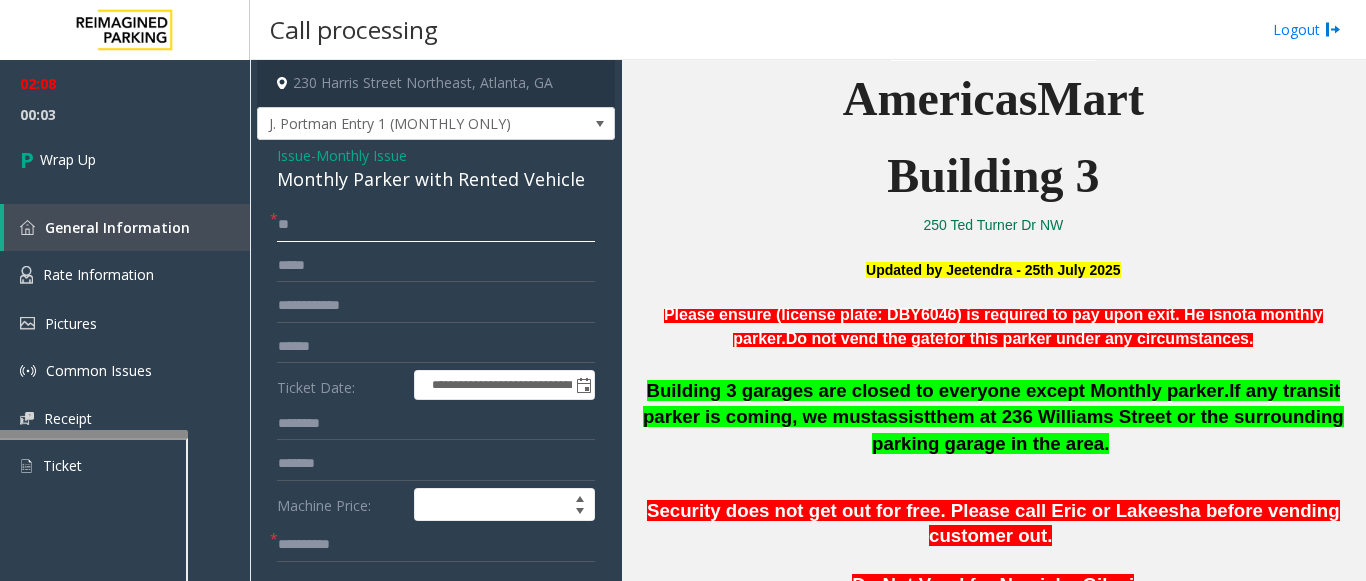 type on "**" 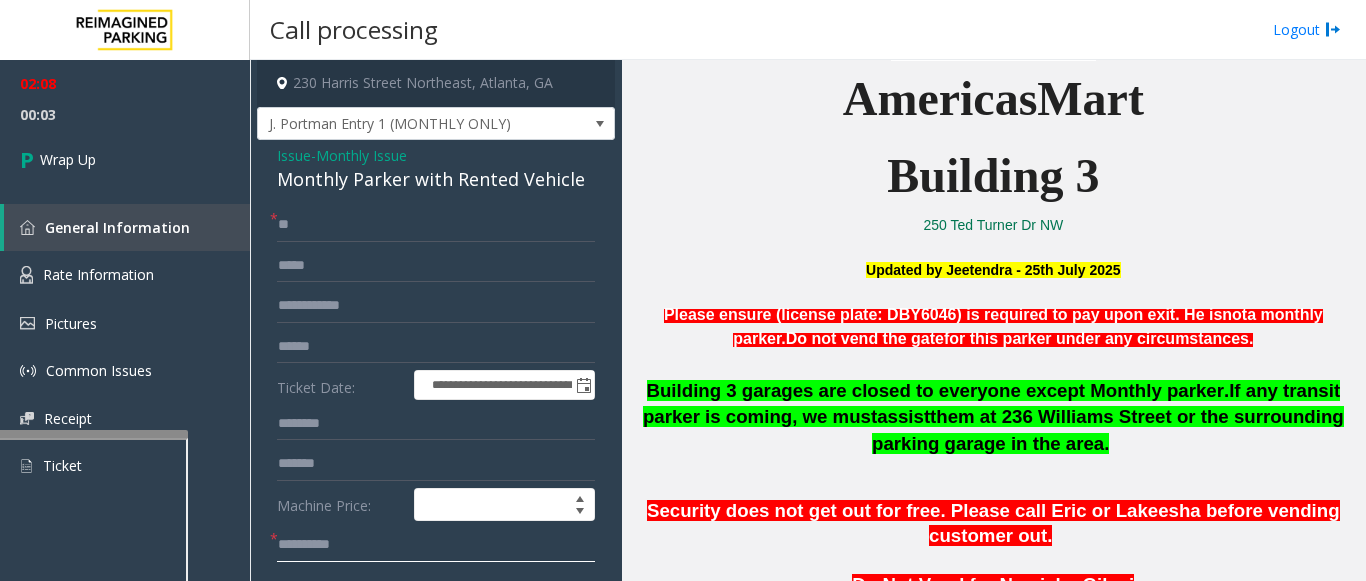 click 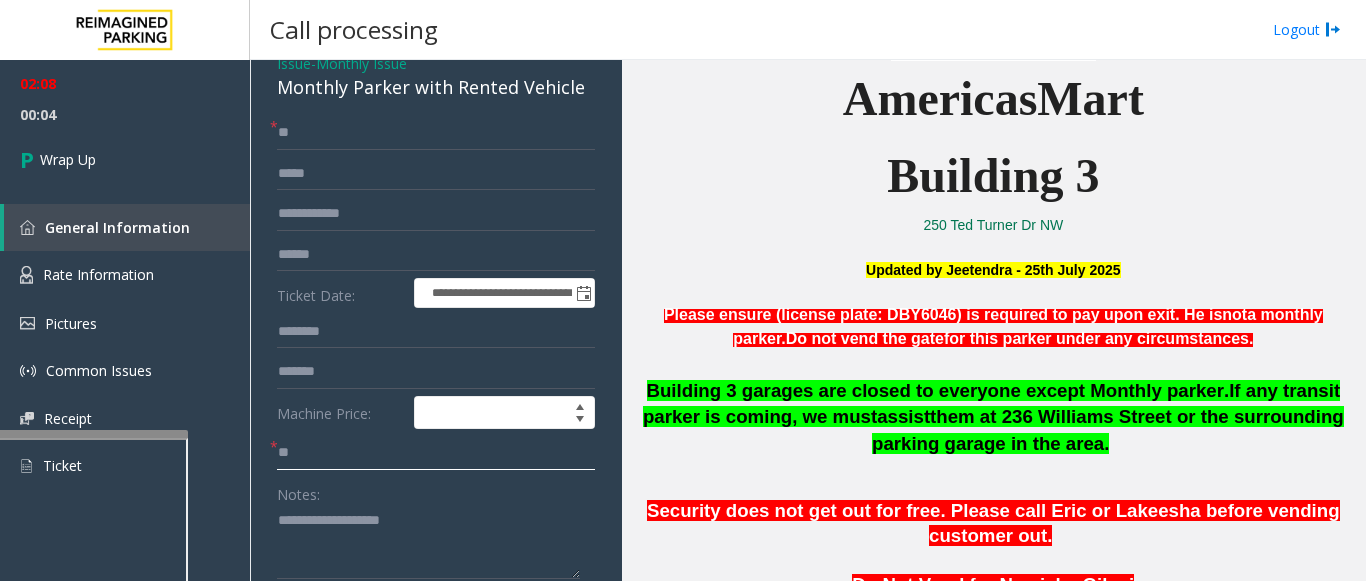 scroll, scrollTop: 200, scrollLeft: 0, axis: vertical 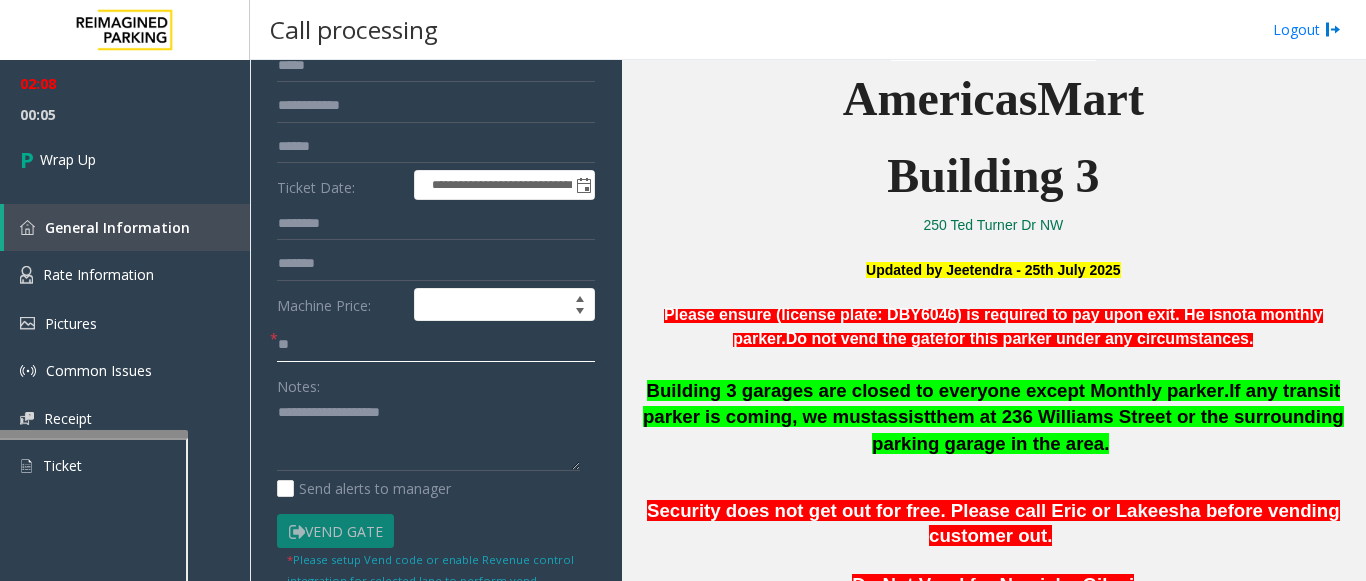 type on "**" 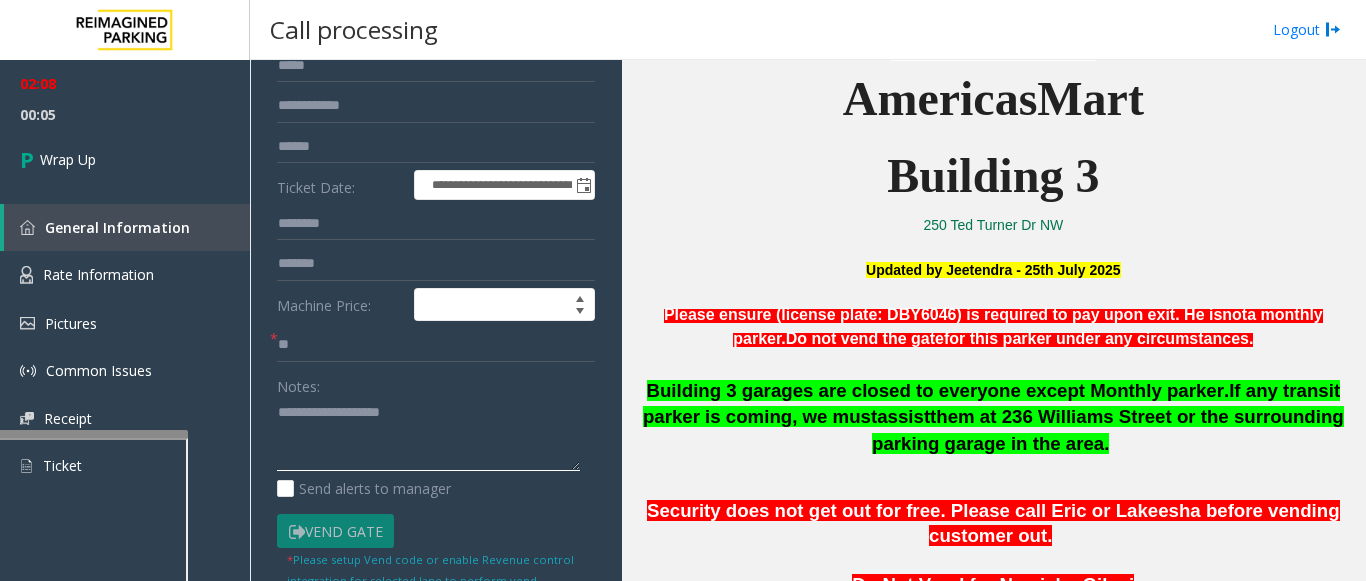 click 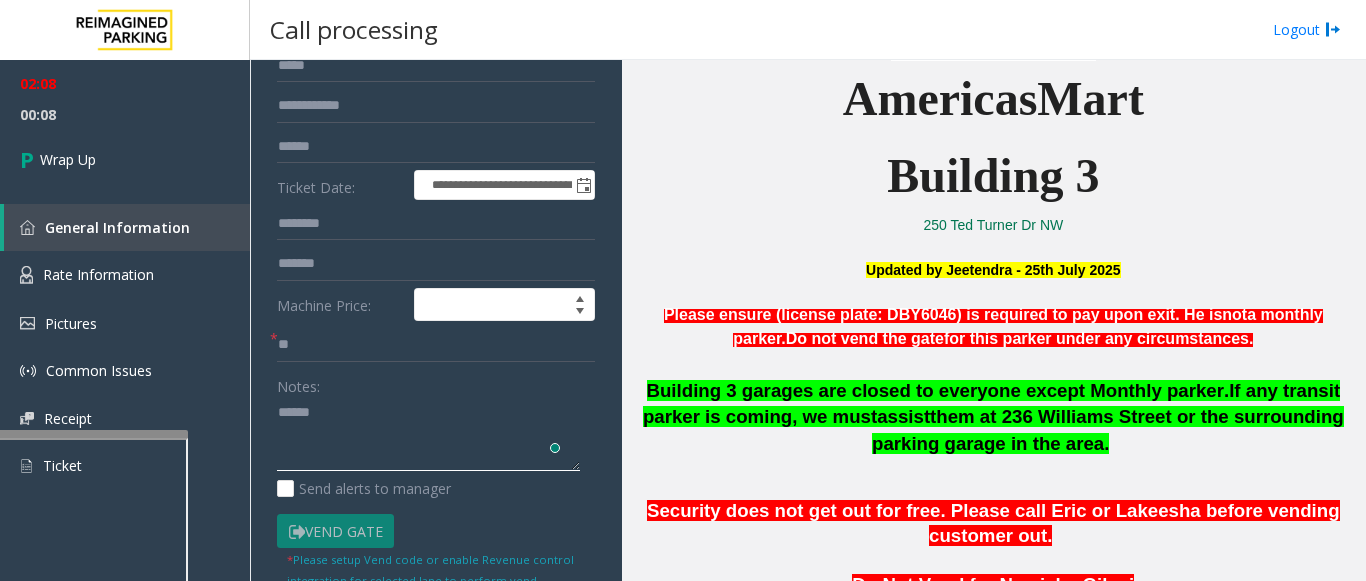 paste on "**********" 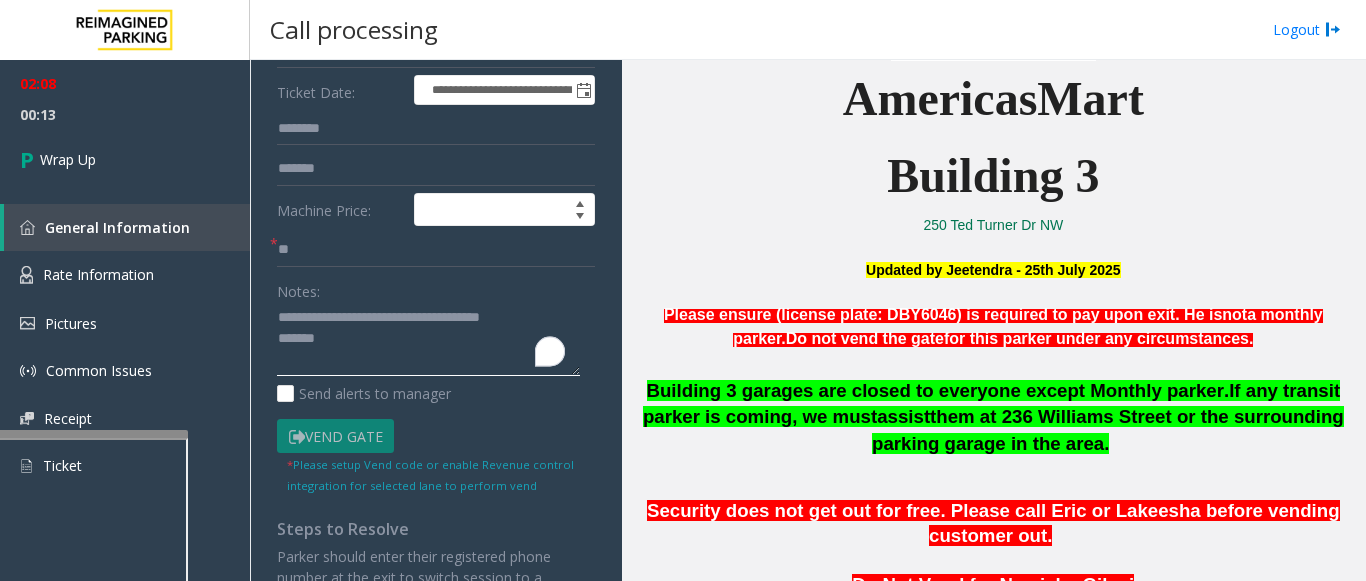 scroll, scrollTop: 300, scrollLeft: 0, axis: vertical 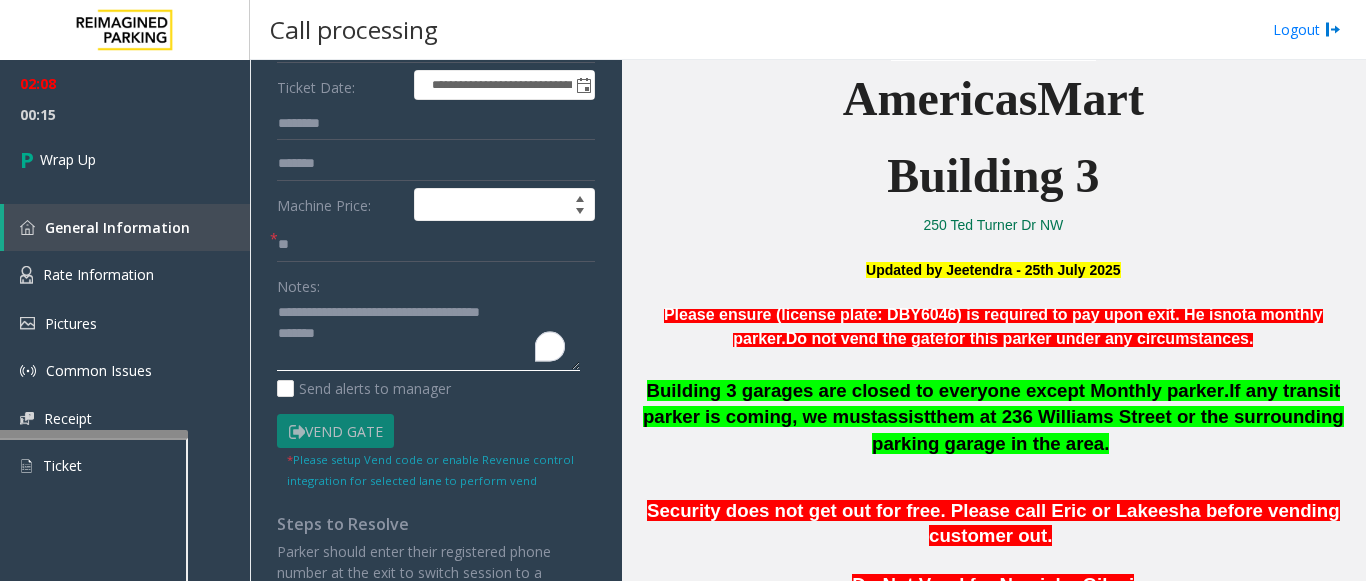 click 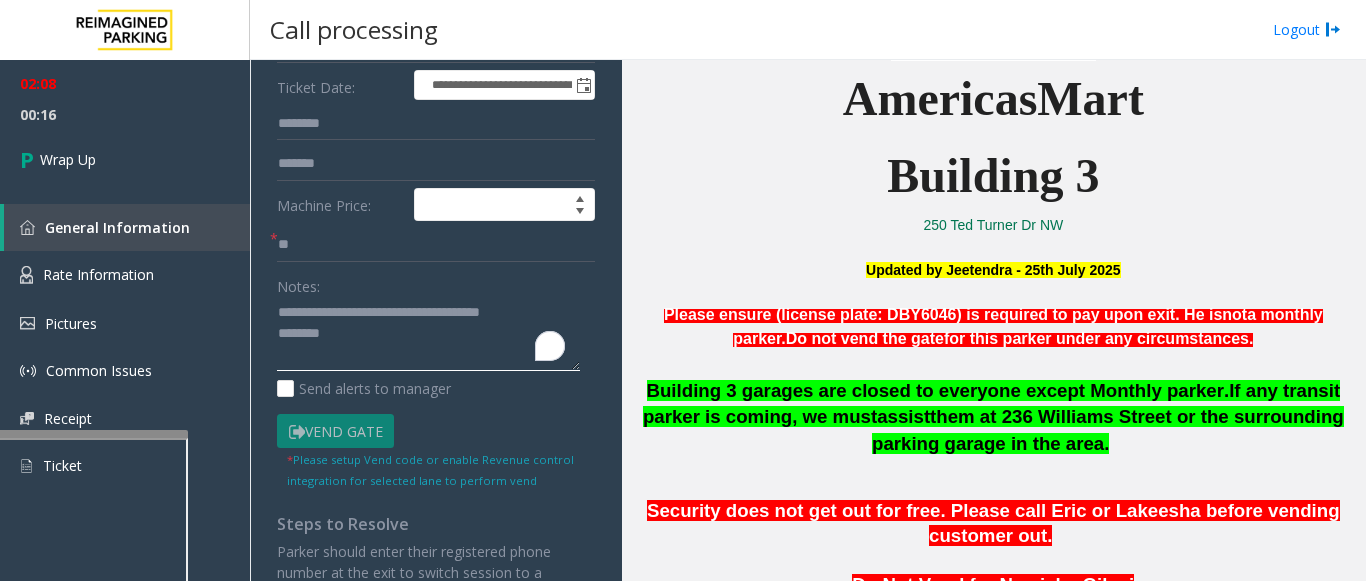 click 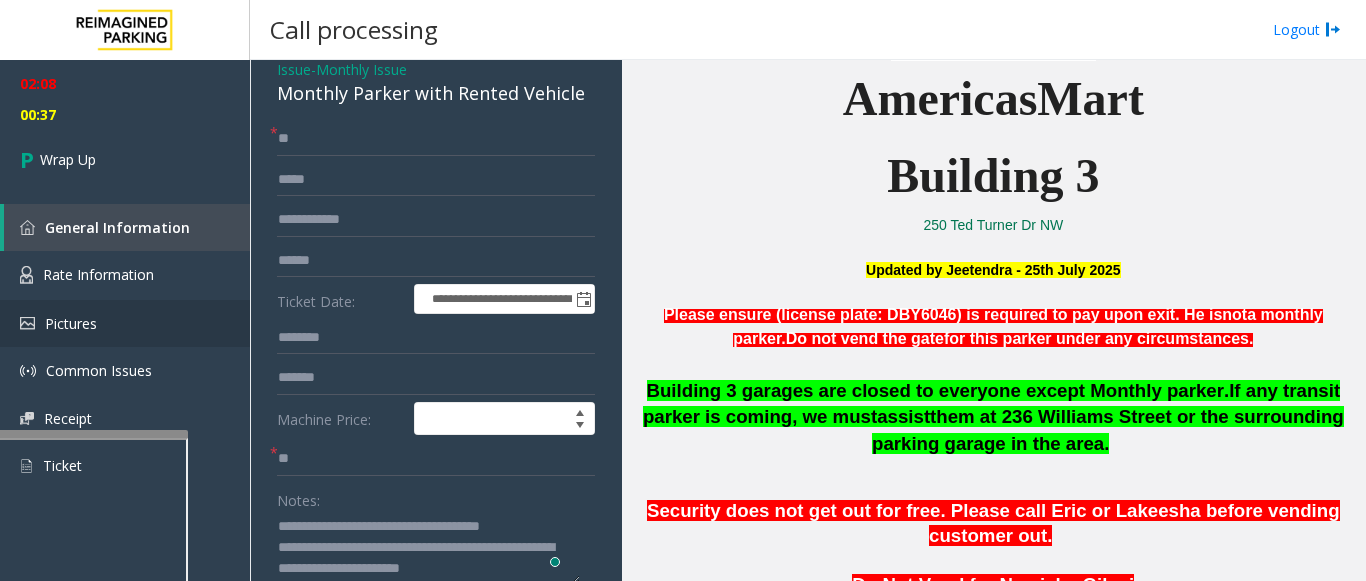 scroll, scrollTop: 0, scrollLeft: 0, axis: both 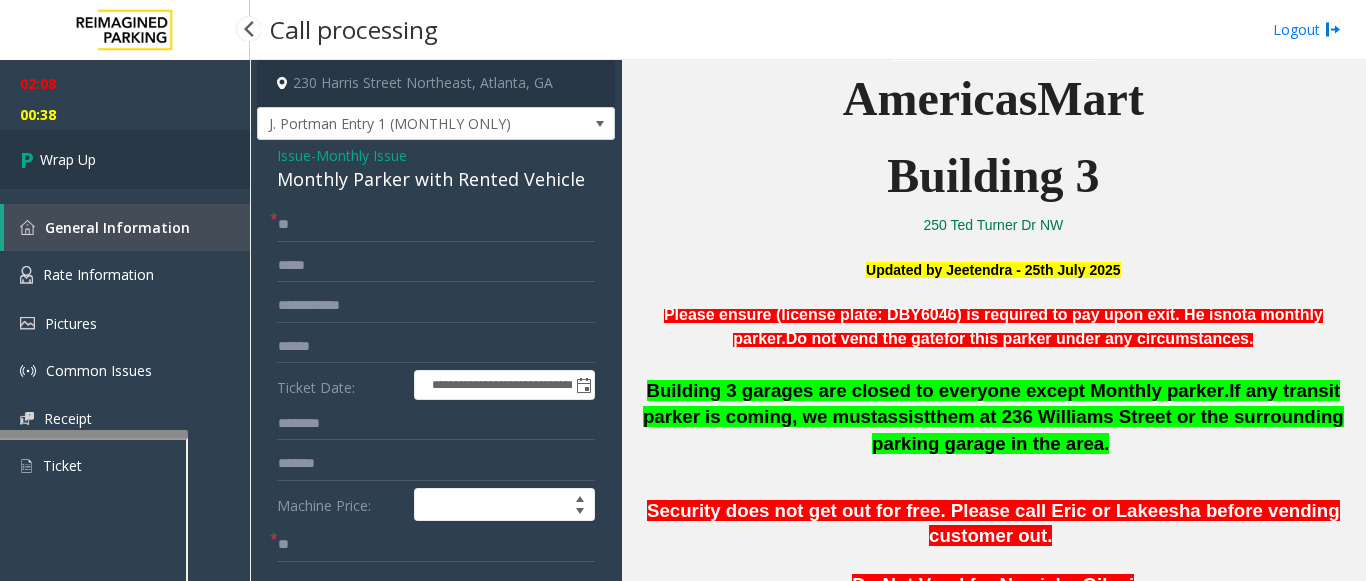 type on "**********" 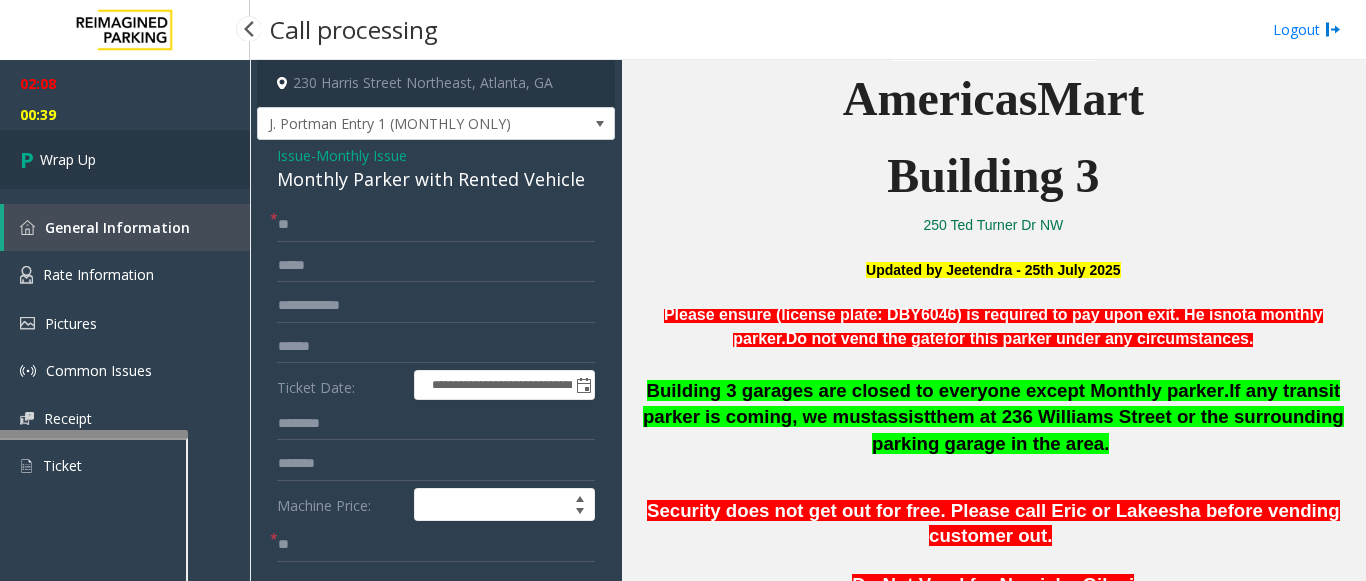 click on "Wrap Up" at bounding box center (125, 159) 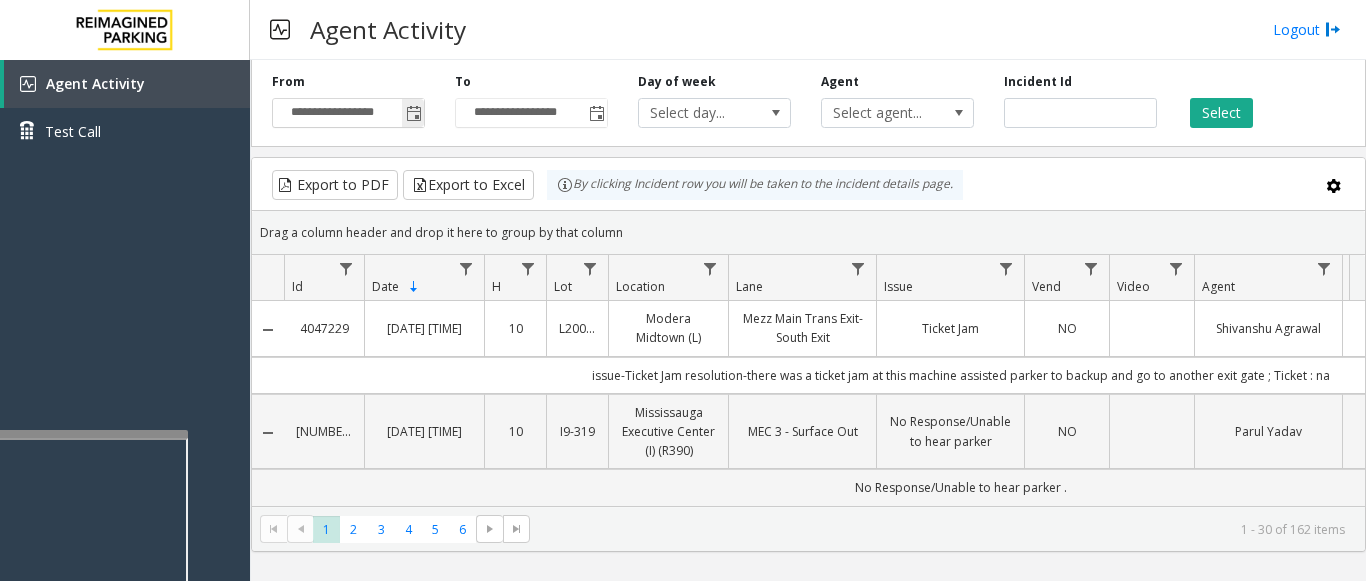 click 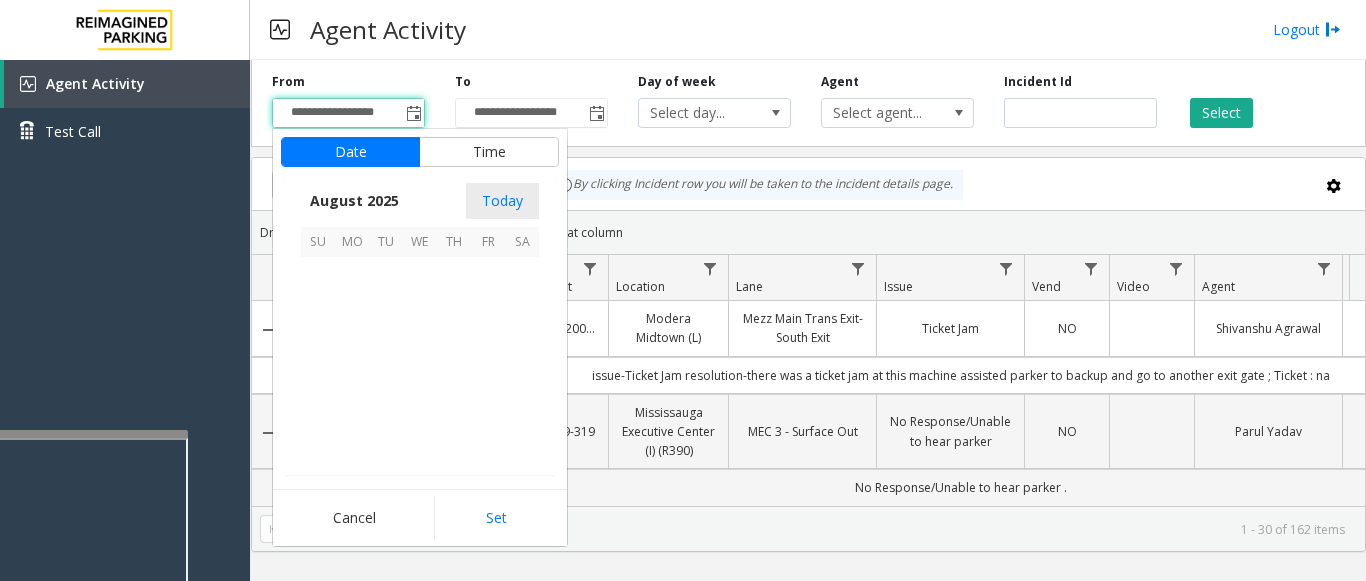 scroll, scrollTop: 358666, scrollLeft: 0, axis: vertical 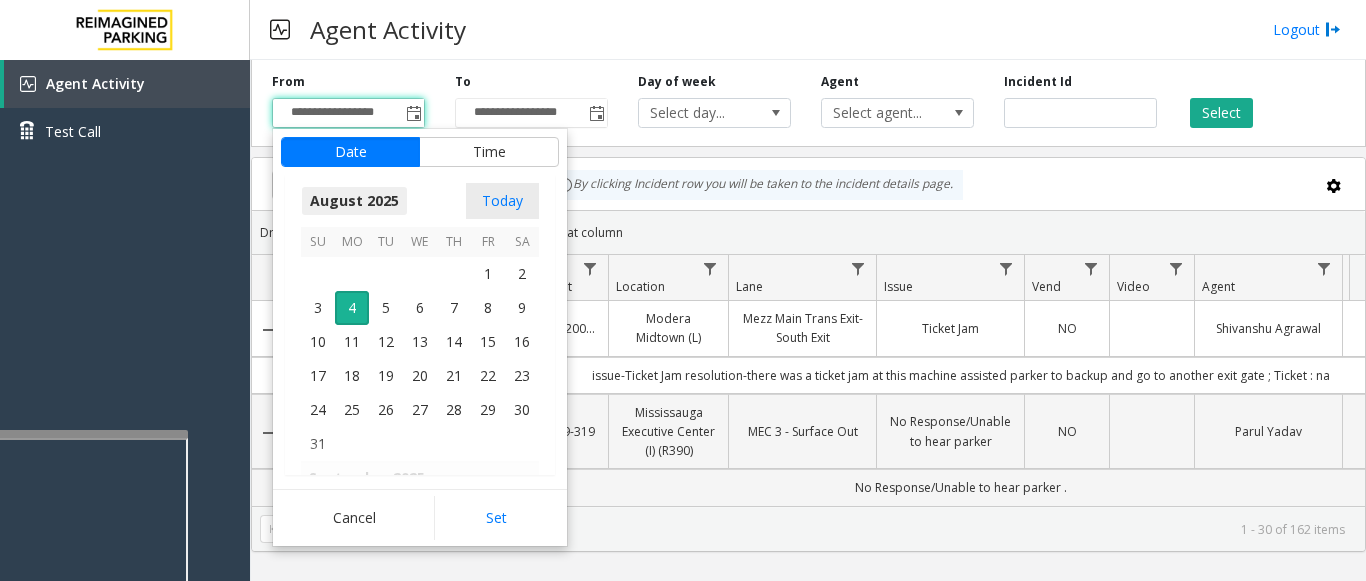 click on "August 2025" at bounding box center [354, 201] 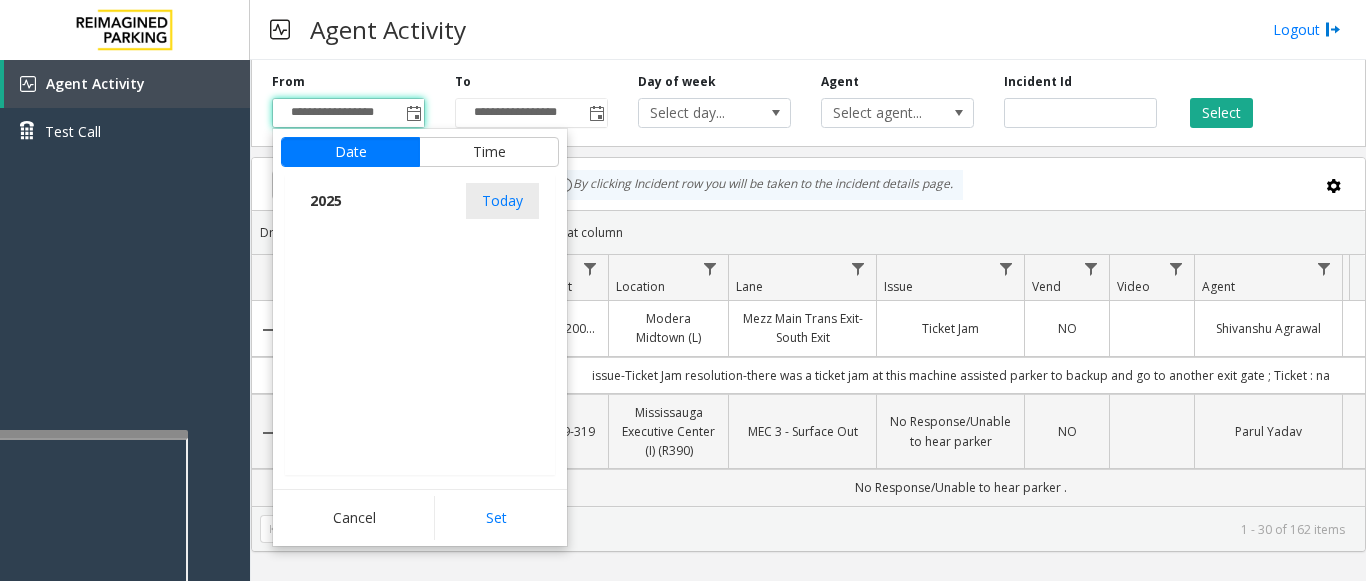 scroll, scrollTop: 21348, scrollLeft: 0, axis: vertical 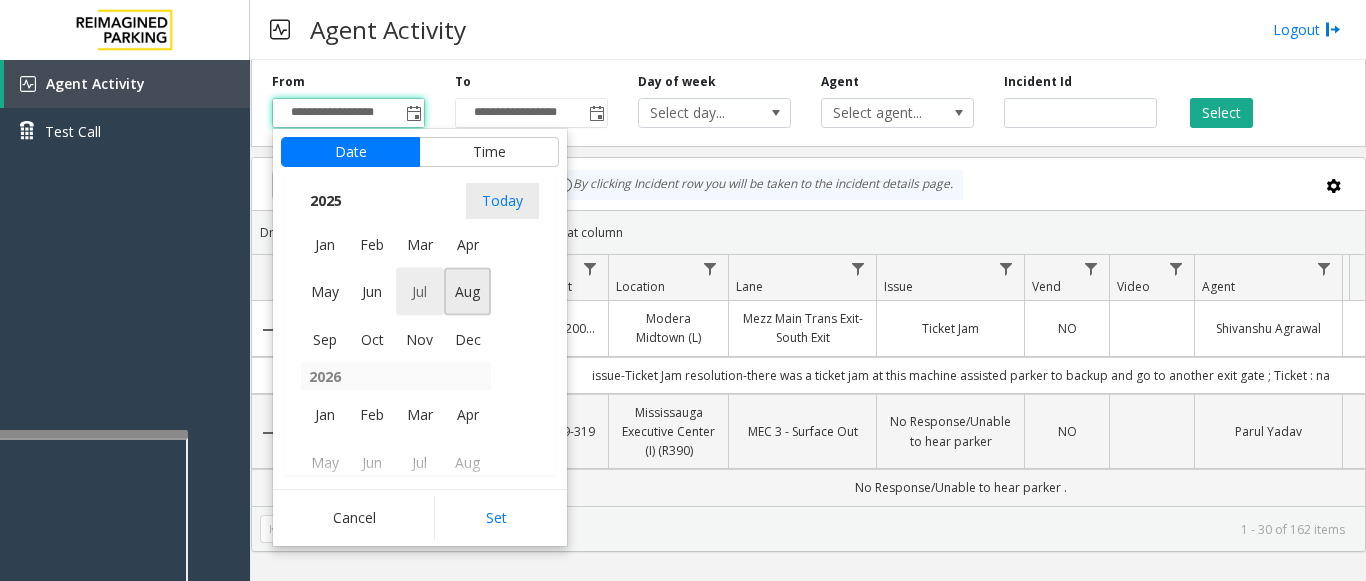 click on "Jul" at bounding box center [420, 292] 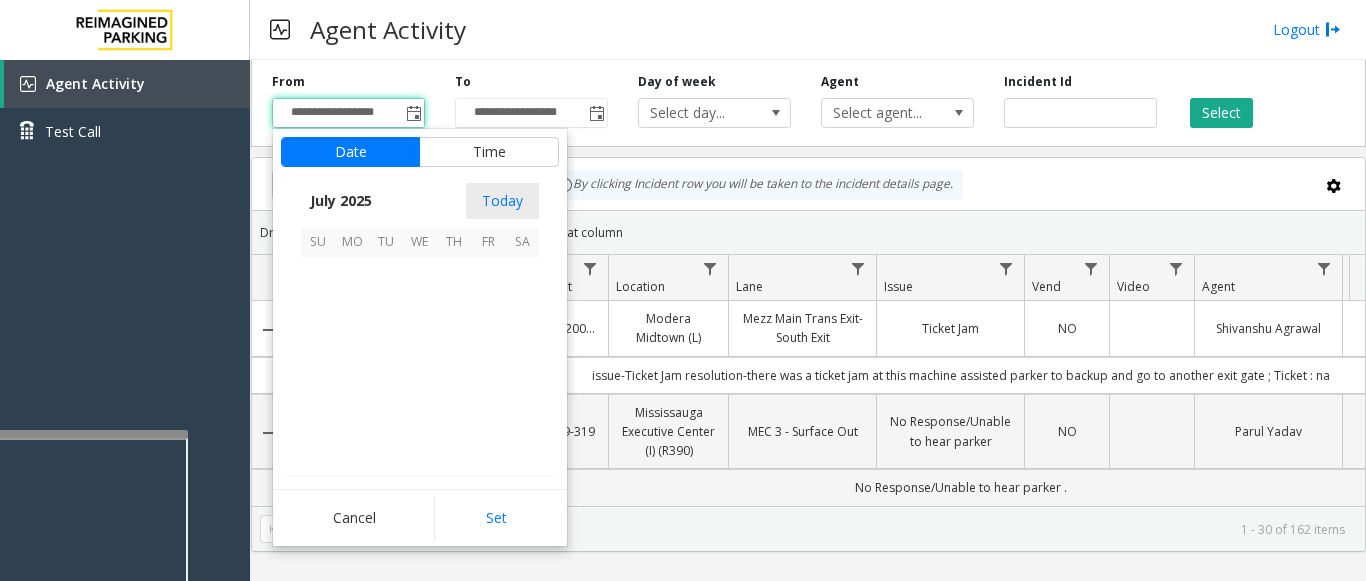 scroll, scrollTop: 358428, scrollLeft: 0, axis: vertical 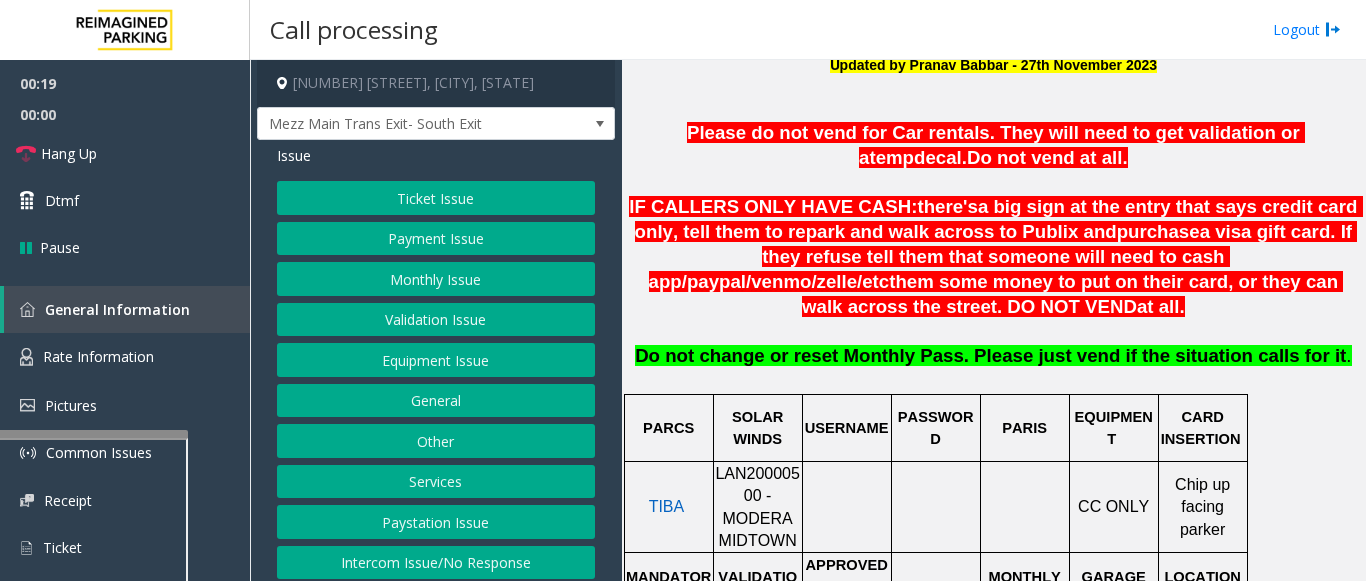 click on "LAN20000500 - MODERA MIDTOWN" 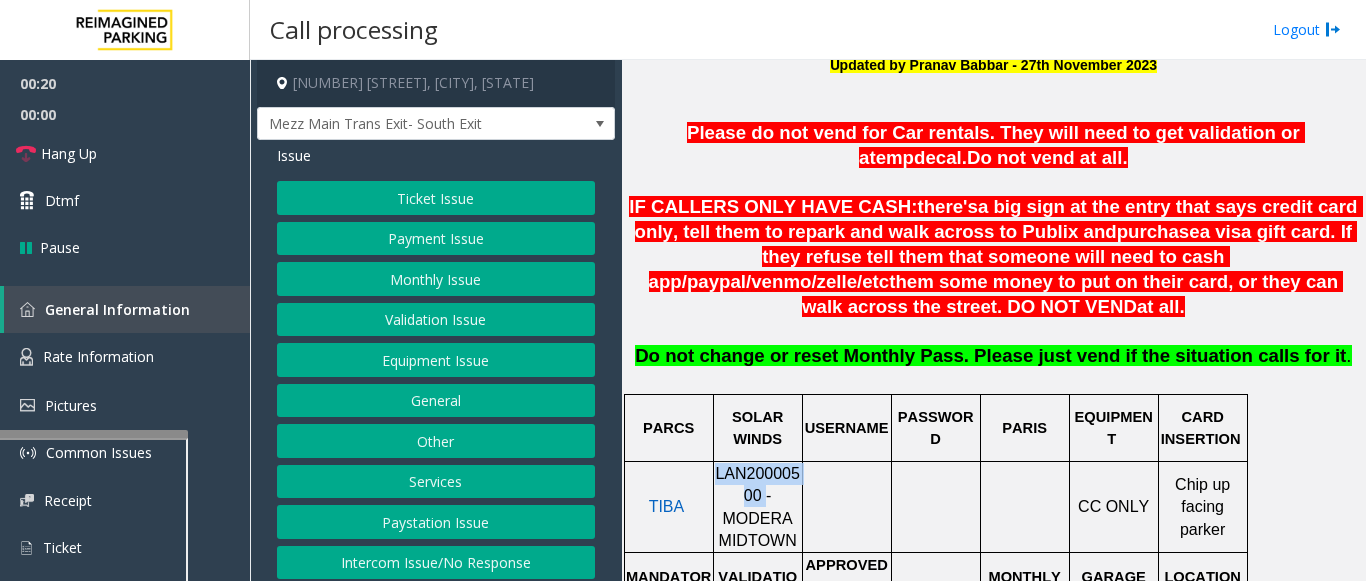 click on "LAN20000500 - MODERA MIDTOWN" 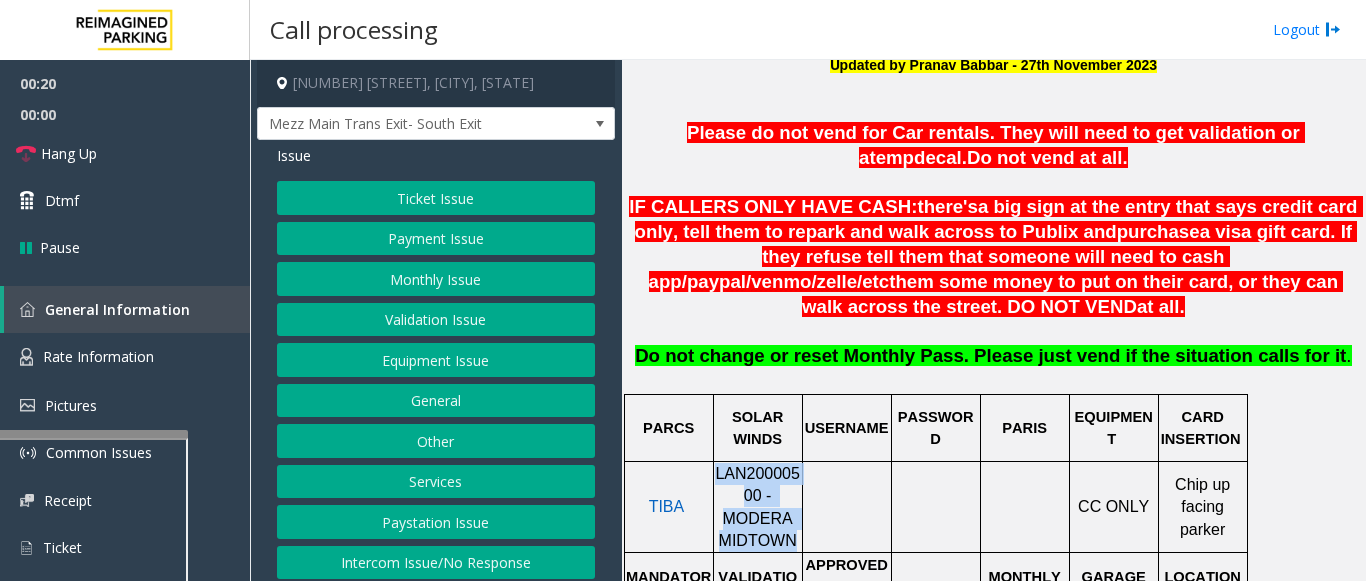 click on "LAN20000500 - MODERA MIDTOWN" 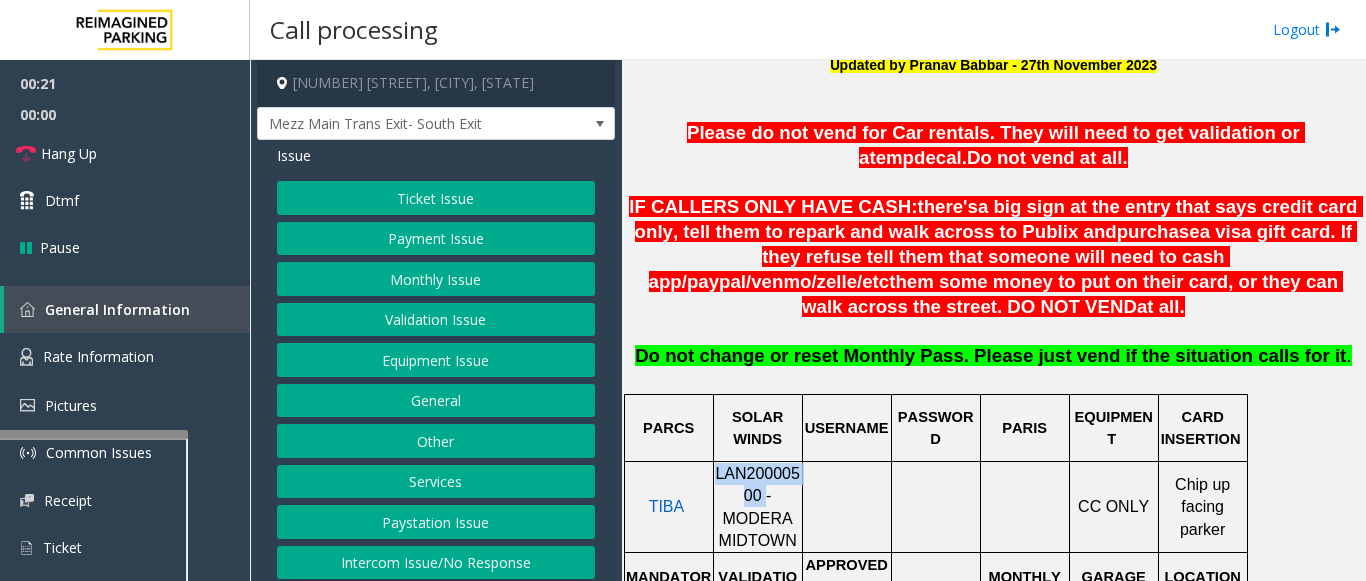 click on "LAN20000500 - MODERA MIDTOWN" 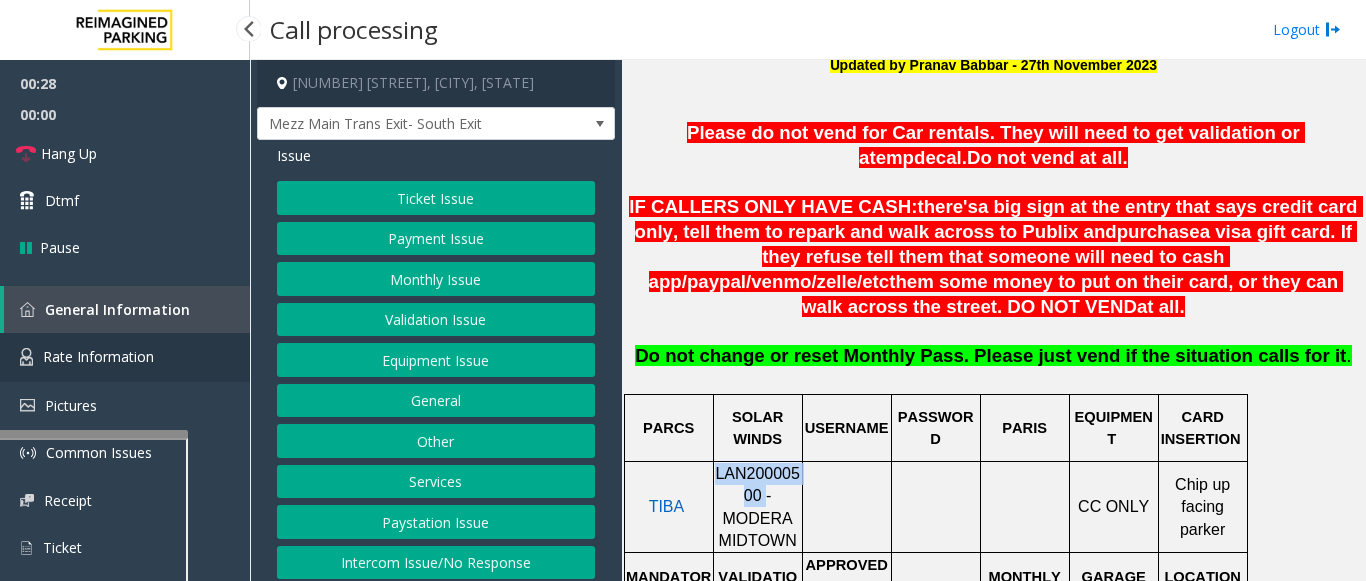click on "Rate Information" at bounding box center [98, 356] 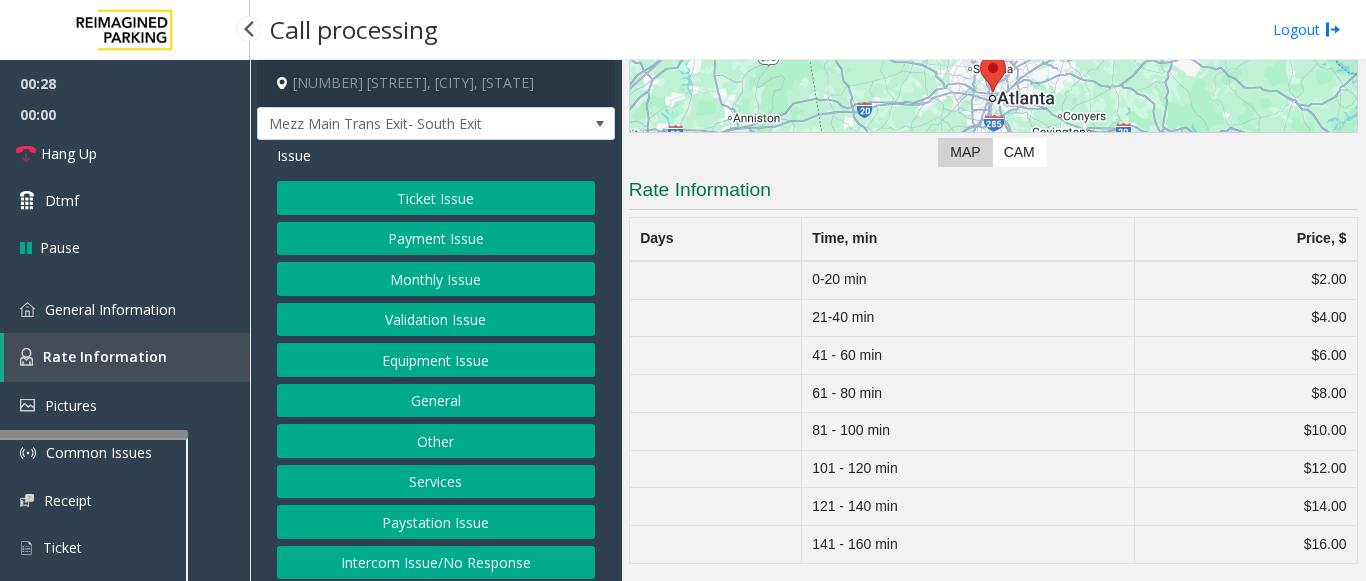 scroll, scrollTop: 293, scrollLeft: 0, axis: vertical 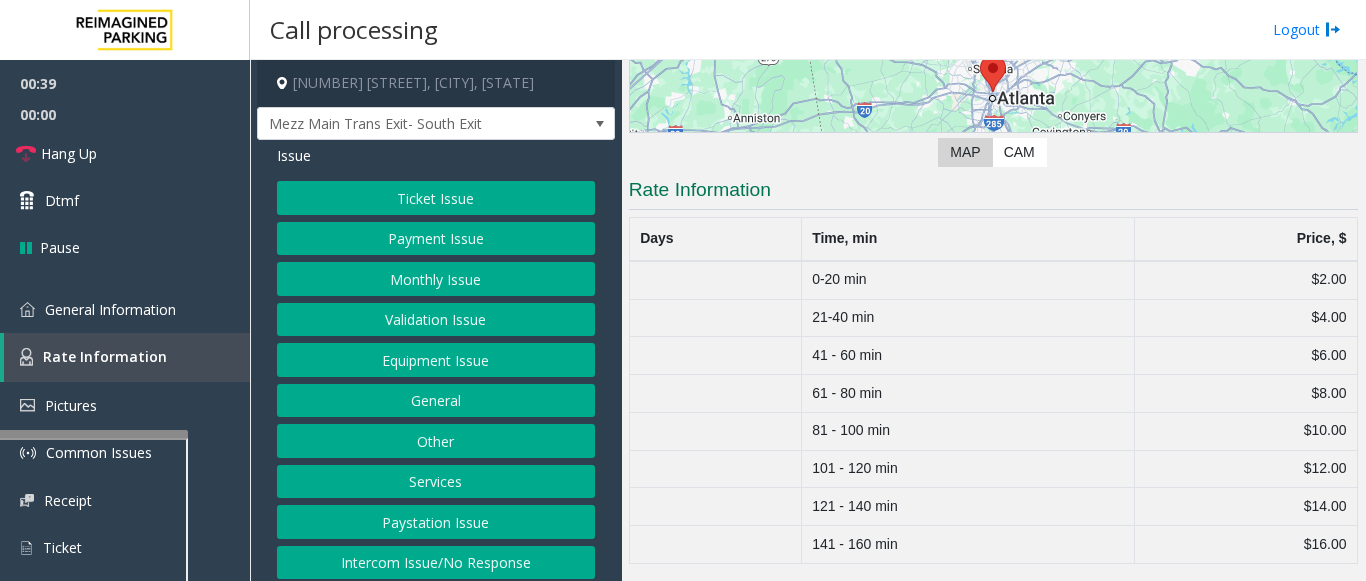 click on "Ticket Issue" 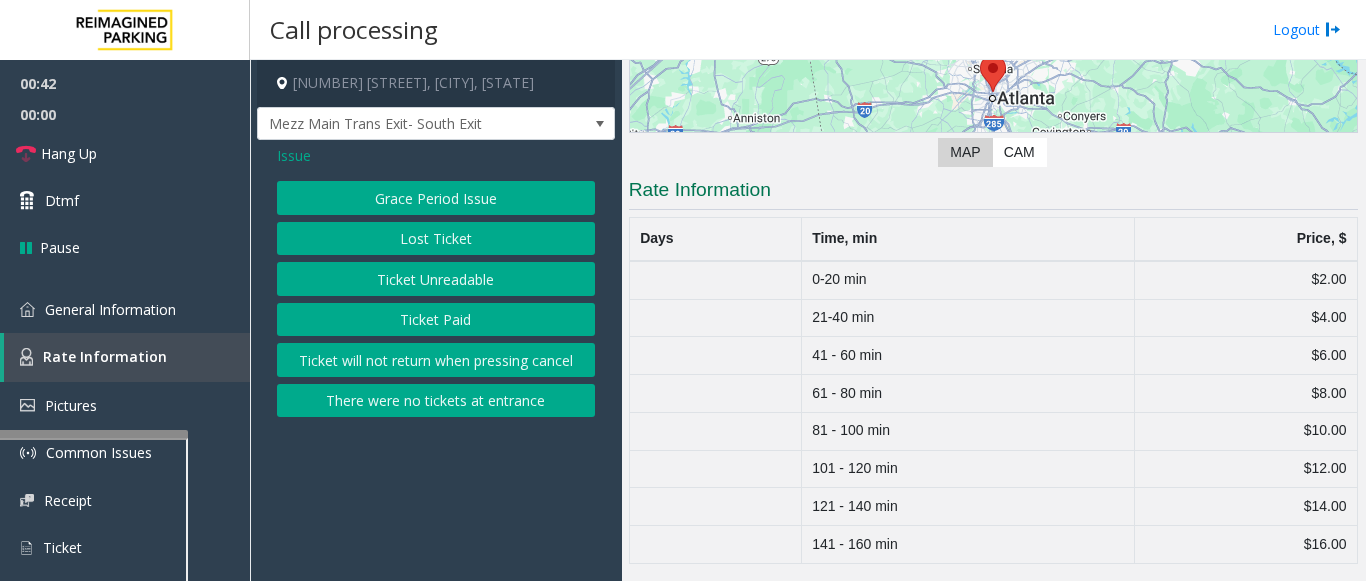 click on "Ticket Unreadable" 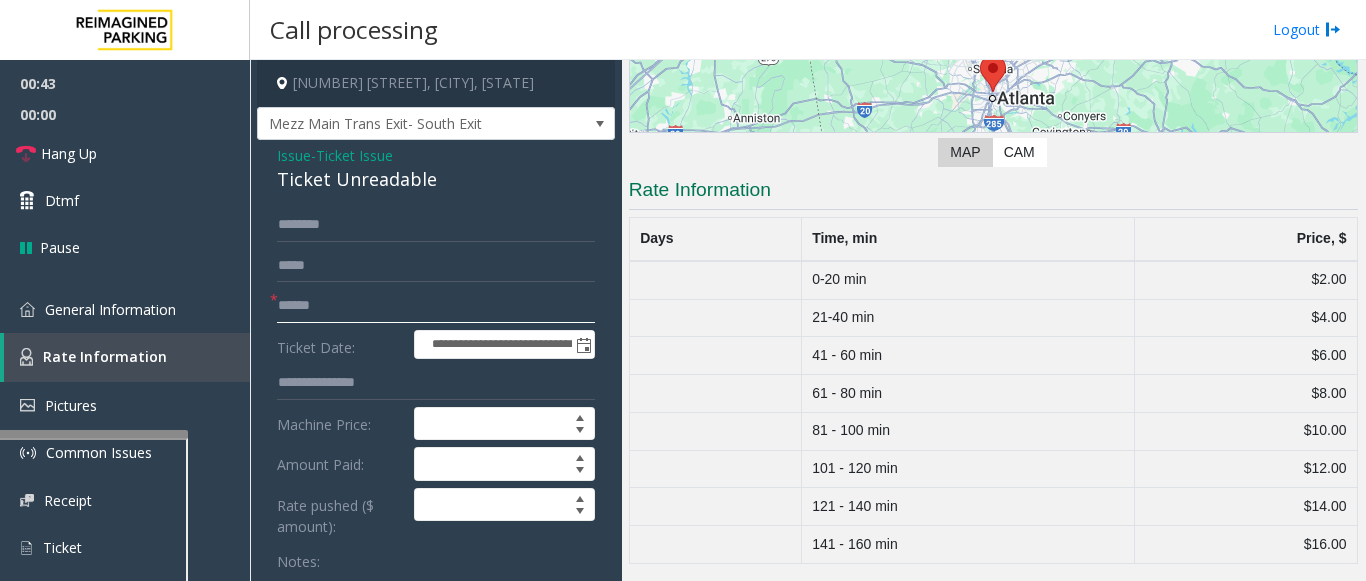 click 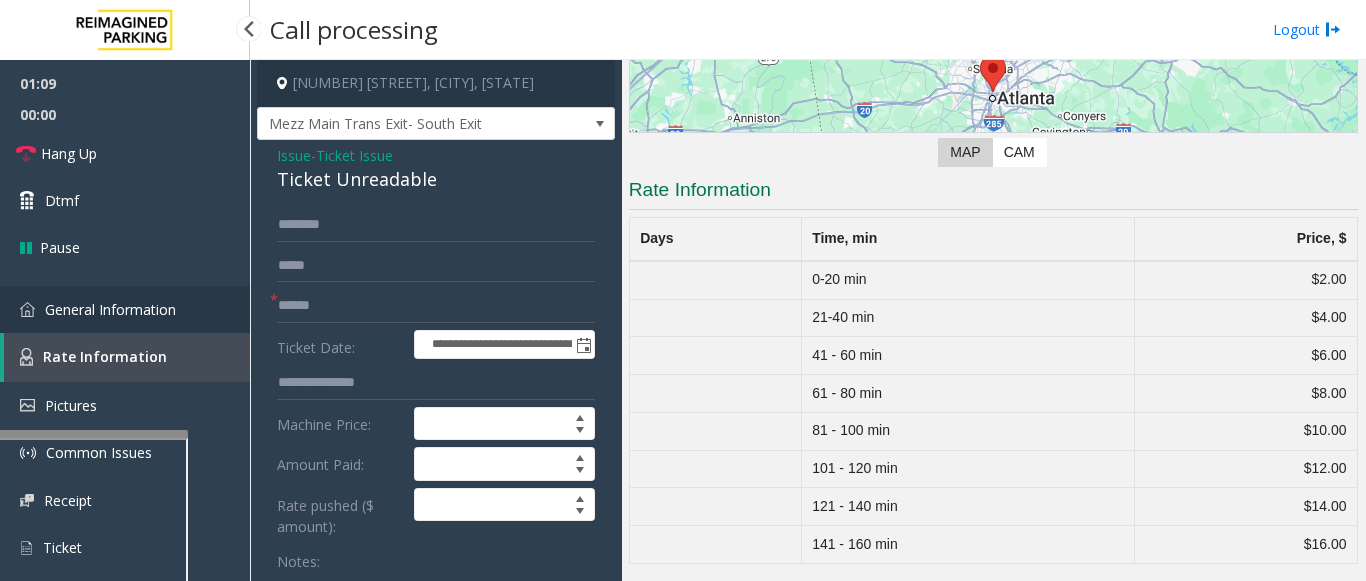 drag, startPoint x: 144, startPoint y: 303, endPoint x: 156, endPoint y: 306, distance: 12.369317 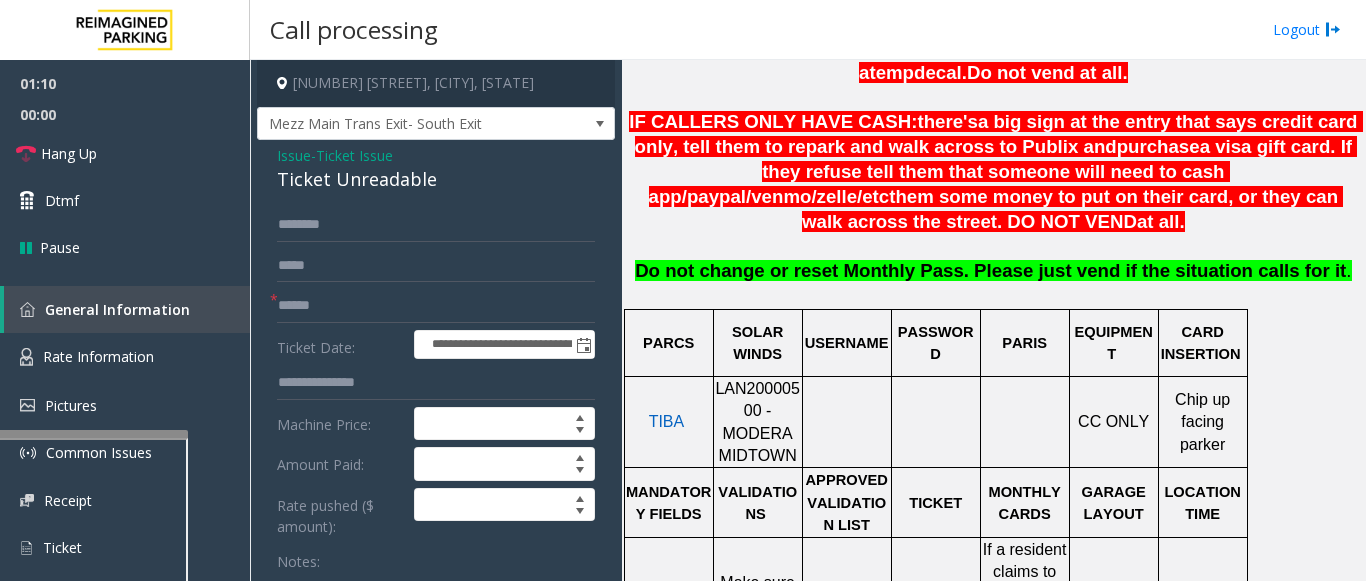 scroll, scrollTop: 1000, scrollLeft: 0, axis: vertical 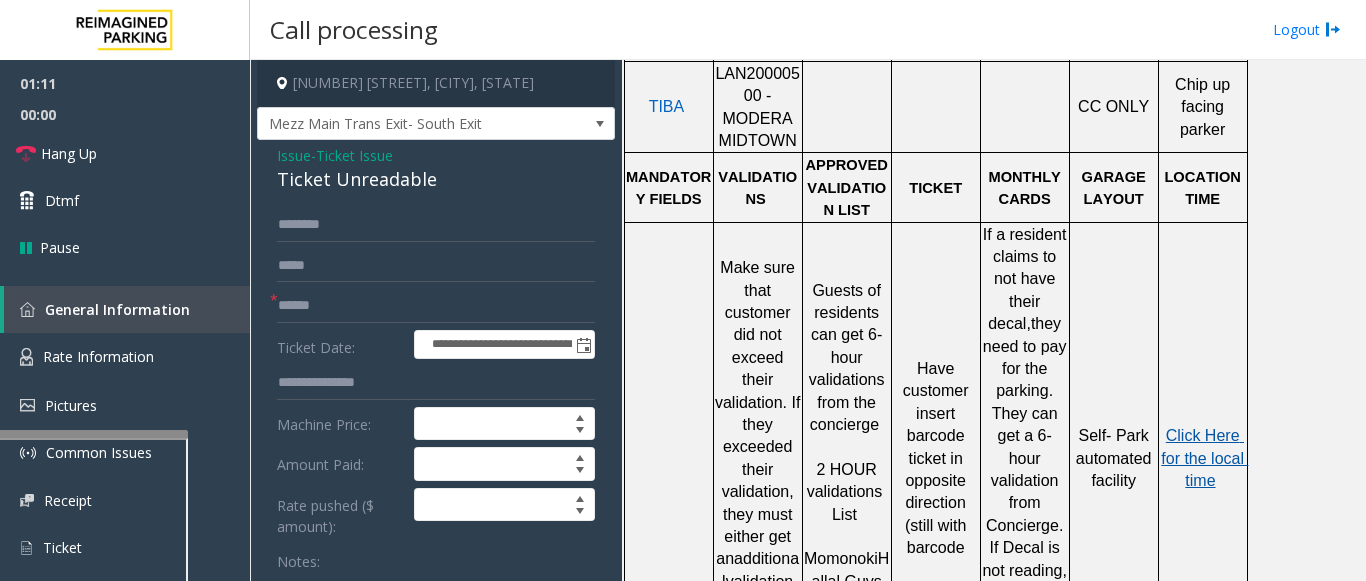 click on "Click Here for the local time" 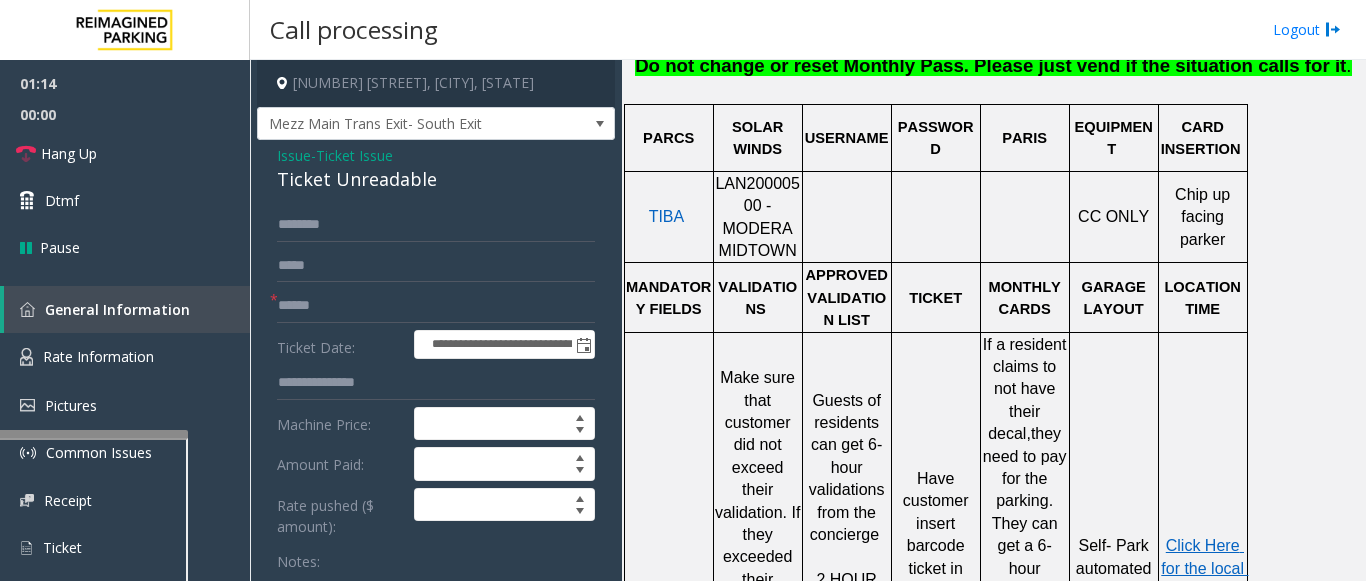 scroll, scrollTop: 600, scrollLeft: 0, axis: vertical 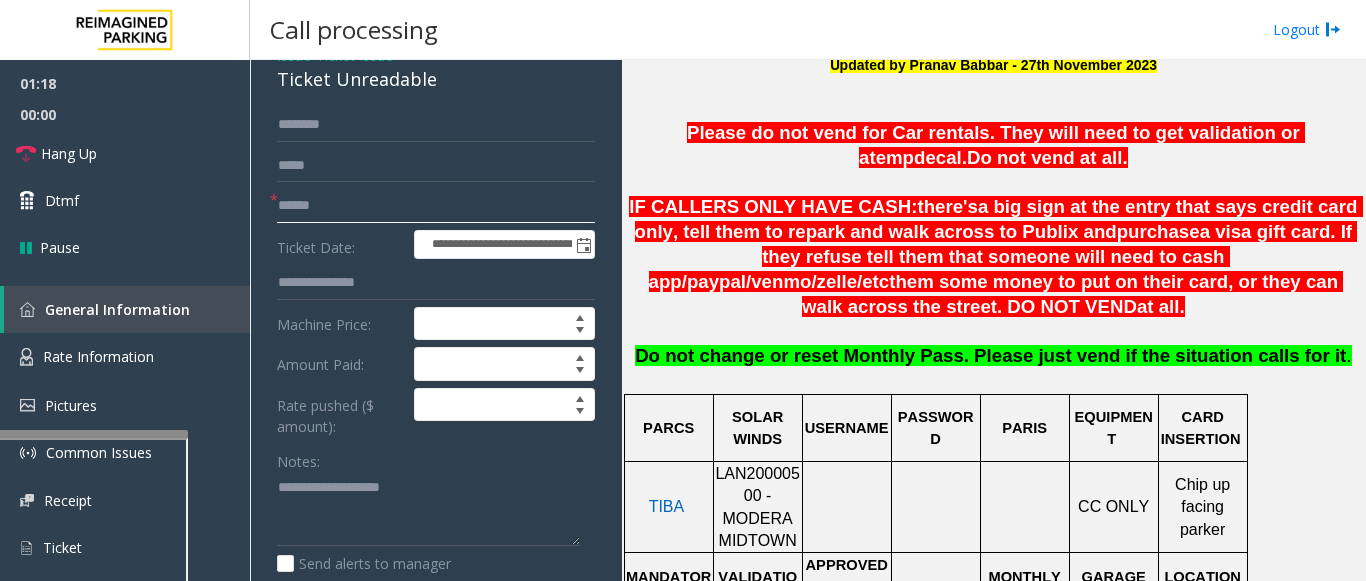 click 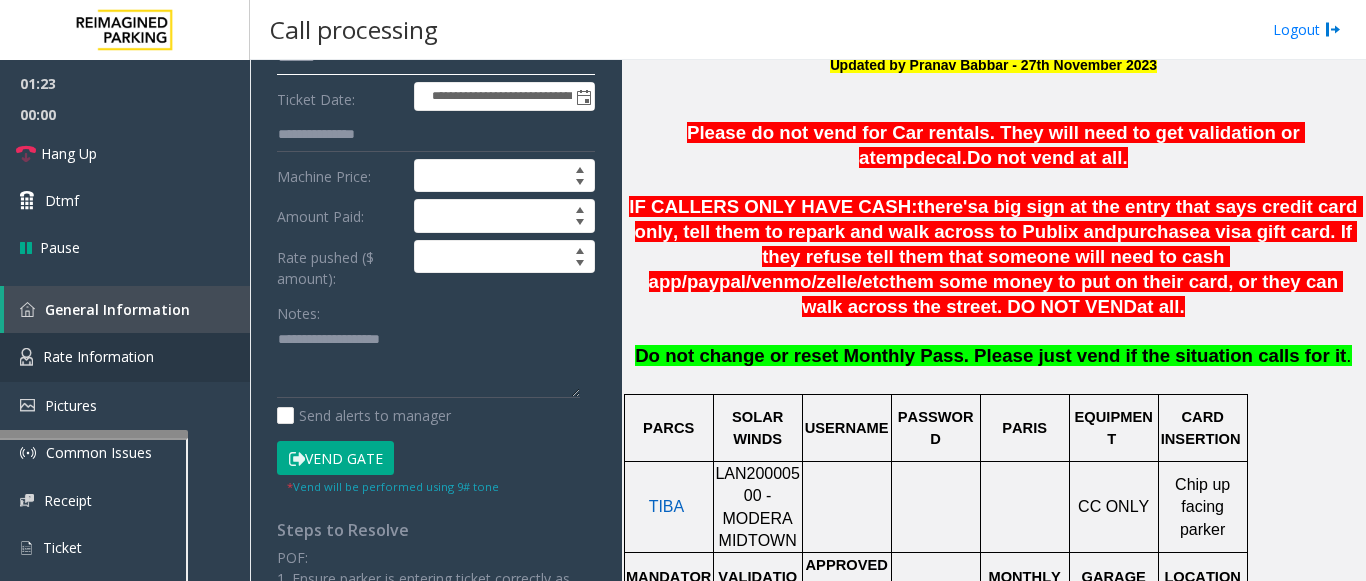 scroll, scrollTop: 300, scrollLeft: 0, axis: vertical 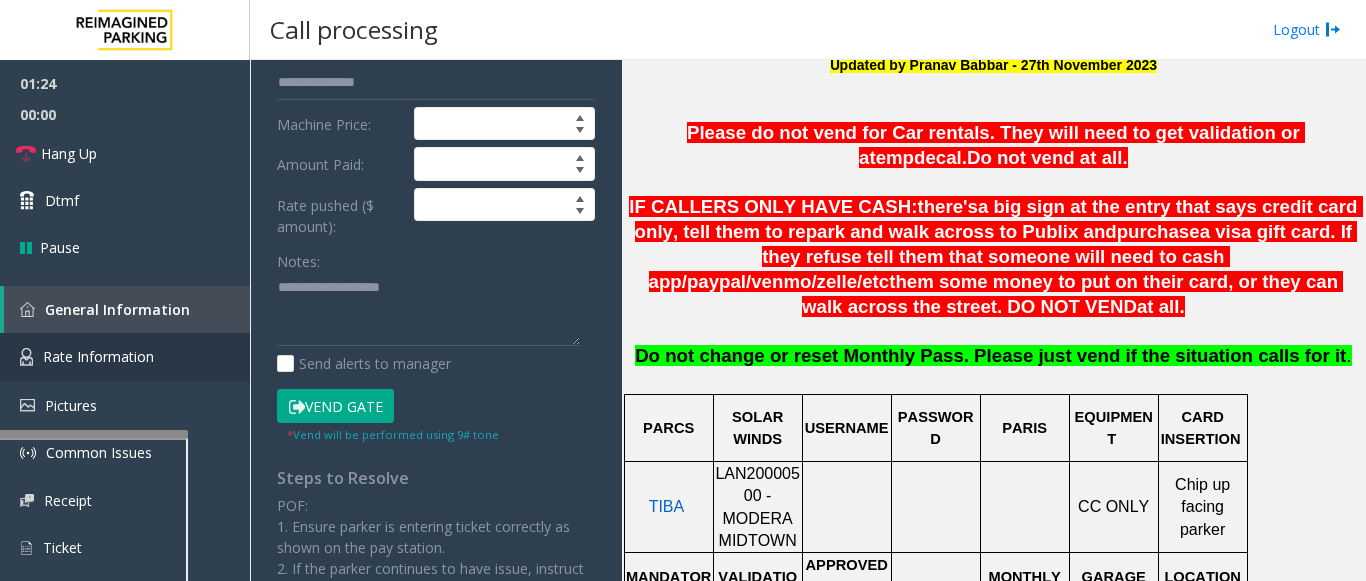 type on "*******" 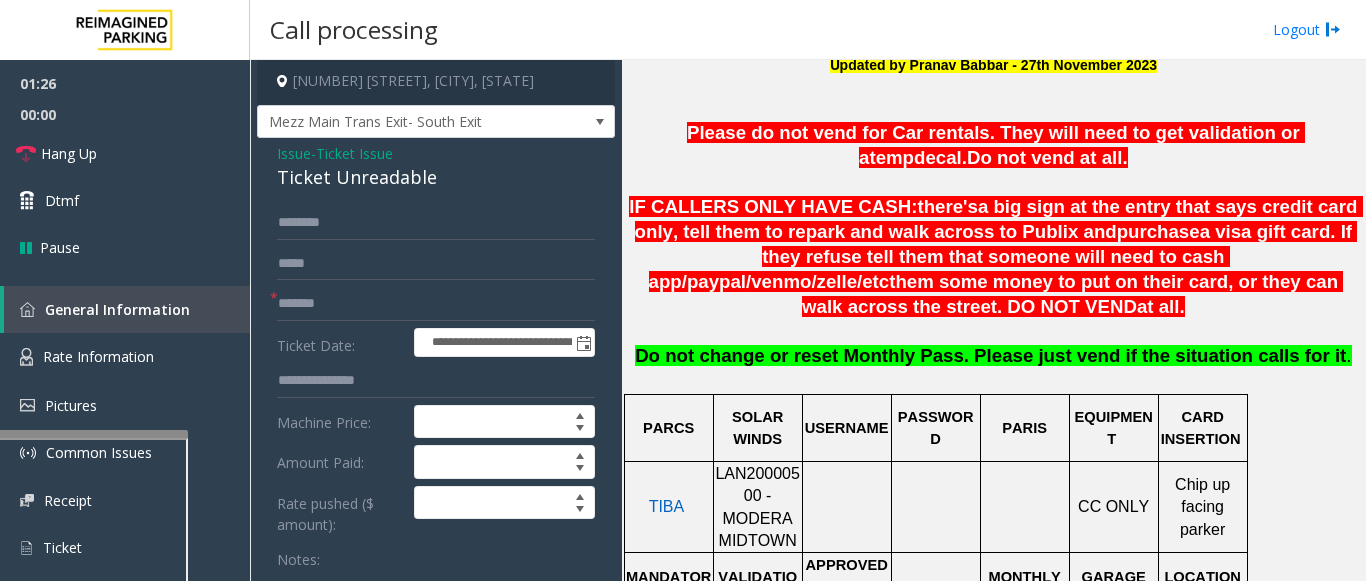 scroll, scrollTop: 0, scrollLeft: 0, axis: both 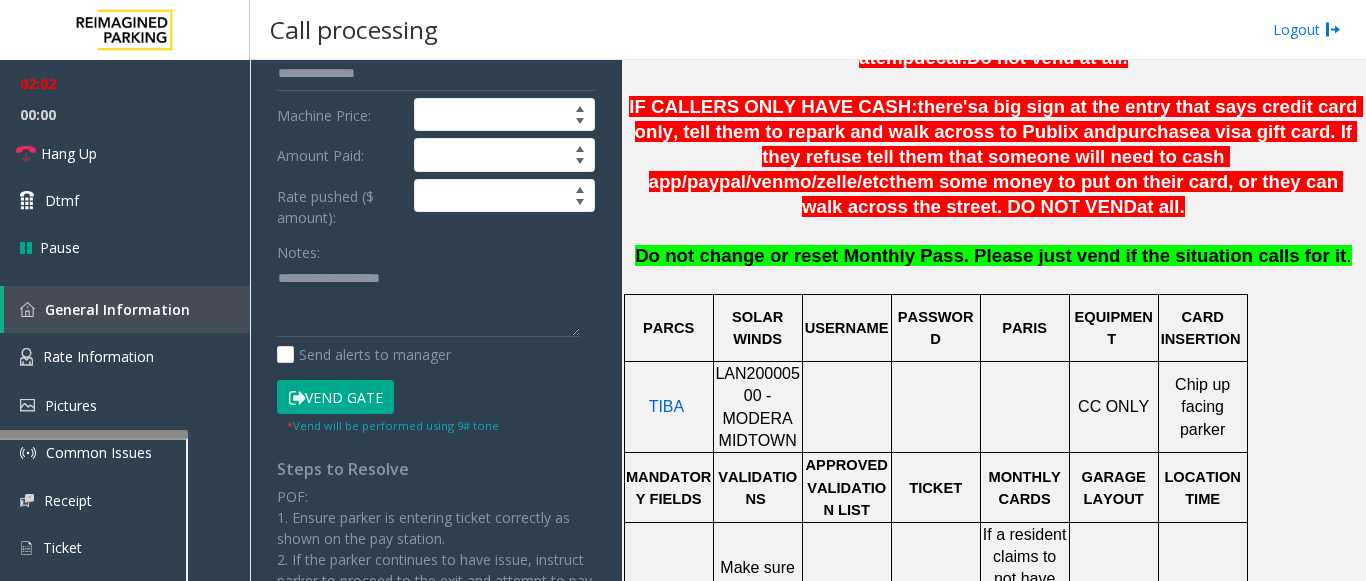 click on "Vend Gate" 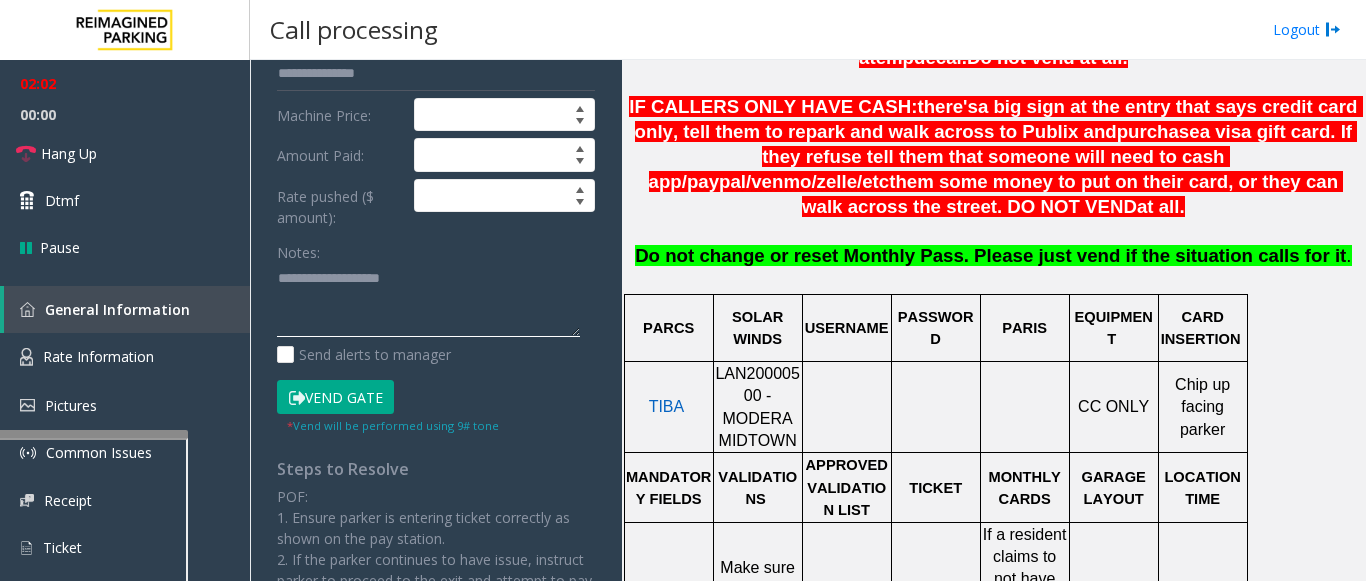 click 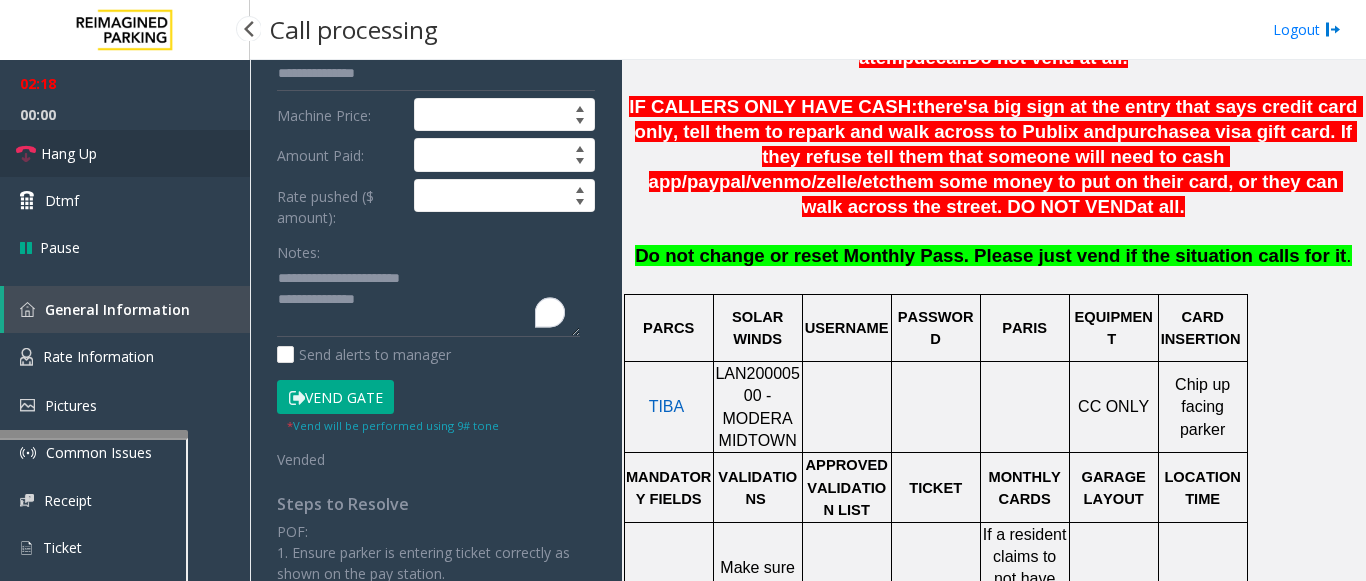 click on "Hang Up" at bounding box center [125, 153] 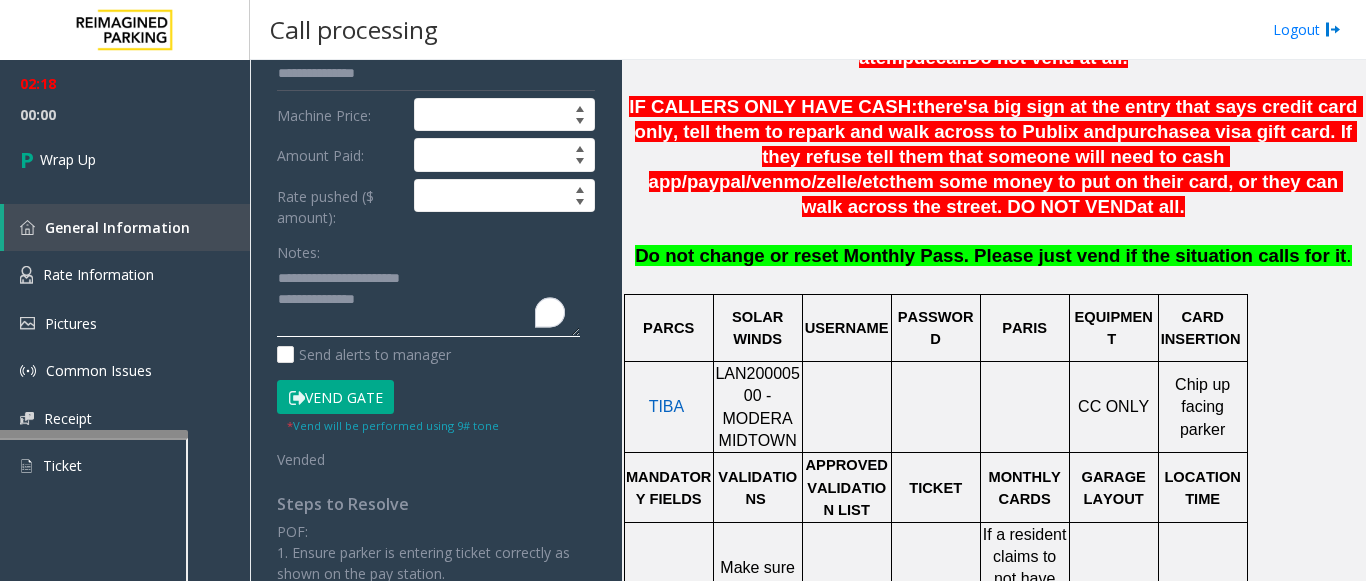 click 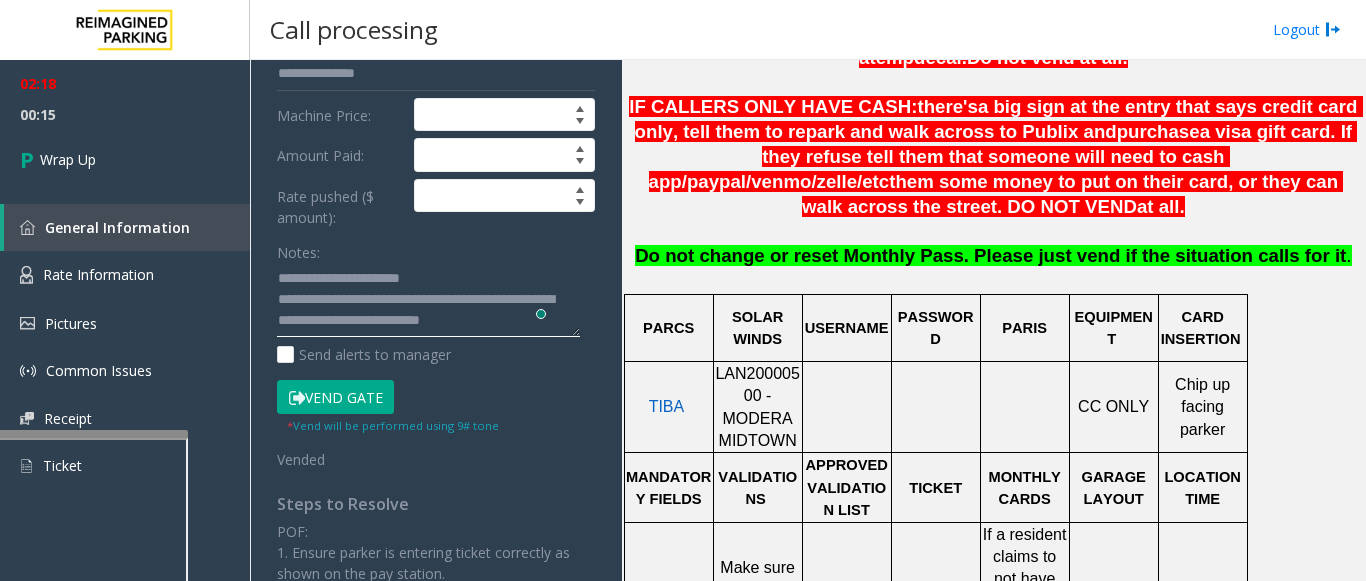 scroll, scrollTop: 16, scrollLeft: 0, axis: vertical 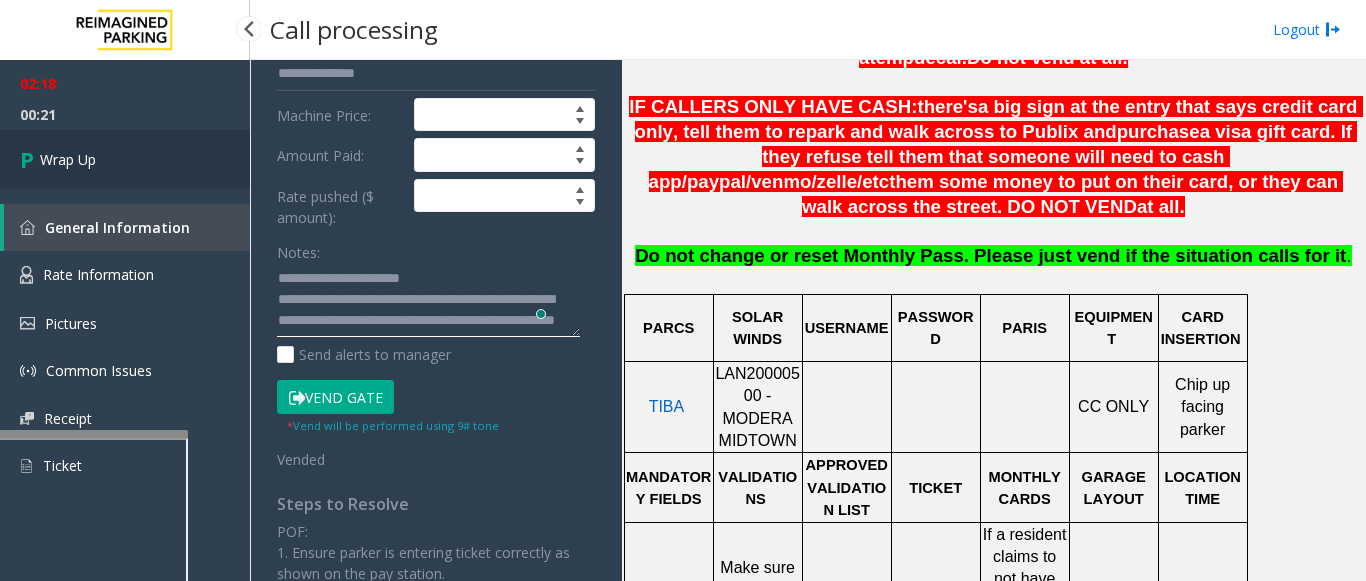 type on "**********" 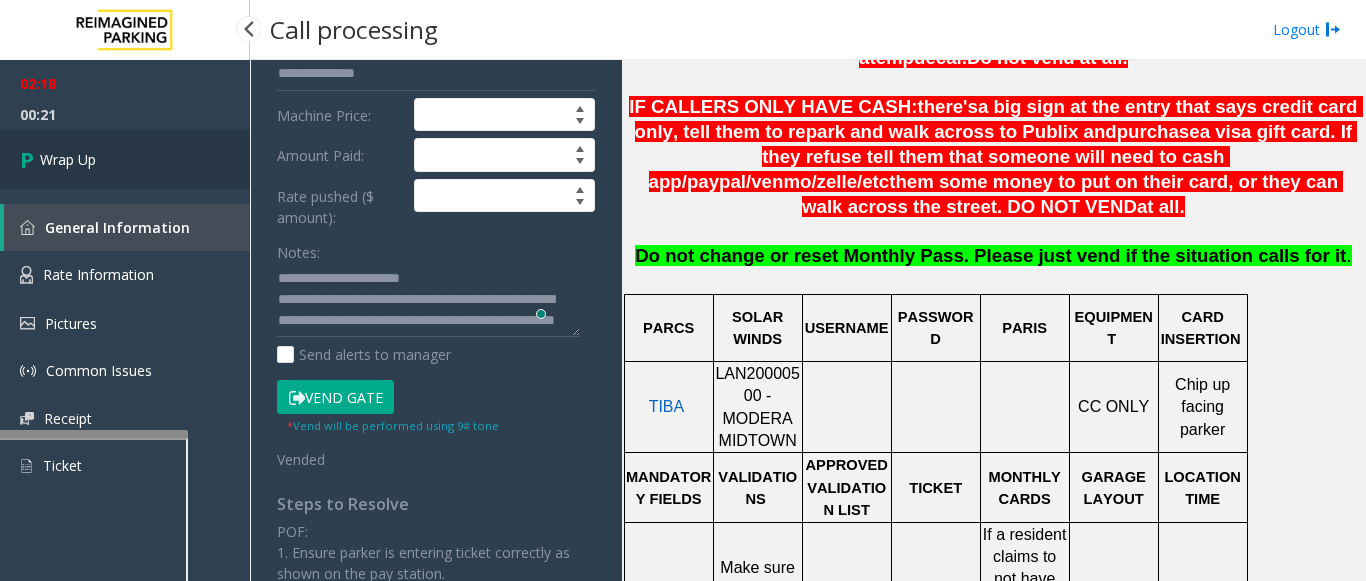click on "Wrap Up" at bounding box center [68, 159] 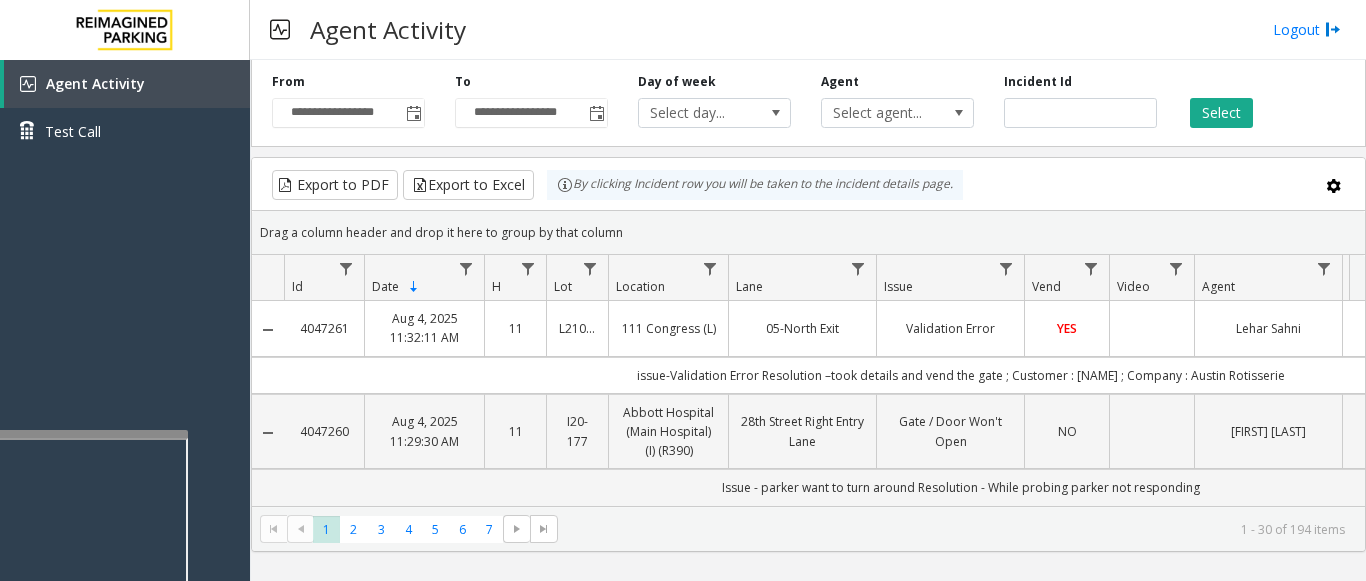 scroll, scrollTop: 0, scrollLeft: 0, axis: both 